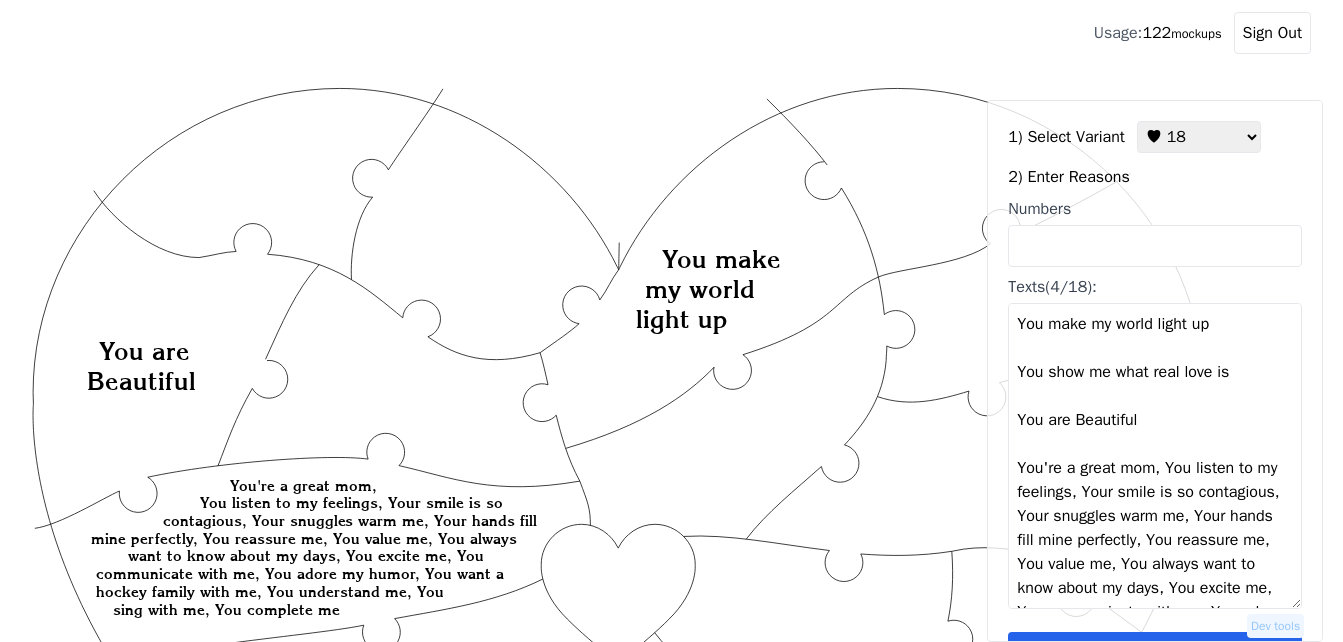 select on "2" 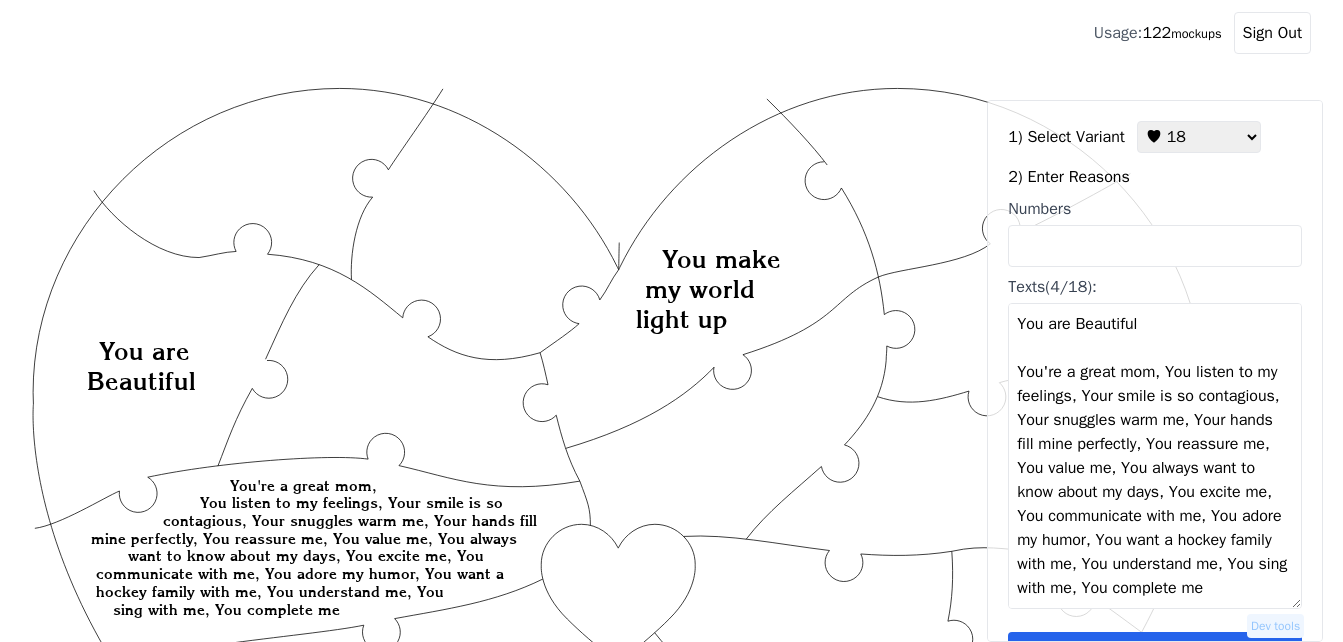 scroll, scrollTop: 144, scrollLeft: 0, axis: vertical 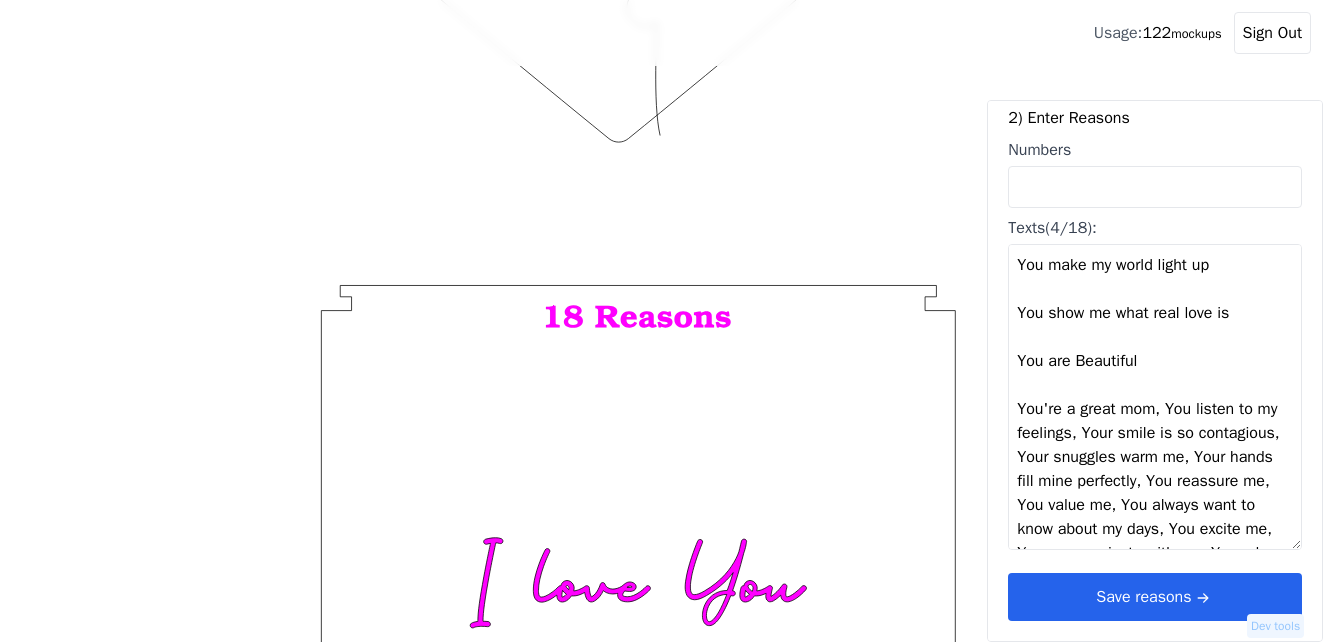 click on "Save reasons" at bounding box center [1155, 597] 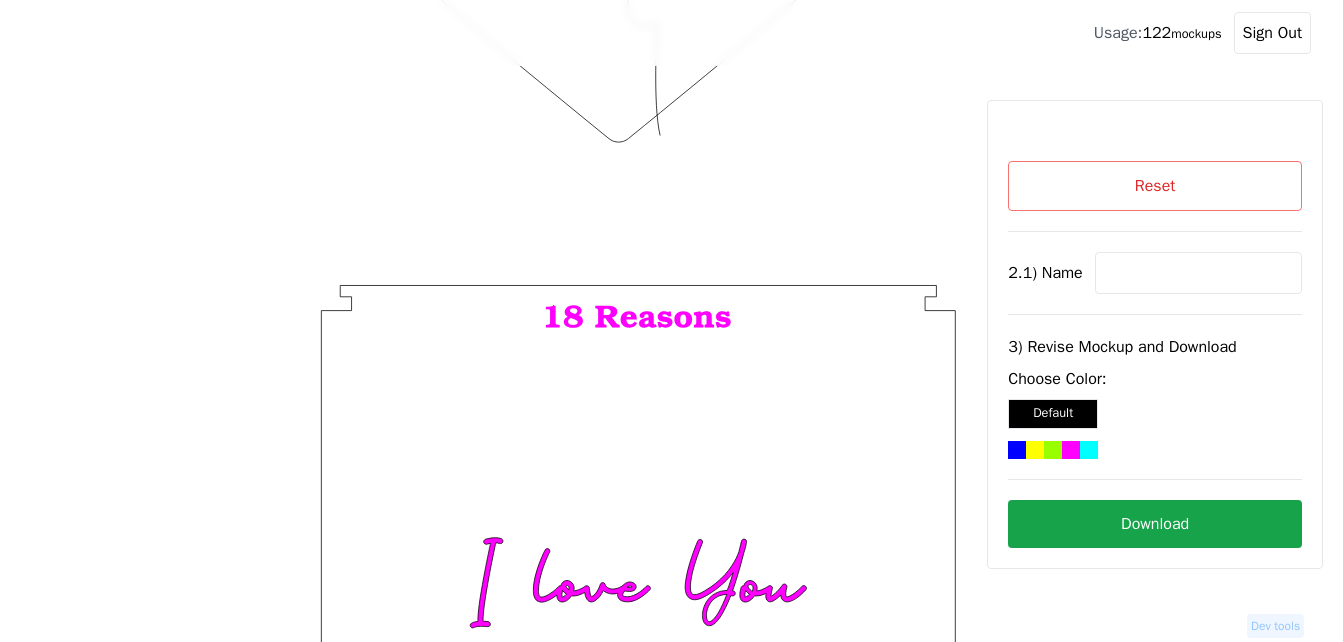 click on "Reset" at bounding box center (1155, 186) 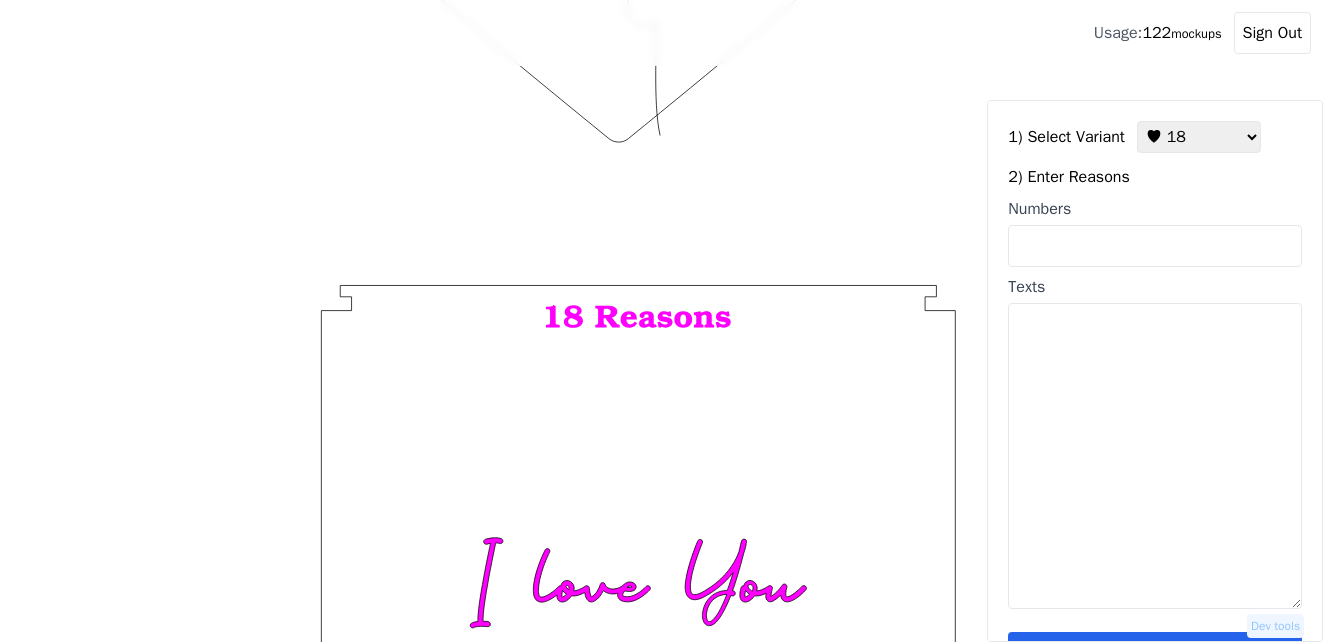 click on "♥ [NUMBER] ♥ [NUMBER] ♥ [NUMBER] ♥ [NUMBER] ♥ [NUMBER] ♥ [NUMBER] ♥ [NUMBER]" at bounding box center [1199, 137] 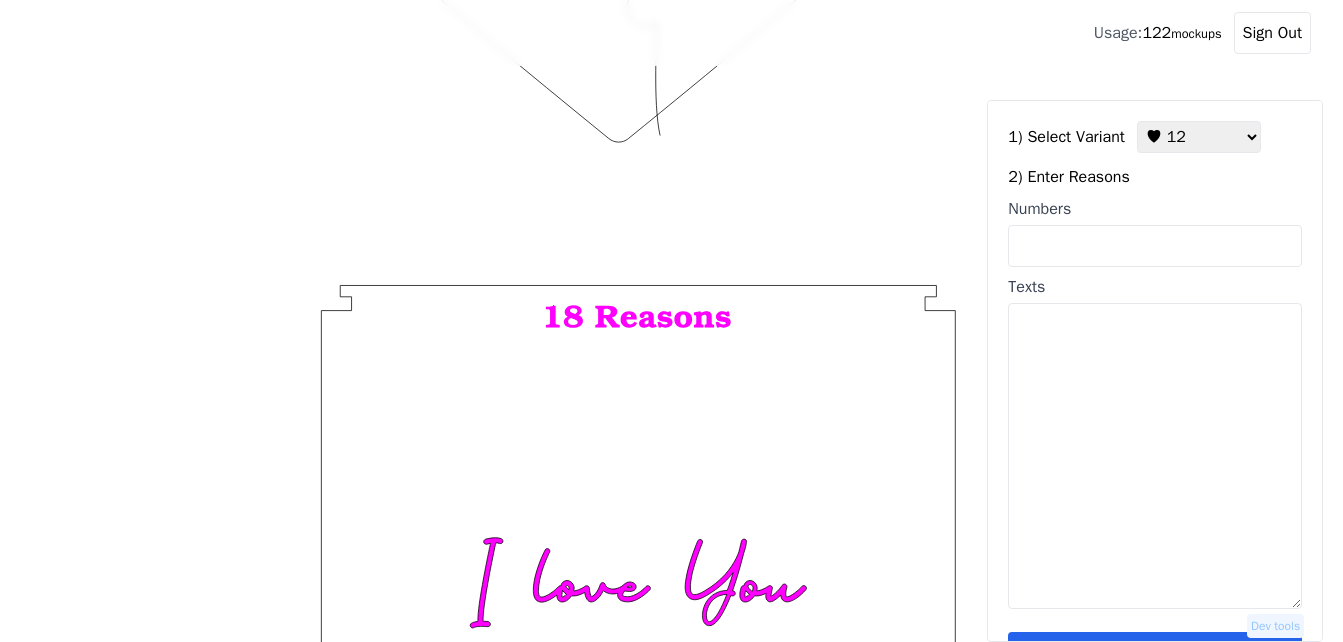 click on "♥ [NUMBER] ♥ [NUMBER] ♥ [NUMBER] ♥ [NUMBER] ♥ [NUMBER] ♥ [NUMBER] ♥ [NUMBER]" at bounding box center (1199, 137) 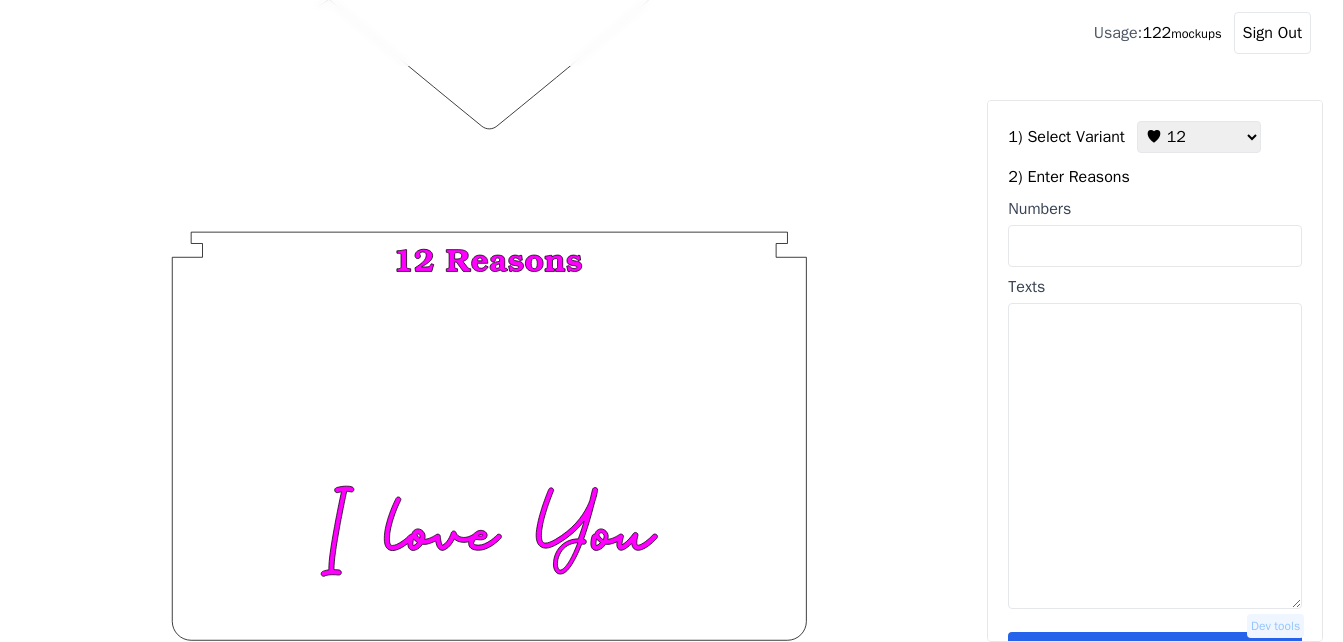 scroll, scrollTop: 778, scrollLeft: 0, axis: vertical 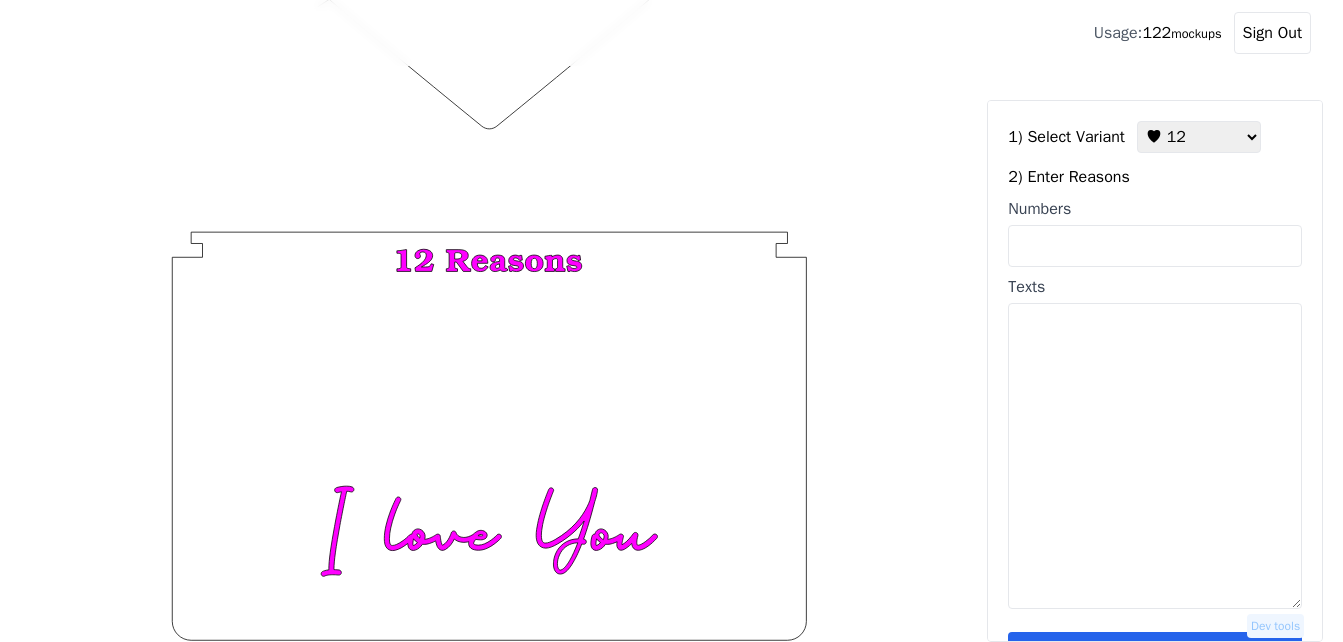 paste on "I love your sense of humor- [NAME]
I love your hugs- [NAME]
I love your warm presence -[NAME]
You are chic and sophisticated- [NAME]
You are a good listener-[NAME]
I love your kindness-[NAME]
I love your gentleness - [NAME]
You are stylish-[NAME]
I love your wisdom-[NAME]
You are observant-[NAME]
You are soft spoken-[NAME]
A calm spirit with resolve and a steady light in the assembly-[NAME]" 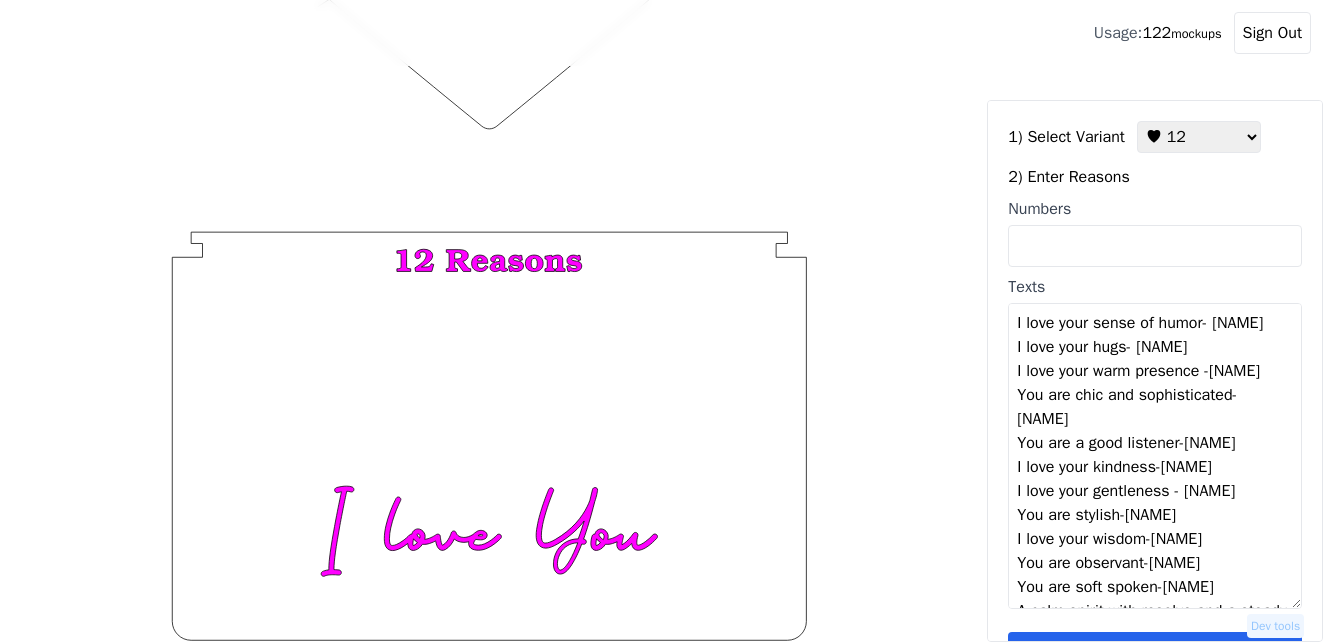 scroll, scrollTop: 0, scrollLeft: 0, axis: both 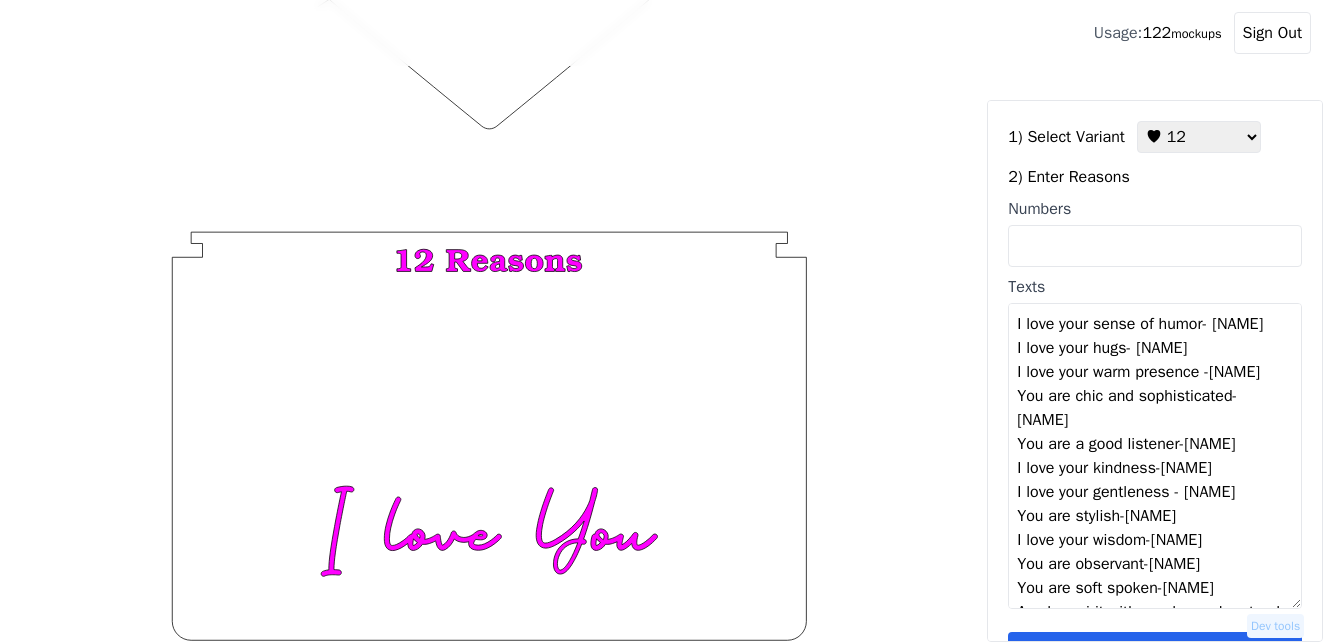 click on "I love your sense of humor- [NAME]
I love your hugs- [NAME]
I love your warm presence -[NAME]
You are chic and sophisticated- [NAME]
You are a good listener-[NAME]
I love your kindness-[NAME]
I love your gentleness - [NAME]
You are stylish-[NAME]
I love your wisdom-[NAME]
You are observant-[NAME]
You are soft spoken-[NAME]
A calm spirit with resolve and a steady light in the assembly-[NAME]" at bounding box center [1155, 456] 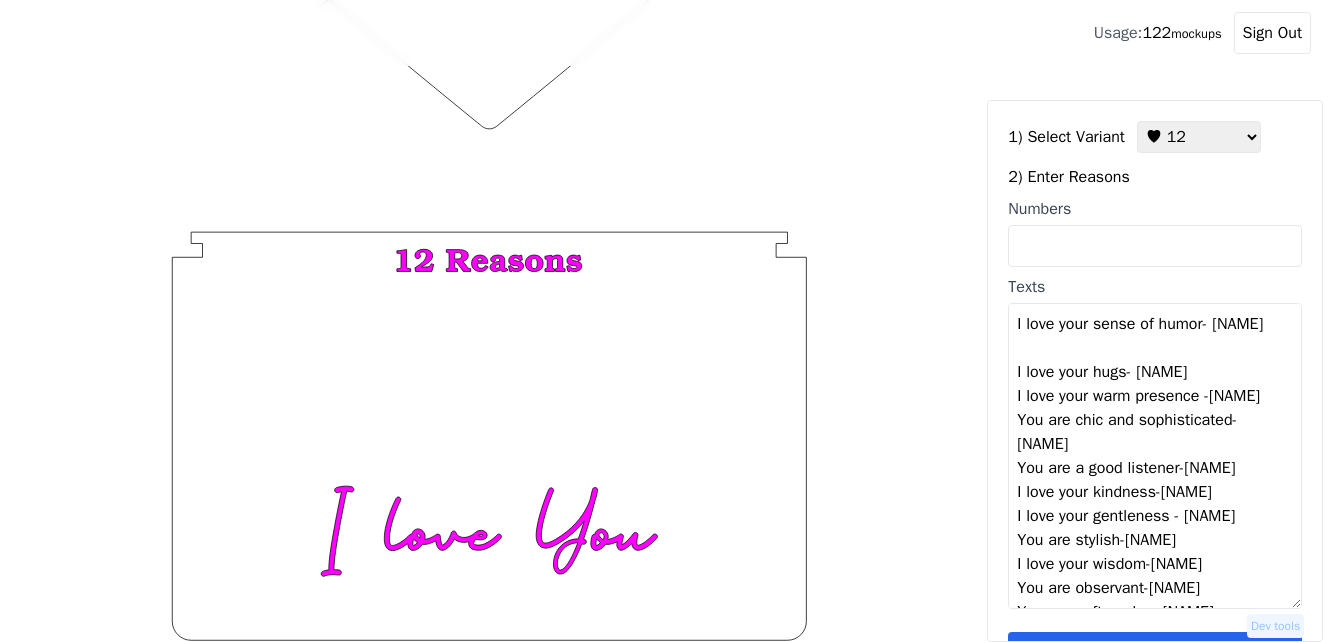 click on "I love your sense of humor- [NAME]
I love your hugs- [NAME]
I love your warm presence -[NAME]
You are chic and sophisticated- [NAME]
You are a good listener-[NAME]
I love your kindness-[NAME]
I love your gentleness - [NAME]
You are stylish-[NAME]
I love your wisdom-[NAME]
You are observant-[NAME]
You are soft spoken-[NAME]
A calm spirit with resolve and a steady light in the assembly-[NAME]" at bounding box center (1155, 456) 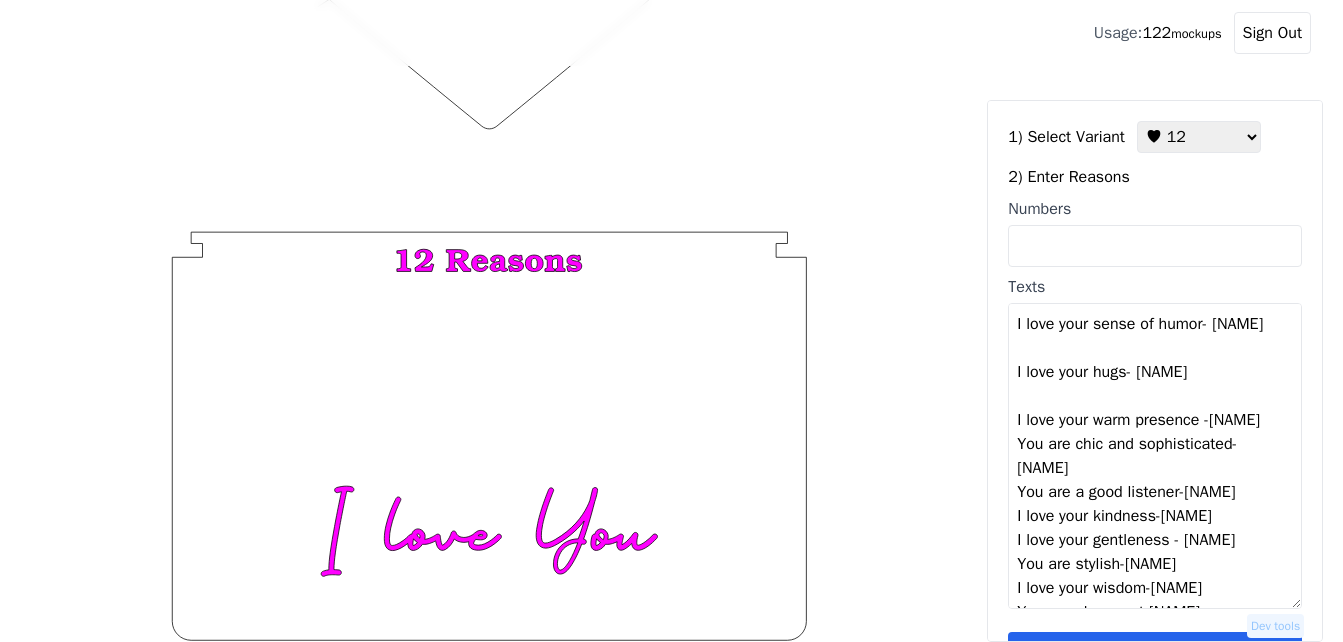 click on "I love your sense of humor- [NAME]
I love your hugs- [NAME]
I love your warm presence -[NAME]
You are chic and sophisticated- [NAME]
You are a good listener-[NAME]
I love your kindness-[NAME]
I love your gentleness - [NAME]
You are stylish-[NAME]
I love your wisdom-[NAME]
You are observant-[NAME]
You are soft spoken-[NAME]
A calm spirit with resolve and a steady light in the assembly-[NAME]" at bounding box center (1155, 456) 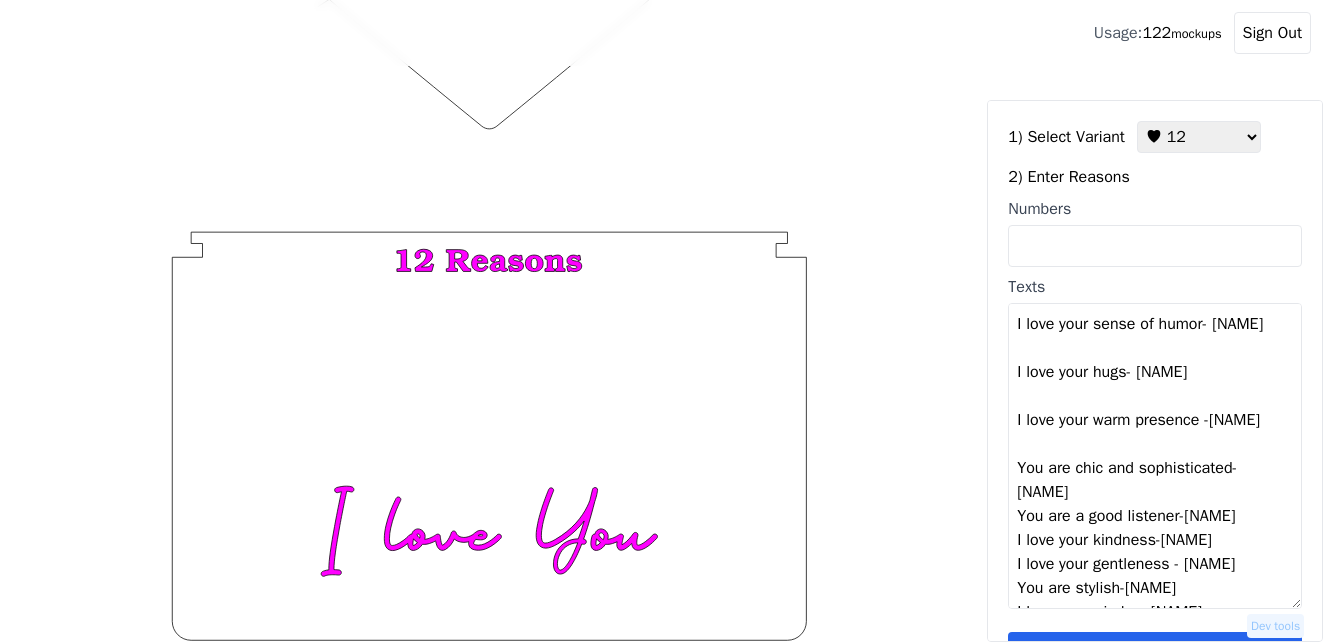click on "I love your sense of humor- [NAME]
I love your hugs- [NAME]
I love your warm presence -[NAME]
You are chic and sophisticated- [NAME]
You are a good listener-[NAME]
I love your kindness-[NAME]
I love your gentleness - [NAME]
You are stylish-[NAME]
I love your wisdom-[NAME]
You are observant-[NAME]
You are soft spoken-[NAME] A calm spirit with resolve and a steady light in the assembly-[NAME]" at bounding box center [1155, 456] 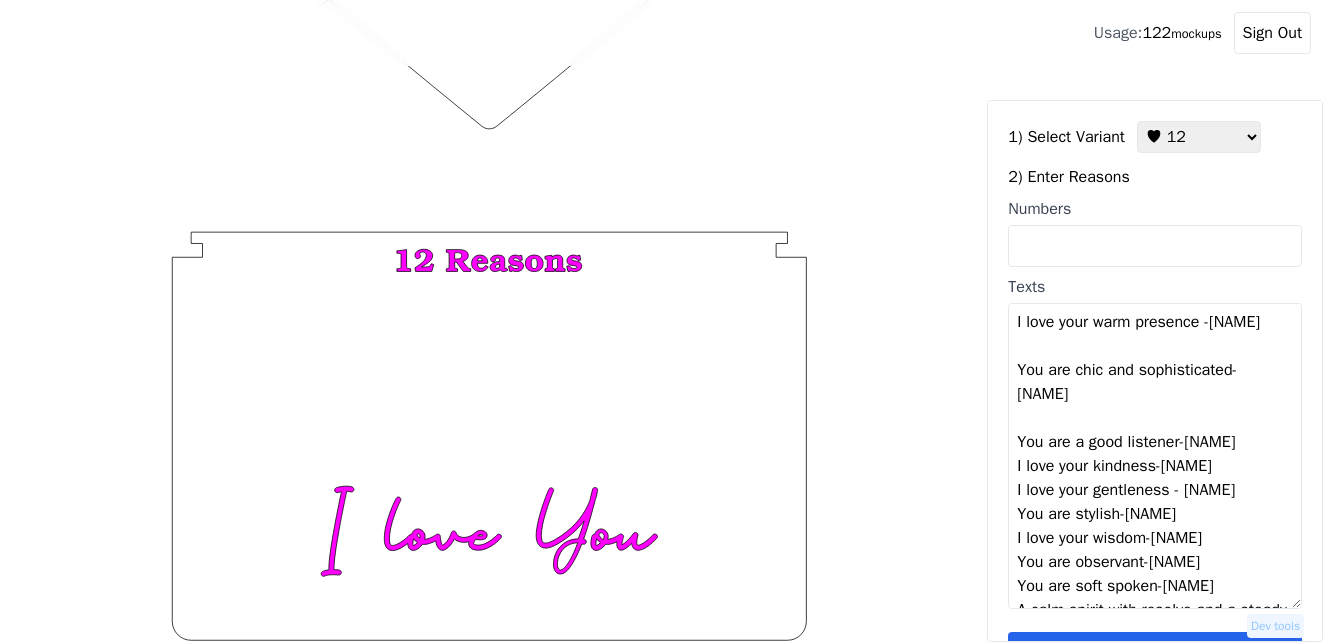 scroll, scrollTop: 144, scrollLeft: 0, axis: vertical 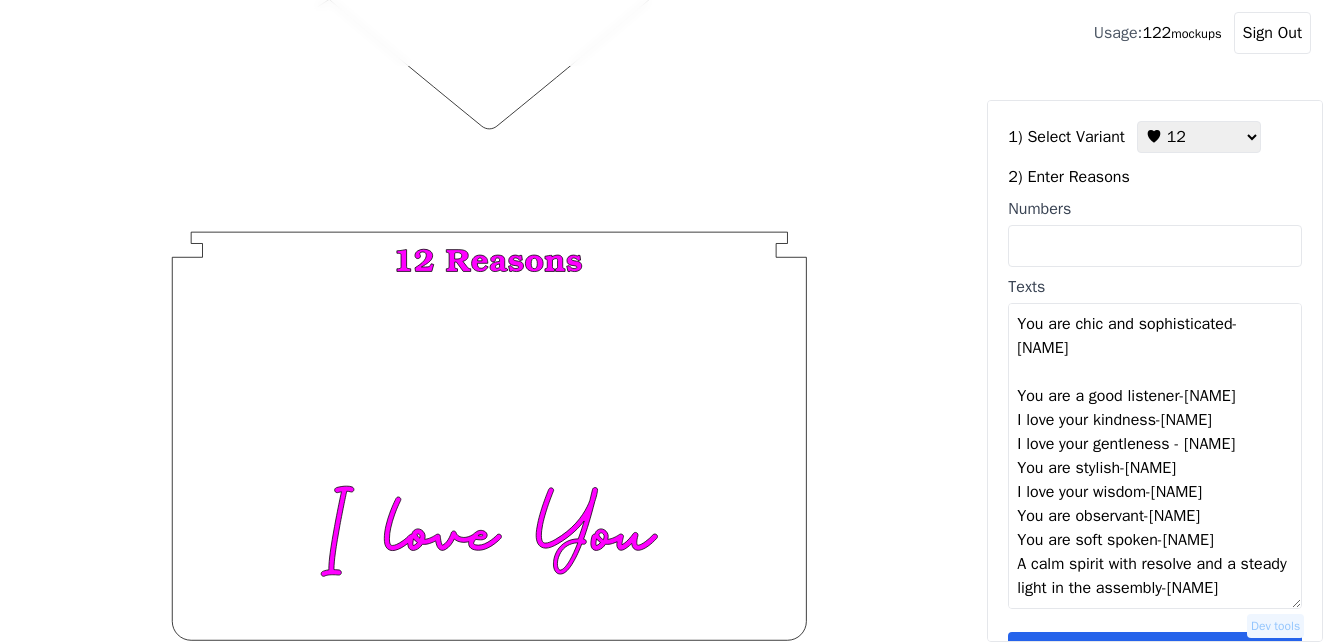 click on "I love your sense of humor- [NAME]
I love your hugs- [NAME]
I love your warm presence -[NAME]
You are chic and sophisticated- [NAME]
You are a good listener-[NAME]
I love your kindness-[NAME]
I love your gentleness - [NAME]
You are stylish-[NAME]
I love your wisdom-[NAME]
You are observant-[NAME]
You are soft spoken-[NAME]
A calm spirit with resolve and a steady light in the assembly-[NAME]" at bounding box center [1155, 456] 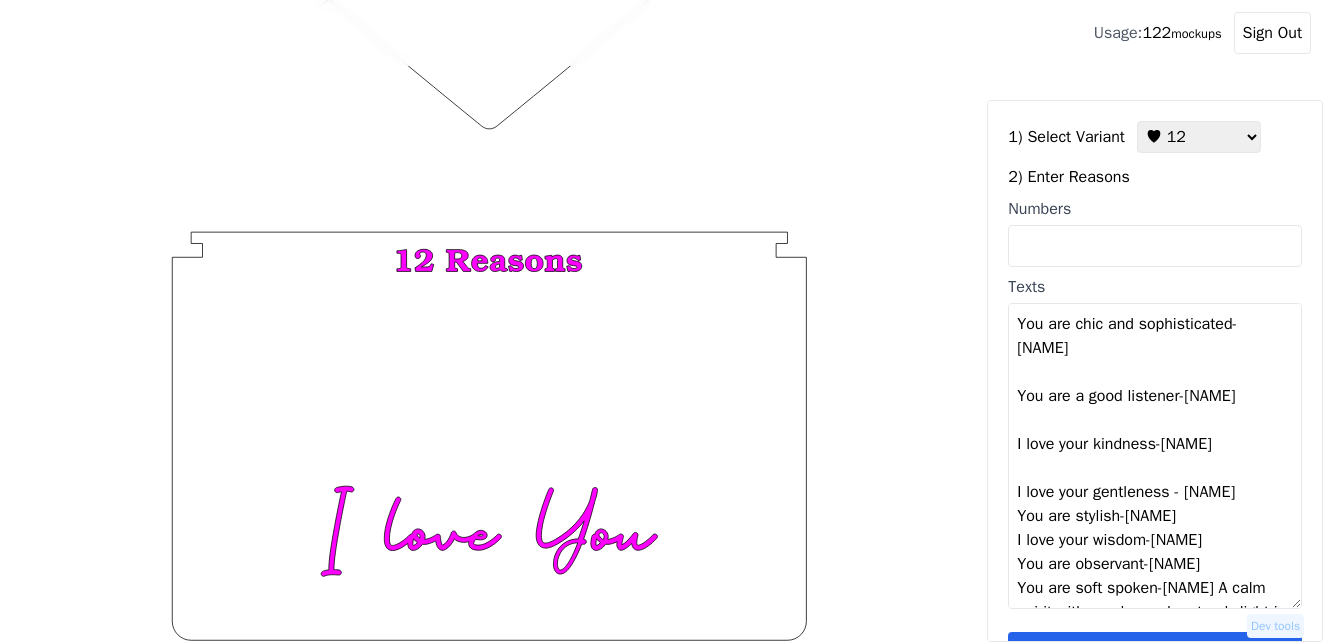 click on "I love your sense of humor- [NAME]
I love your hugs- [NAME]
I love your warm presence -[NAME]
You are chic and sophisticated- [NAME]
You are a good listener-[NAME]
I love your kindness-[NAME]
I love your gentleness - [NAME]
You are stylish-[NAME]
I love your wisdom-[NAME]
You are observant-[NAME]
You are soft spoken-[NAME] A calm spirit with resolve and a steady light in the assembly-[NAME]" at bounding box center [1155, 456] 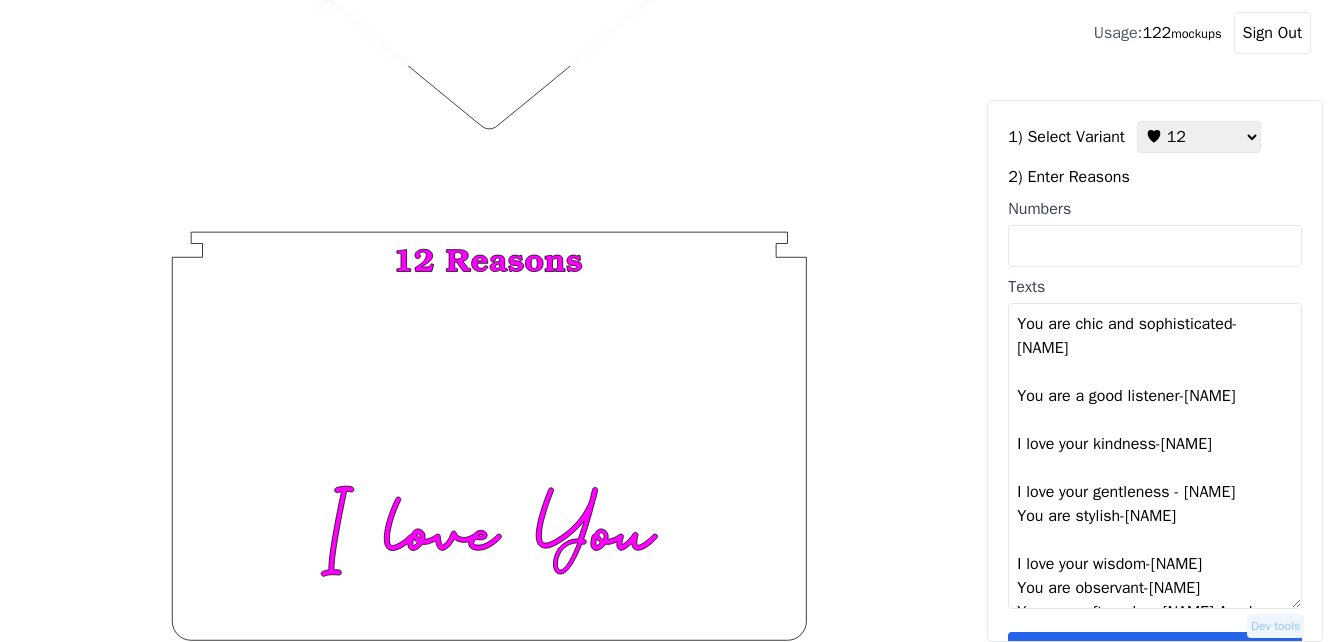 click on "I love your sense of humor- [NAME]
I love your hugs- [NAME]
I love your warm presence -[NAME]
You are chic and sophisticated- [NAME]
You are a good listener-[NAME]
I love your kindness-[NAME]
I love your gentleness - [NAME]
You are stylish-[NAME]
I love your wisdom-[NAME]
You are observant-[NAME]
You are soft spoken-[NAME] A calm spirit with resolve and a steady light in the assembly-[NAME]" at bounding box center (1155, 456) 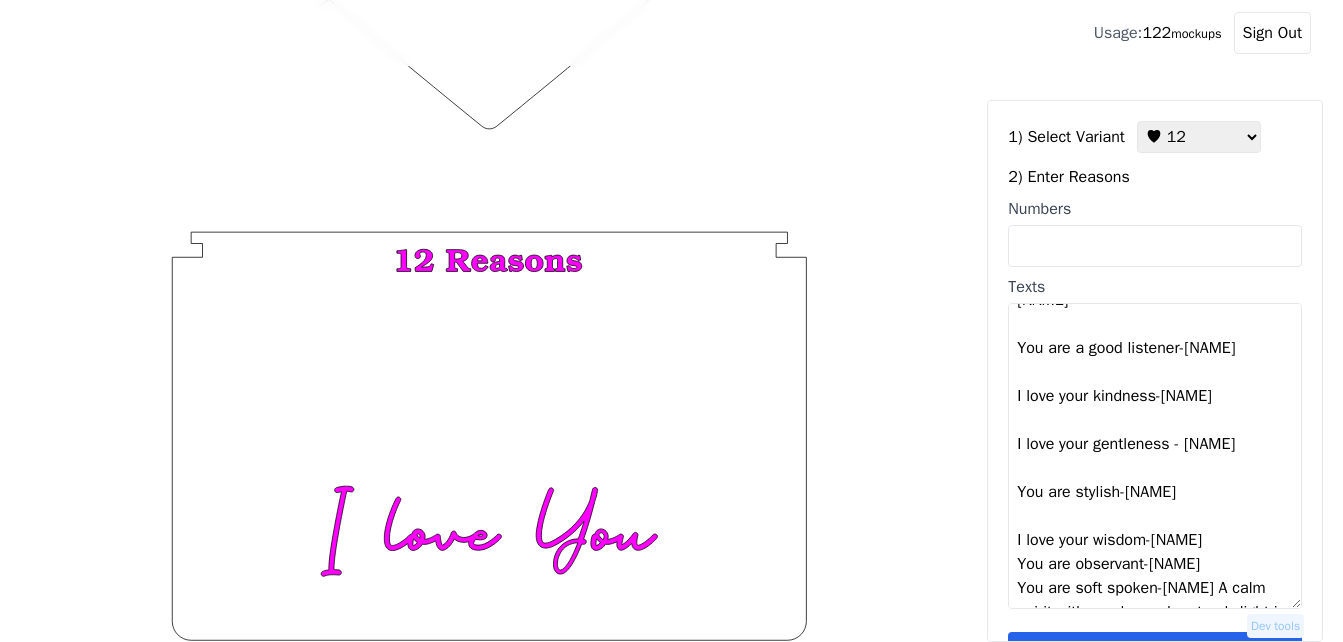 scroll, scrollTop: 240, scrollLeft: 0, axis: vertical 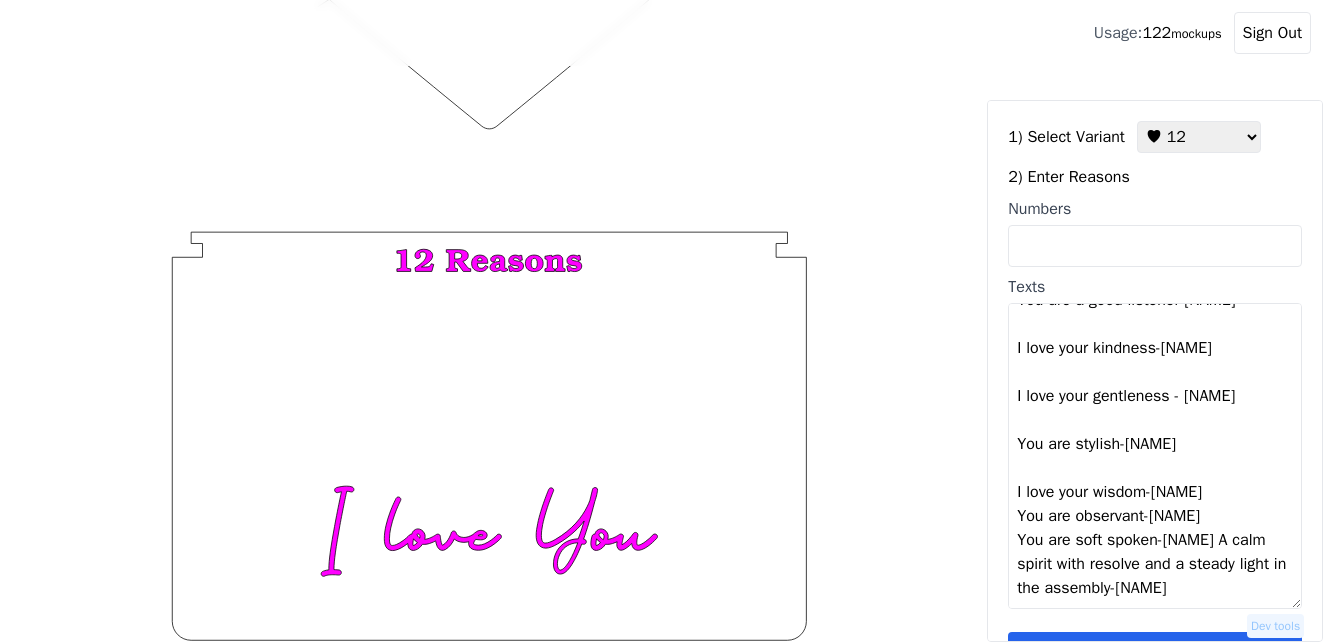 click on "I love your sense of humor- [NAME]
I love your hugs- [NAME]
I love your warm presence -[NAME]
You are chic and sophisticated- [NAME]
You are a good listener-[NAME]
I love your kindness-[NAME]
I love your gentleness - [NAME]
You are stylish-[NAME]
I love your wisdom-[NAME]
You are observant-[NAME]
You are soft spoken-[NAME] A calm spirit with resolve and a steady light in the assembly-[NAME]" at bounding box center [1155, 456] 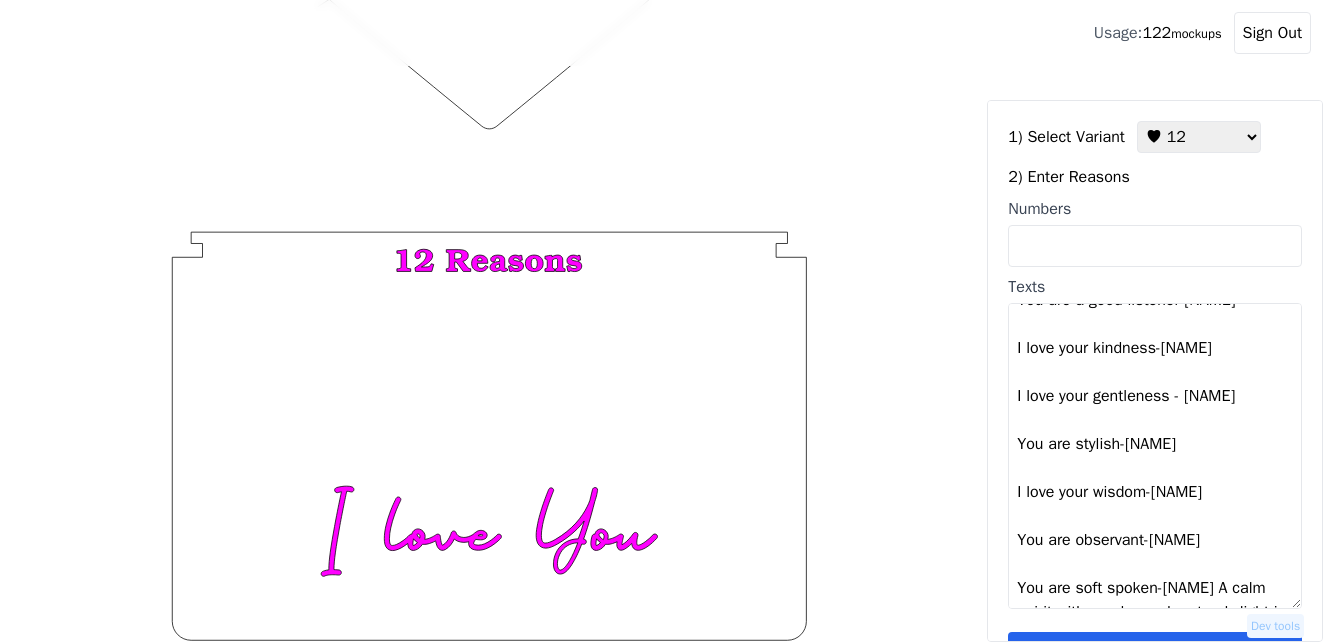 click on "I love your sense of humor- [NAME]
I love your hugs- [NAME]
I love your warm presence -[NAME]
You are chic and sophisticated- [NAME]
You are a good listener-[NAME]
I love your kindness-[NAME]
I love your gentleness - [NAME]
You are stylish-[NAME]
I love your wisdom-[NAME]
You are observant-[NAME]
You are soft spoken-[NAME] A calm spirit with resolve and a steady light in the assembly-[NAME]" at bounding box center (1155, 456) 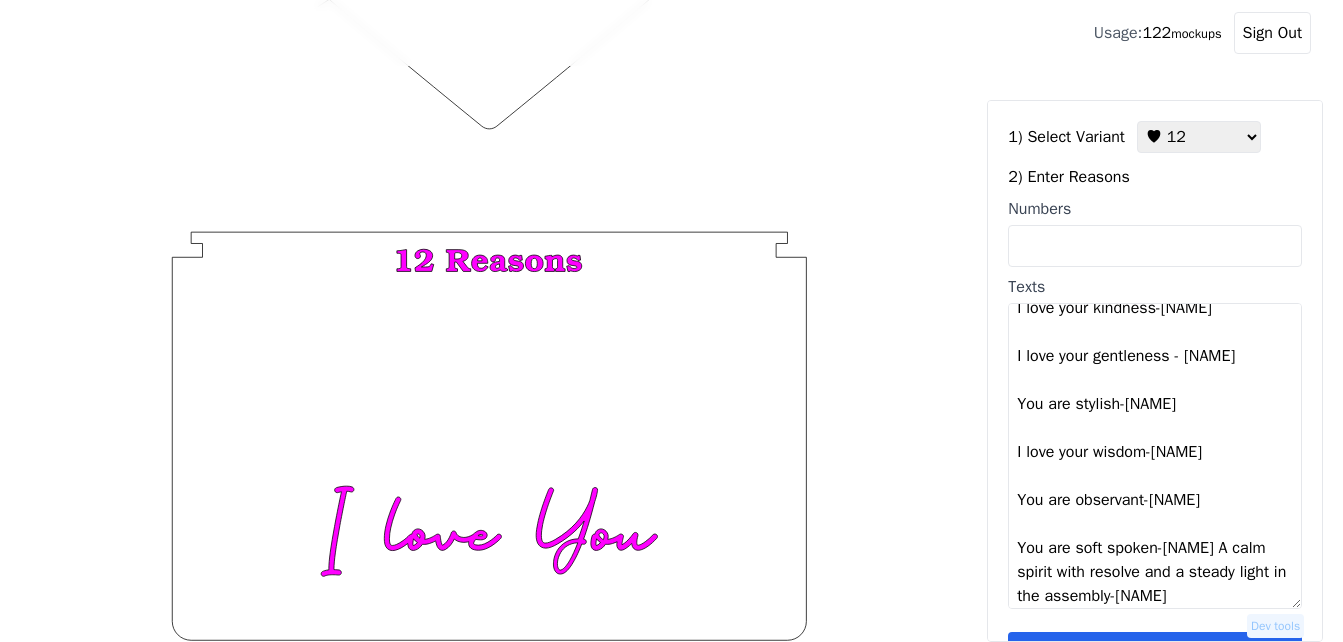 scroll, scrollTop: 288, scrollLeft: 0, axis: vertical 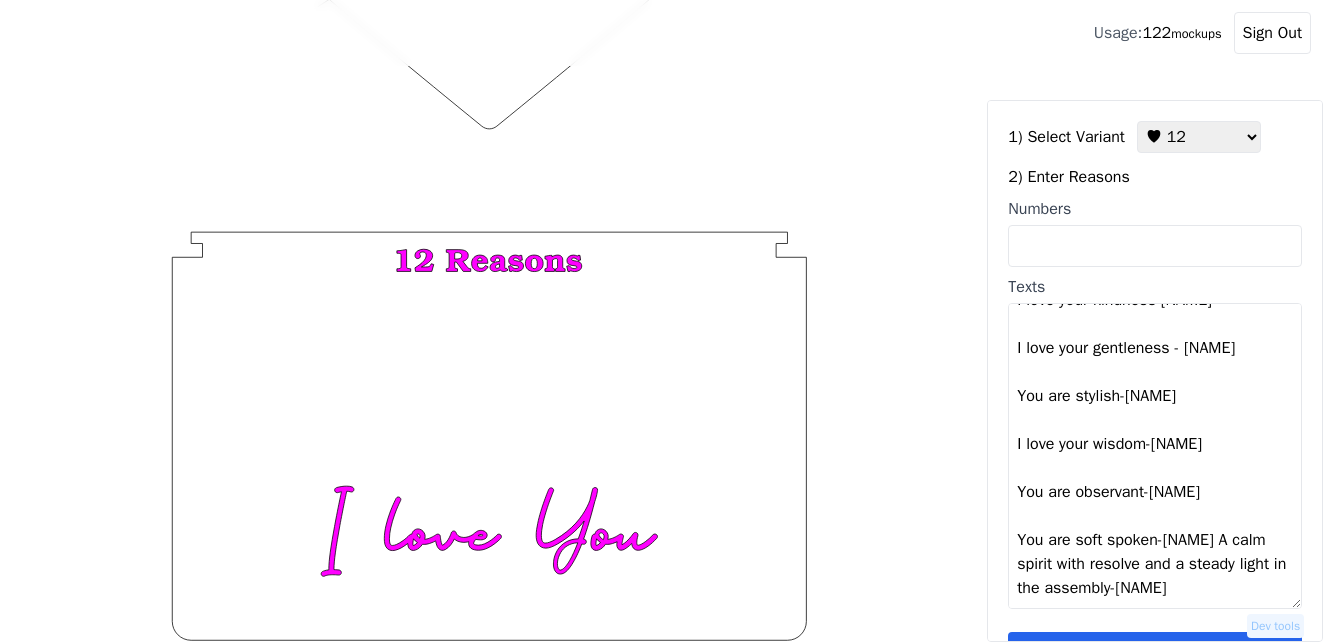 click on "I love your sense of humor- [NAME]
I love your hugs- [NAME]
I love your warm presence -[NAME]
You are chic and sophisticated- [NAME]
You are a good listener-[NAME]
I love your kindness-[NAME]
I love your gentleness - [NAME]
You are stylish-[NAME]
I love your wisdom-[NAME]
You are observant-[NAME]
You are soft spoken-[NAME] A calm spirit with resolve and a steady light in the assembly-[NAME]" at bounding box center (1155, 456) 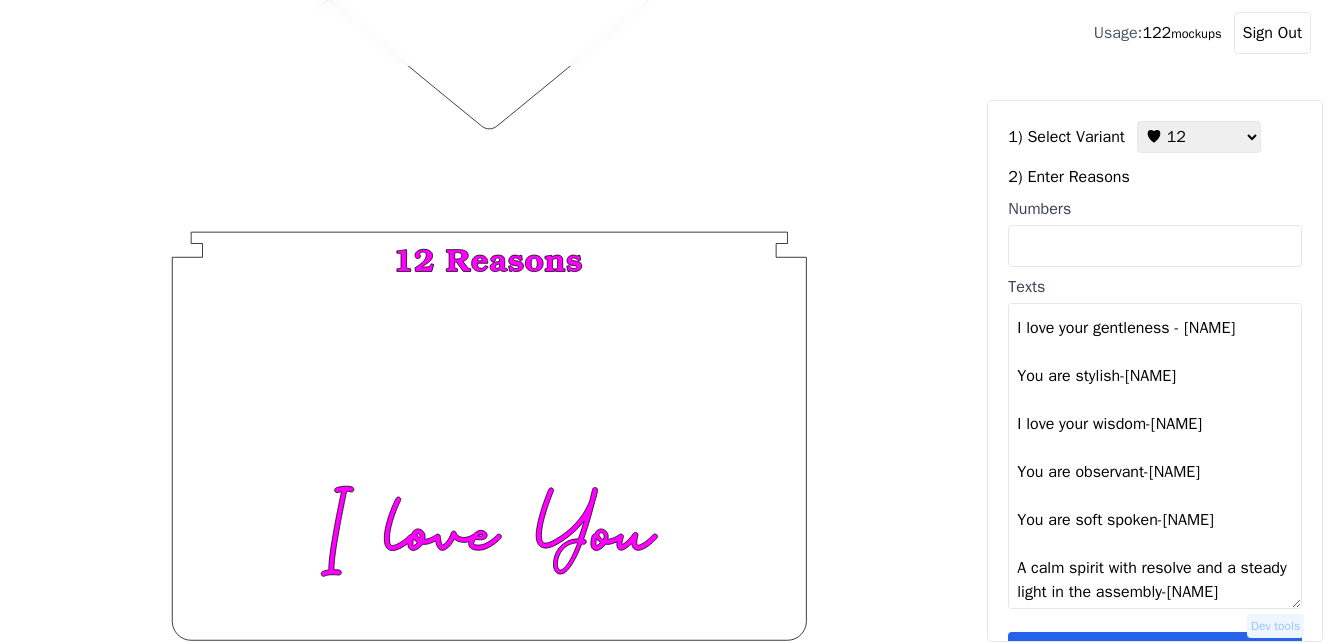 scroll, scrollTop: 312, scrollLeft: 0, axis: vertical 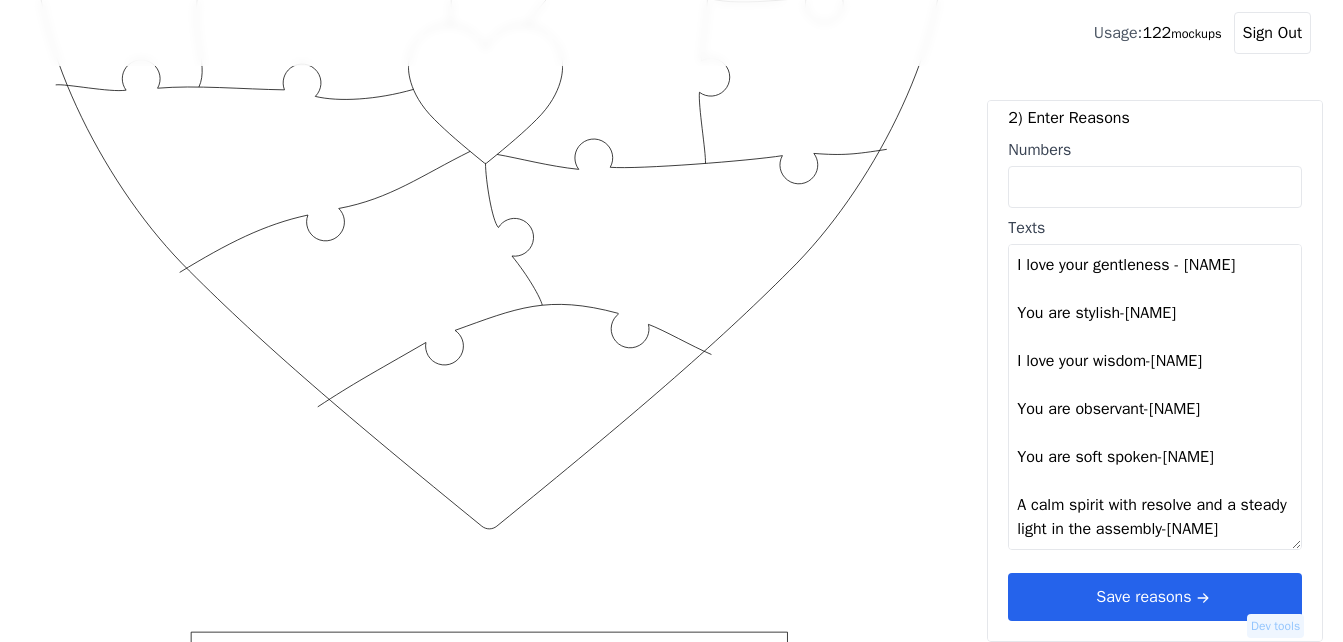 type on "I love your sense of humor- [NAME]
I love your hugs- [NAME]
I love your warm presence -[NAME]
You are chic and sophisticated- [NAME]
You are a good listener-[NAME]
I love your kindness-[NAME]
I love your gentleness - [NAME]
You are stylish-[NAME]
I love your wisdom-[NAME]
You are observant-[NAME]
You are soft spoken-[NAME]
A calm spirit with resolve and a steady light in the assembly-[NAME]" 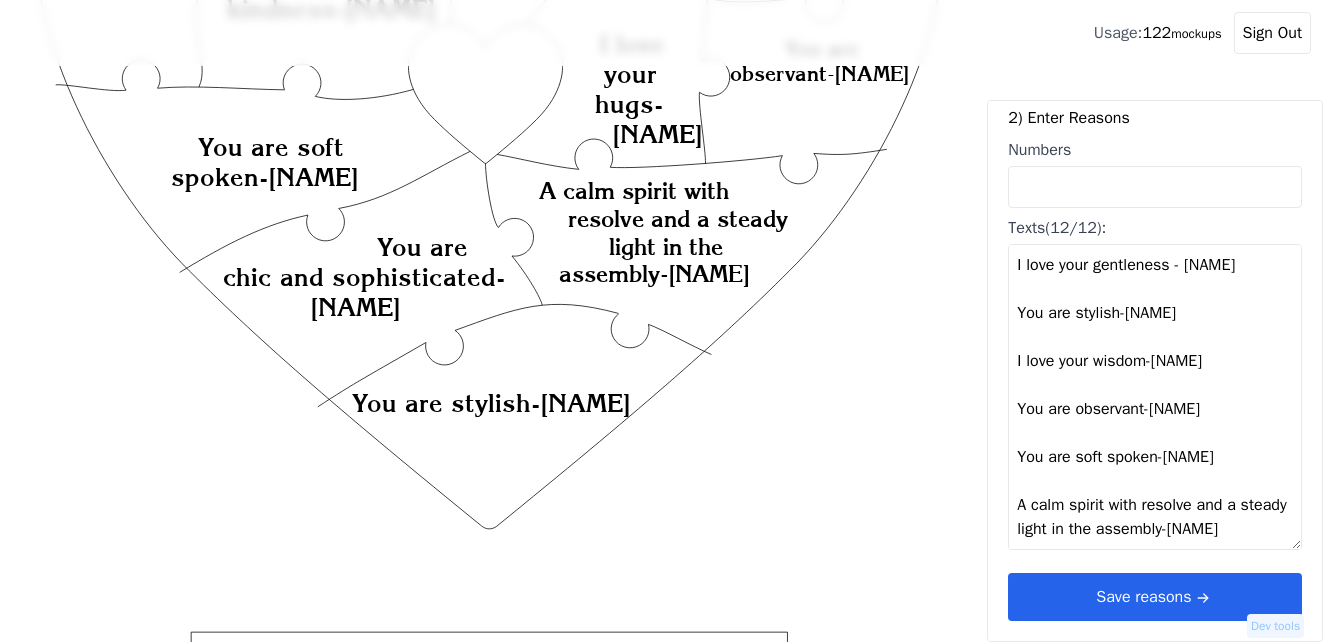 click on "Save reasons" at bounding box center [1155, 597] 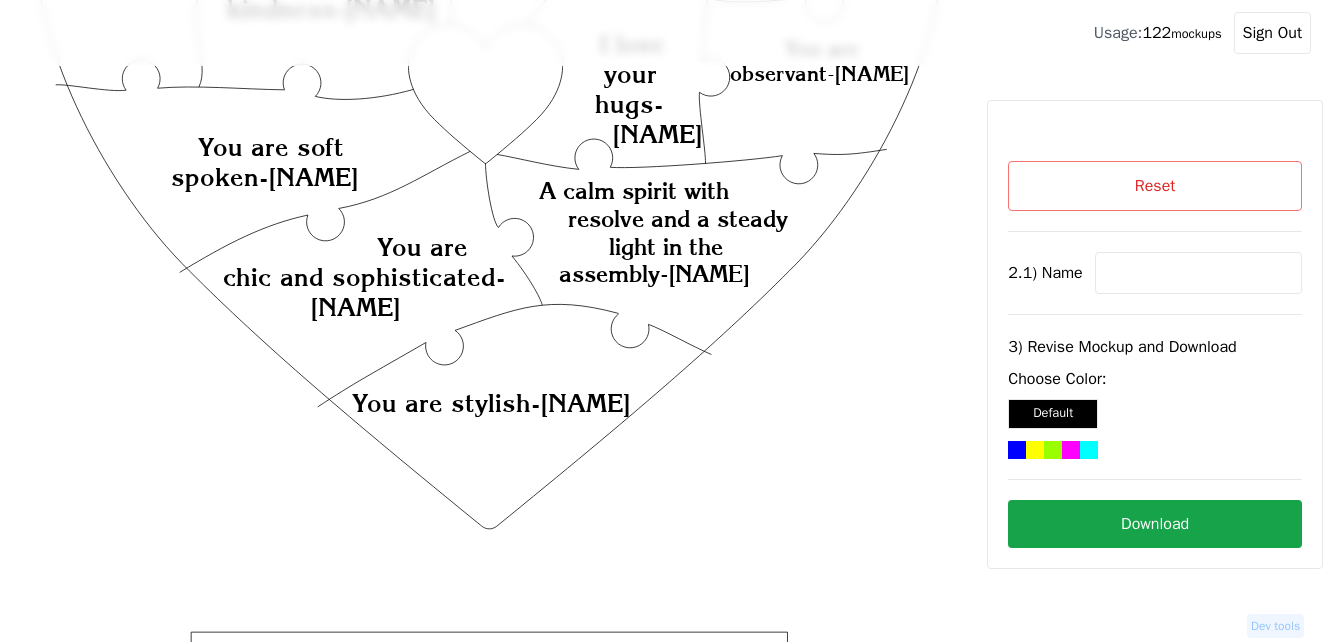 click at bounding box center (1198, 273) 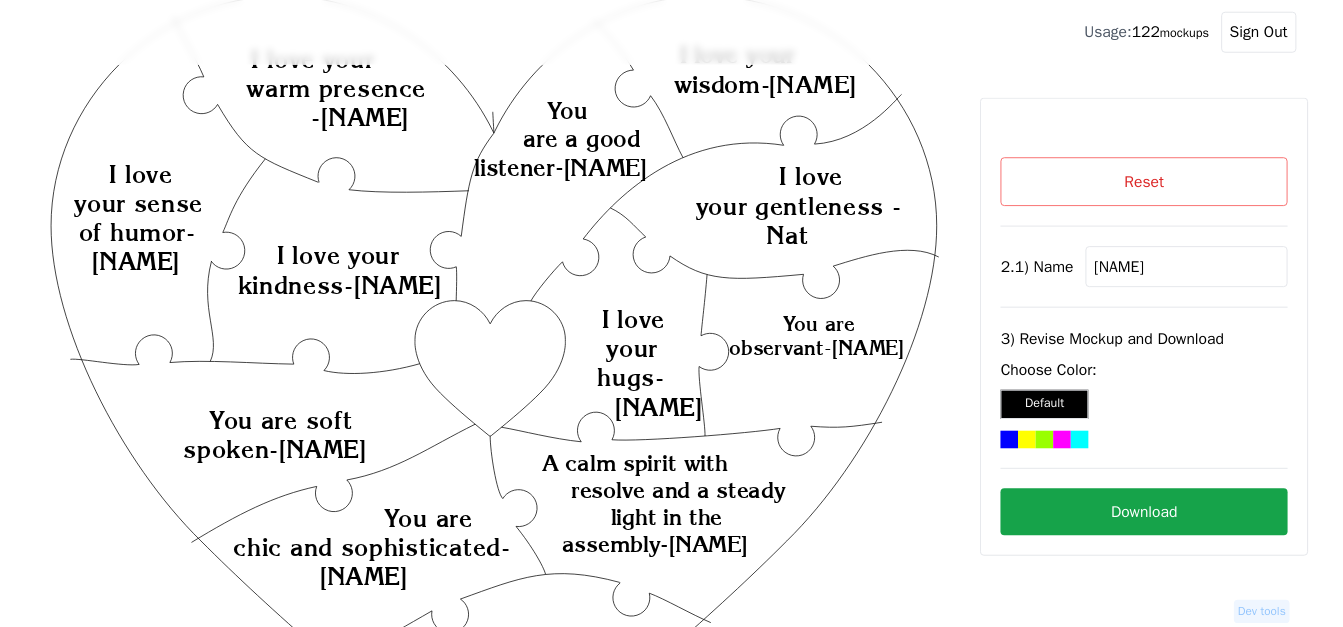 scroll, scrollTop: 78, scrollLeft: 0, axis: vertical 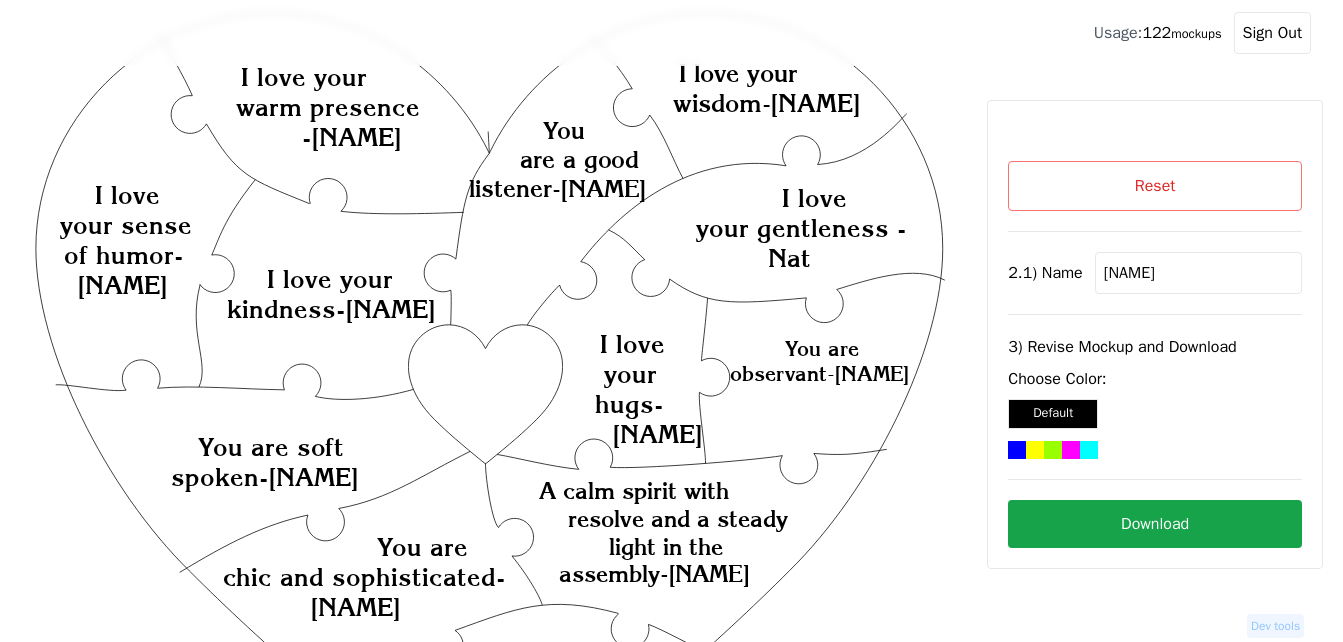 type on "[NAME]" 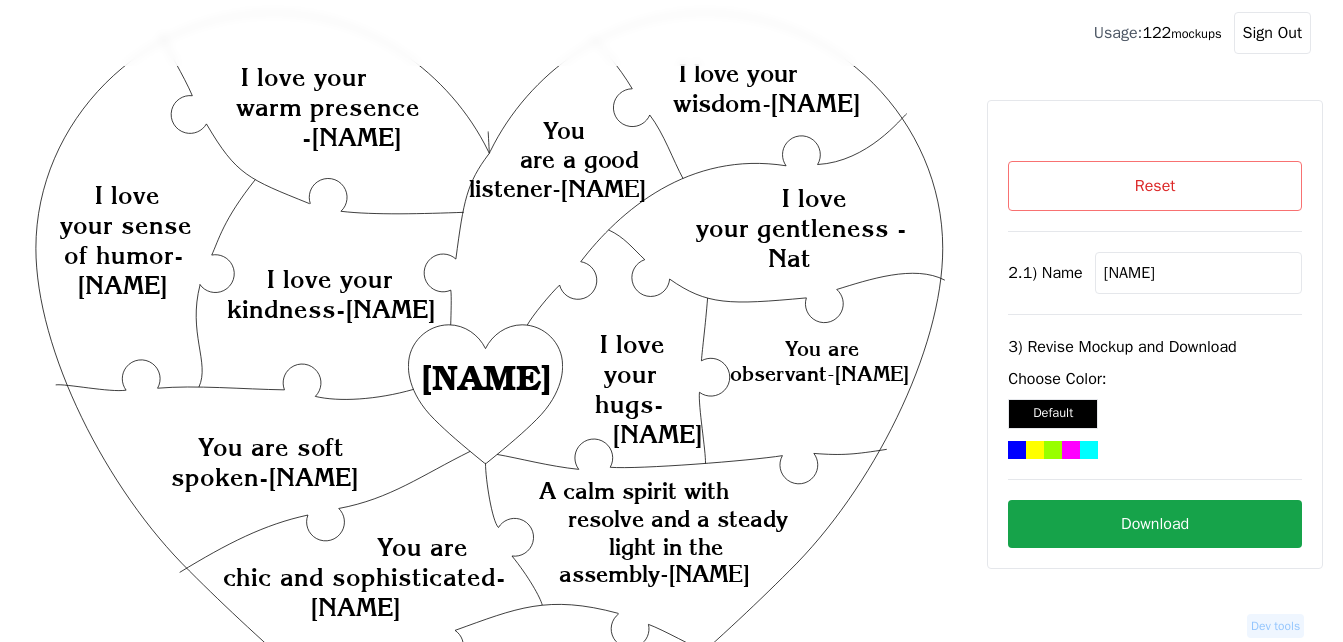 click 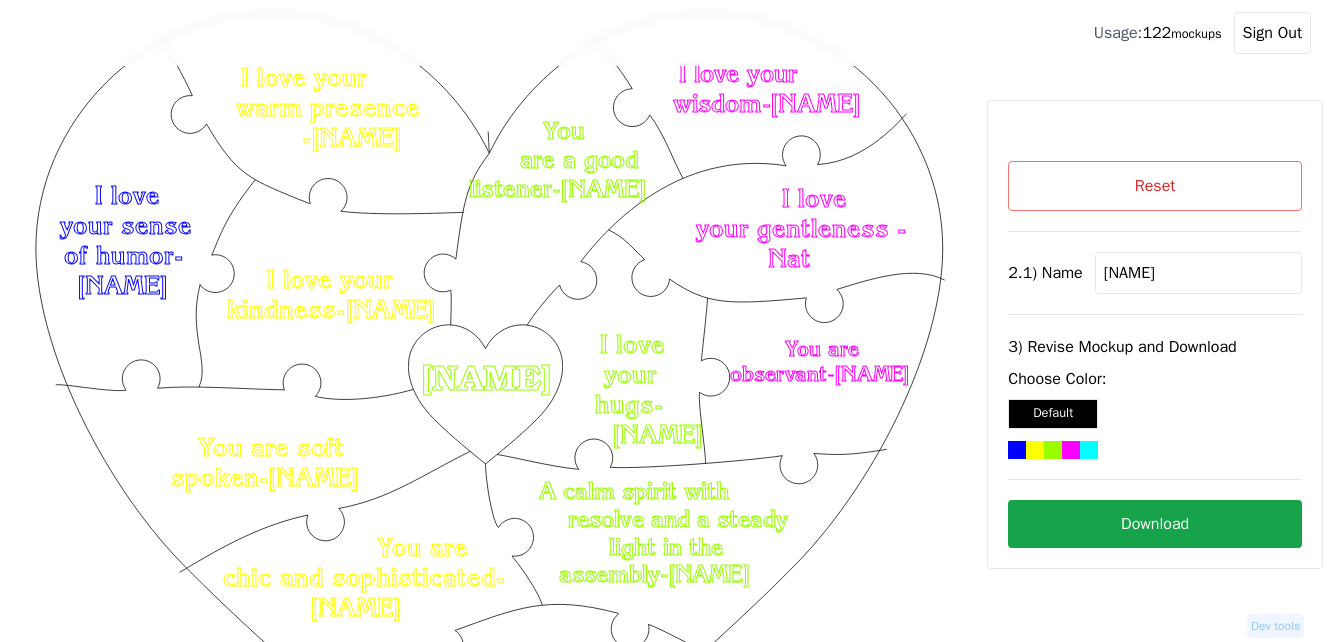 click on "Download" at bounding box center [1155, 524] 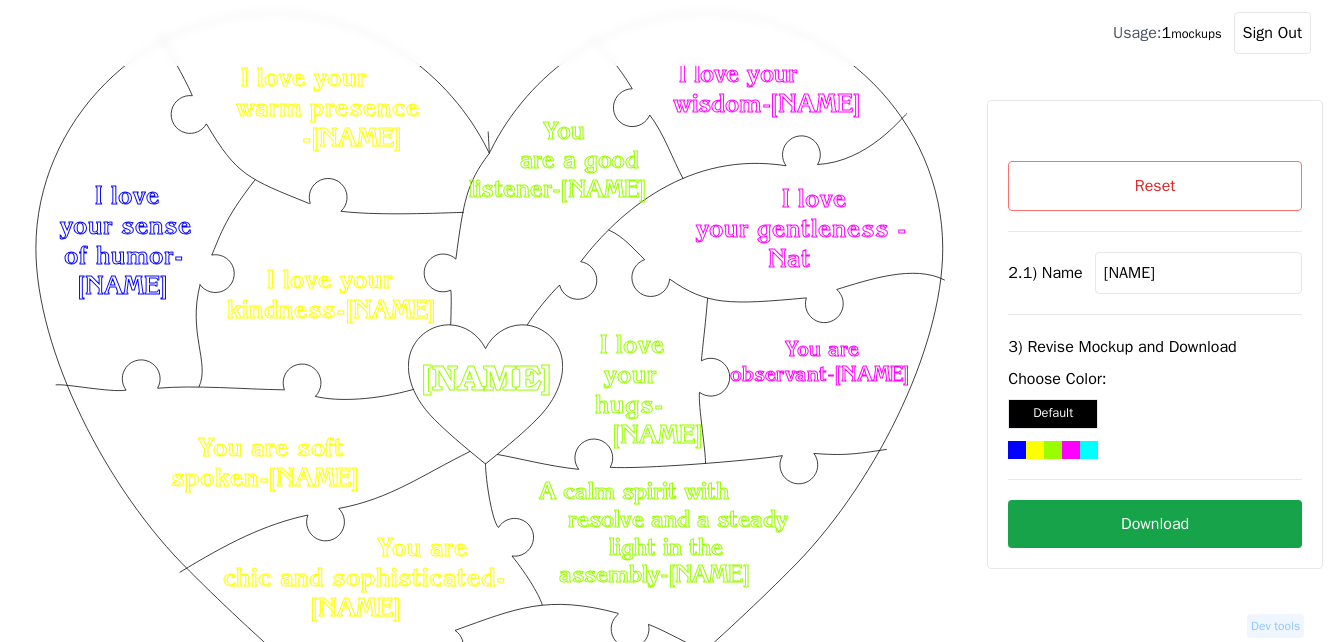 click on "Reset" at bounding box center (1155, 186) 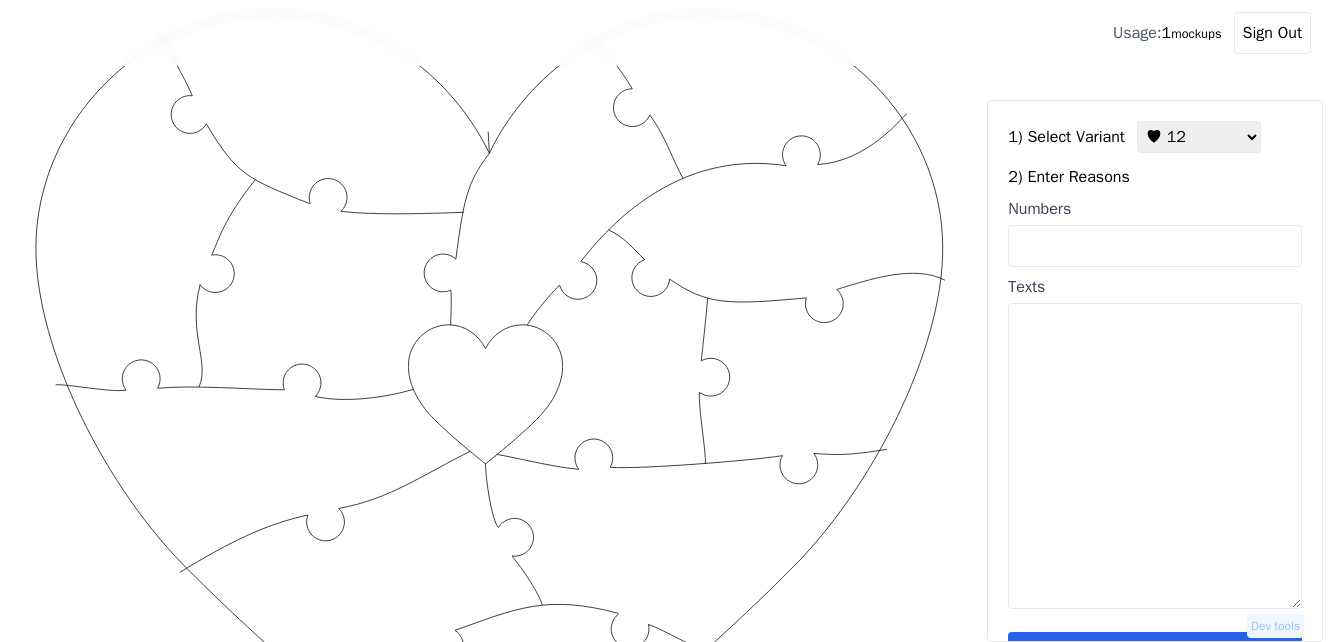 drag, startPoint x: 1177, startPoint y: 143, endPoint x: 1174, endPoint y: 155, distance: 12.369317 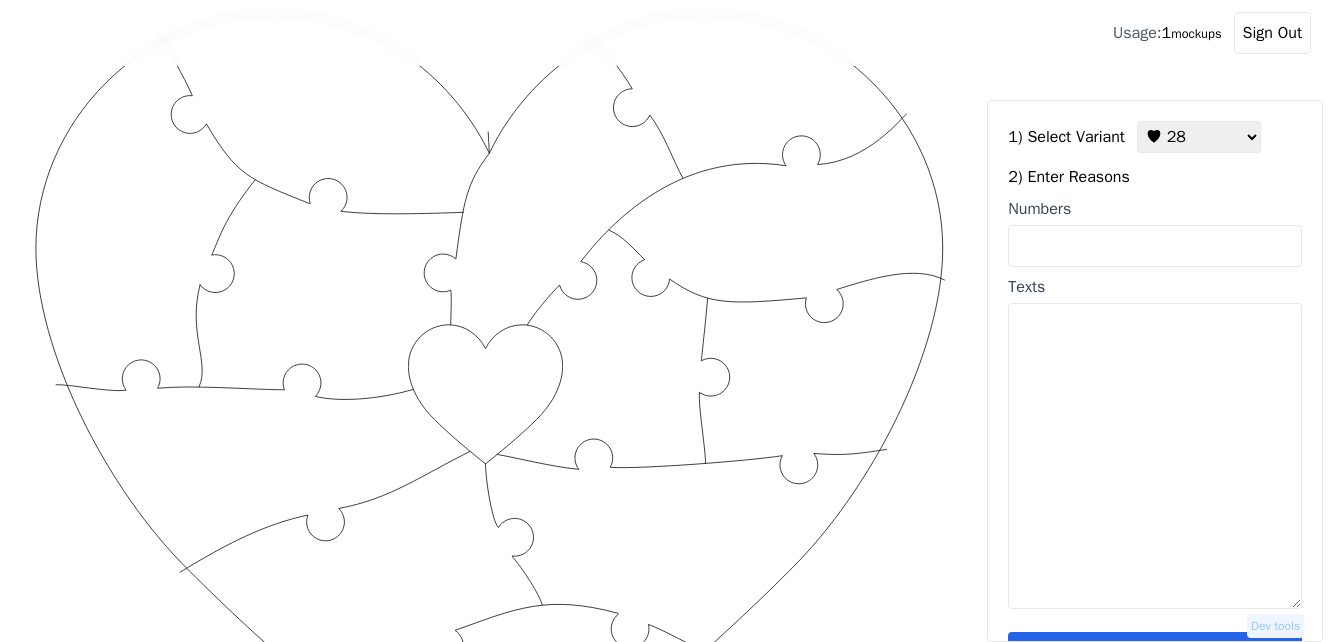 click on "♥ [NUMBER] ♥ [NUMBER] ♥ [NUMBER] ♥ [NUMBER] ♥ [NUMBER] ♥ [NUMBER] ♥ [NUMBER]" at bounding box center [1199, 137] 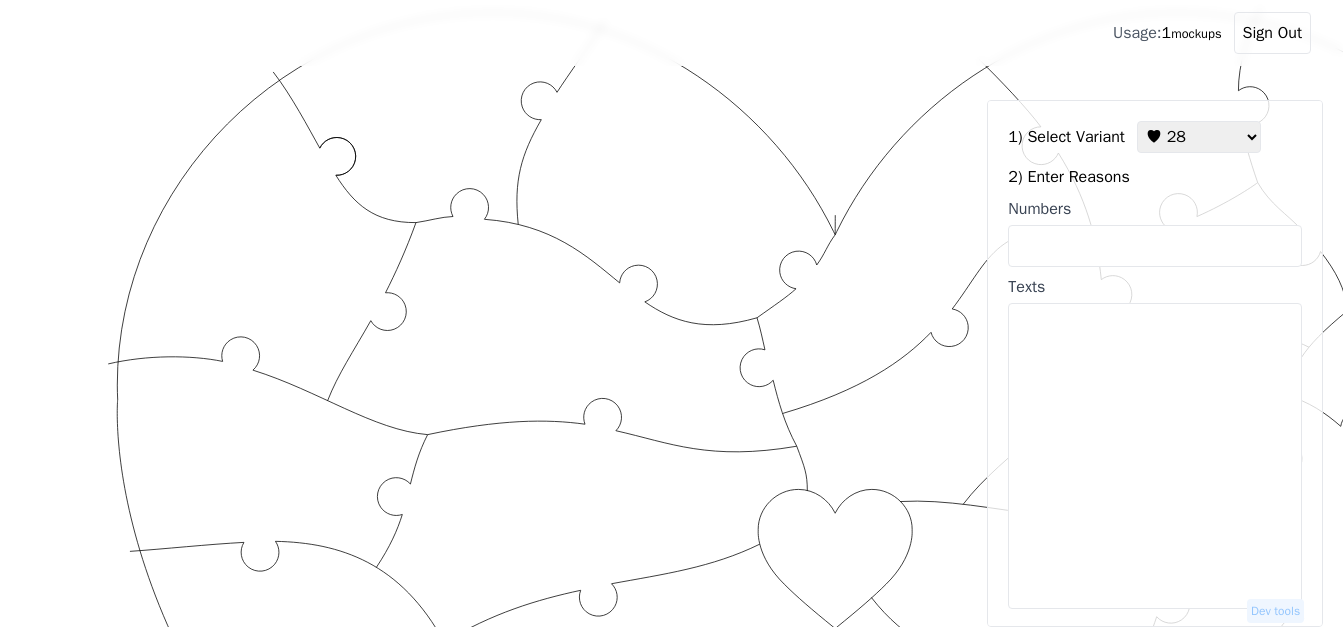 click on "Texts" at bounding box center [1155, 456] 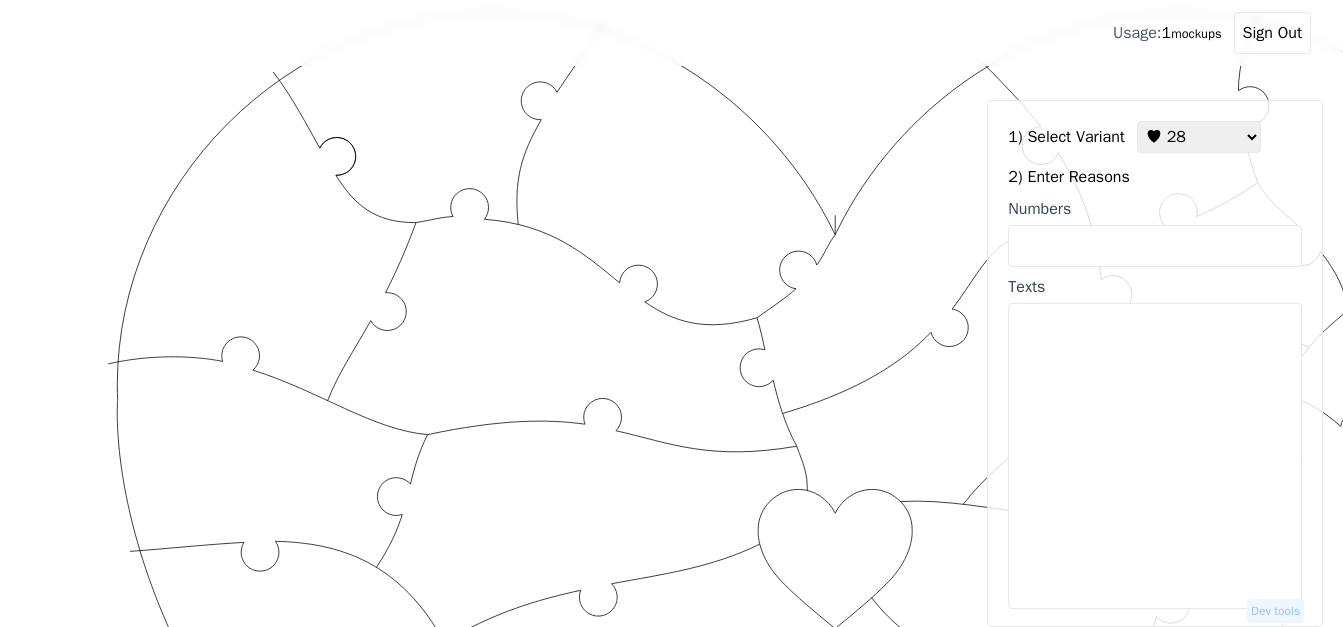 paste on "You make me smile
You are beautiful
You love me so much
You go on adventures with me
You are smart and thoughtful
I love the way you look at me
We have made a beautiful family together
You are my best friend
All the memrories we have made together
You are always by my side
I love how much fun we have together
You bring out the best in me
You have a heart full of love
Because when you laugh it makes me laugh
You make time for the two of us
I love your perseverance
You're always there for me no matter what
With you I can be myself
I love the way you kiss me
You are a great mother
You are courageous
You chose me and continue to choose me
I cherish the way you make me feel
When I think of you it makes me smile and happy
You're patient with my questions
I love the way we work together
You put other's needs before you own
I just love being around you, even when we might not be doing anything" 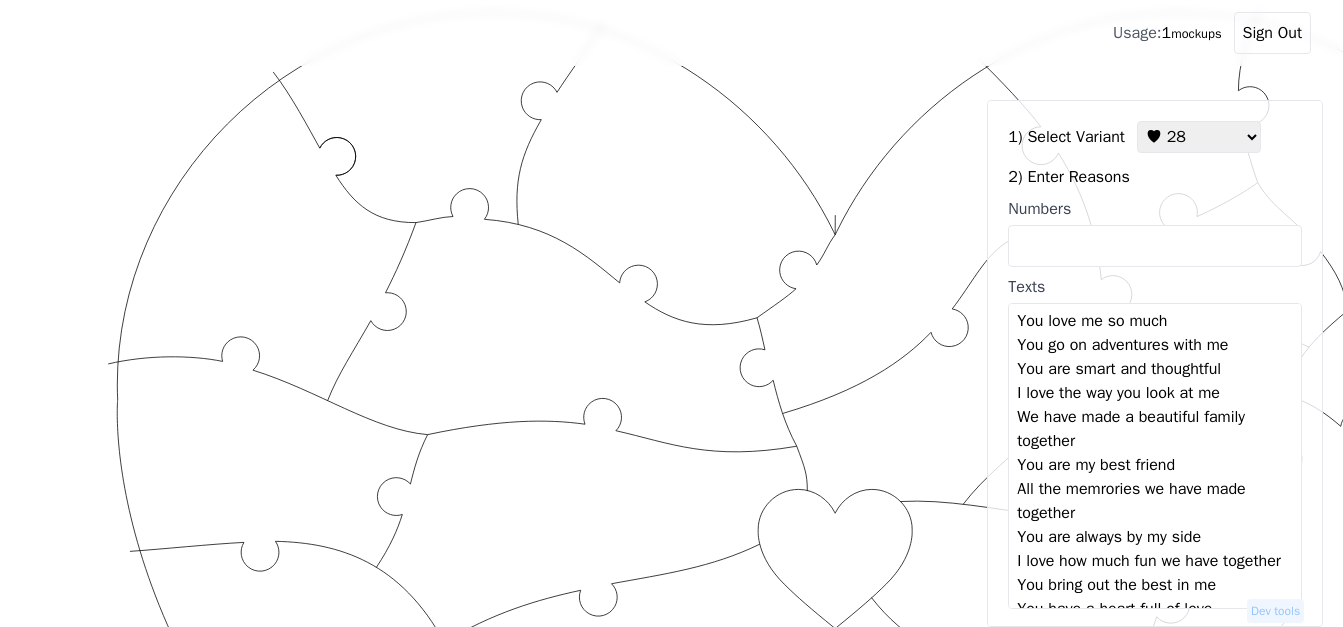scroll, scrollTop: 0, scrollLeft: 0, axis: both 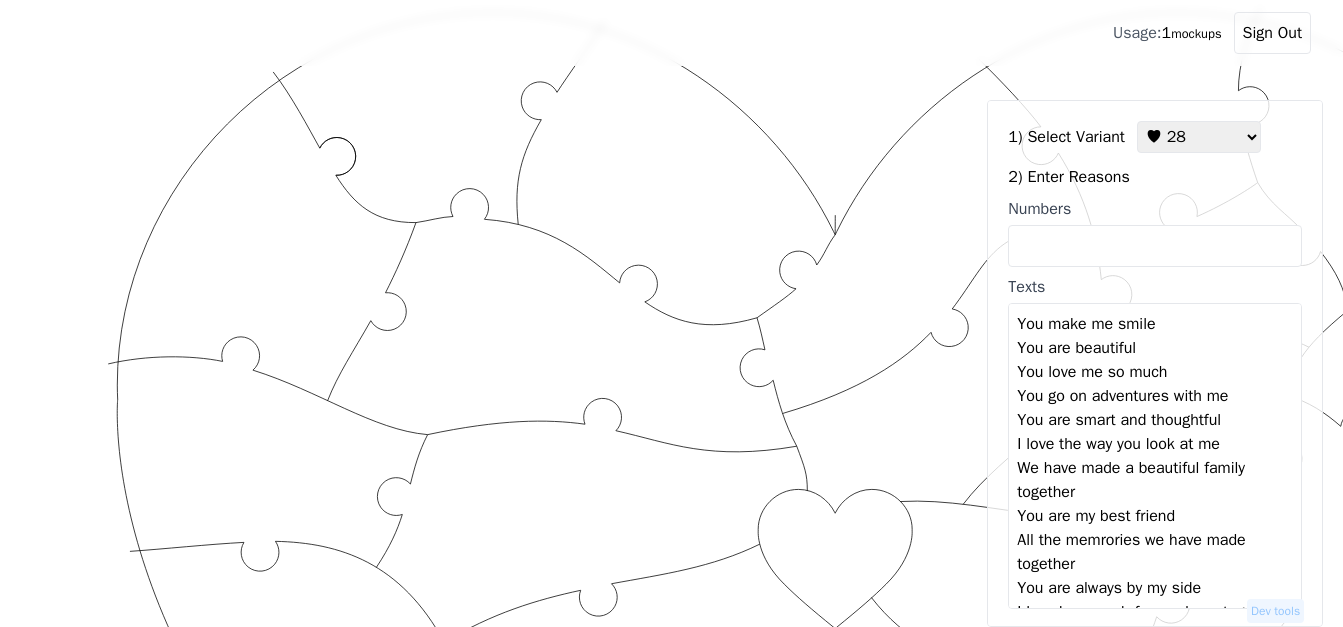 click on "You make me smile
You are beautiful
You love me so much
You go on adventures with me
You are smart and thoughtful
I love the way you look at me
We have made a beautiful family together
You are my best friend
All the memrories we have made together
You are always by my side
I love how much fun we have together
You bring out the best in me
You have a heart full of love
Because when you laugh it makes me laugh
You make time for the two of us
I love your perseverance
You're always there for me no matter what
With you I can be myself
I love the way you kiss me
You are a great mother
You are courageous
You chose me and continue to choose me
I cherish the way you make me feel
When I think of you it makes me smile and happy
You're patient with my questions
I love the way we work together
You put other's needs before you own
I just love being around you, even when we might not be doing anything" at bounding box center (1155, 456) 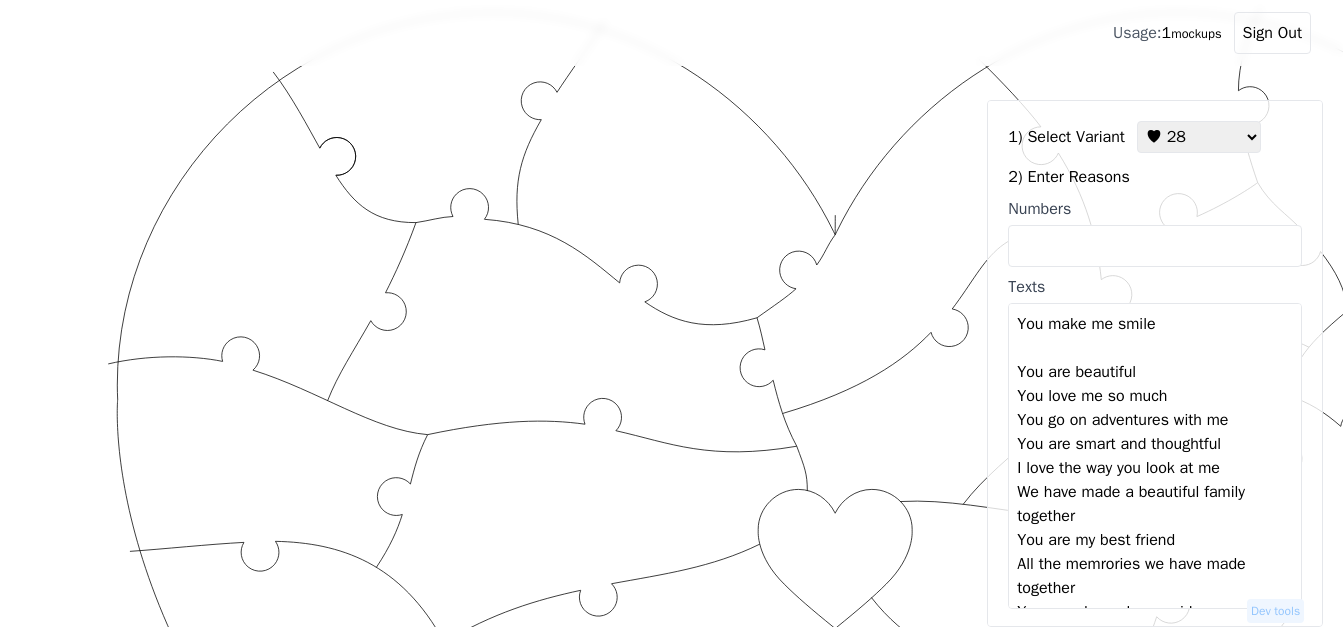 click on "You make me smile
You are beautiful
You love me so much
You go on adventures with me
You are smart and thoughtful
I love the way you look at me
We have made a beautiful family together
You are my best friend
All the memrories we have made together
You are always by my side
I love how much fun we have together
You bring out the best in me
You have a heart full of love
Because when you laugh it makes me laugh
You make time for the two of us
I love your perseverance
You're always there for me no matter what
With you I can be myself
I love the way you kiss me
You are a great mother
You are courageous
You chose me and continue to choose me
I cherish the way you make me feel
When I think of you it makes me smile and happy
You're patient with my questions
I love the way we work together
You put other's needs before you own
I just love being around you, even when we might not be doing anything" at bounding box center [1155, 456] 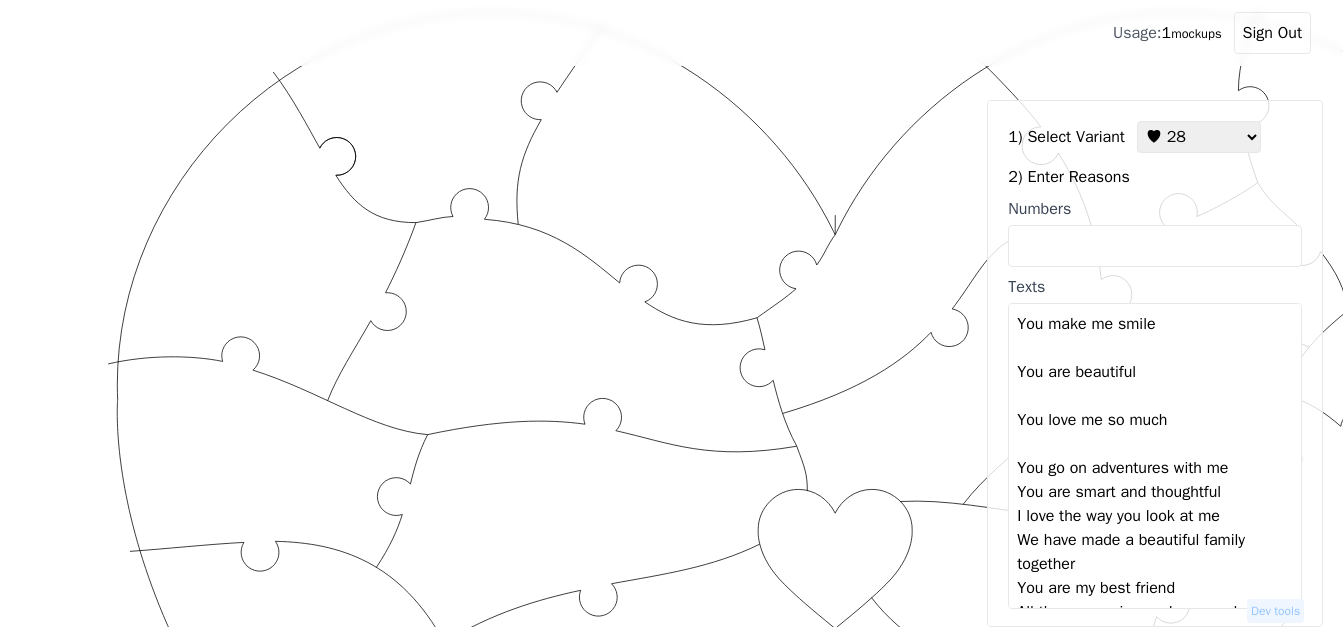 click on "You make me smile
You are beautiful
You love me so much
You go on adventures with me
You are smart and thoughtful
I love the way you look at me
We have made a beautiful family together
You are my best friend
All the memrories we have made together
You are always by my side
I love how much fun we have together
You bring out the best in me
You have a heart full of love
Because when you laugh it makes me laugh
You make time for the two of us
I love your perseverance
You're always there for me no matter what
With you I can be myself
I love the way you kiss me
You are a great mother
You are courageous
You chose me and continue to choose me
I cherish the way you make me feel
When I think of you it makes me smile and happy
You're patient with my questions
I love the way we work together
You put other's needs before you own
I just love being around you, even when we might not be doing anything" at bounding box center (1155, 456) 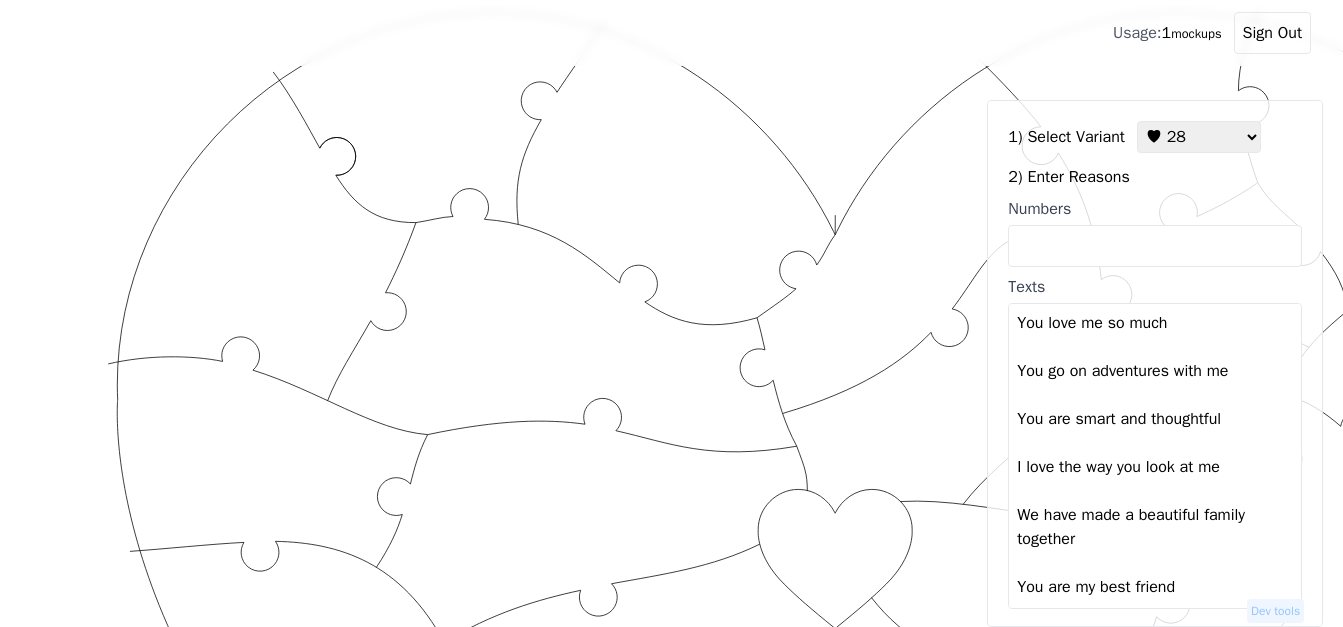 scroll, scrollTop: 100, scrollLeft: 0, axis: vertical 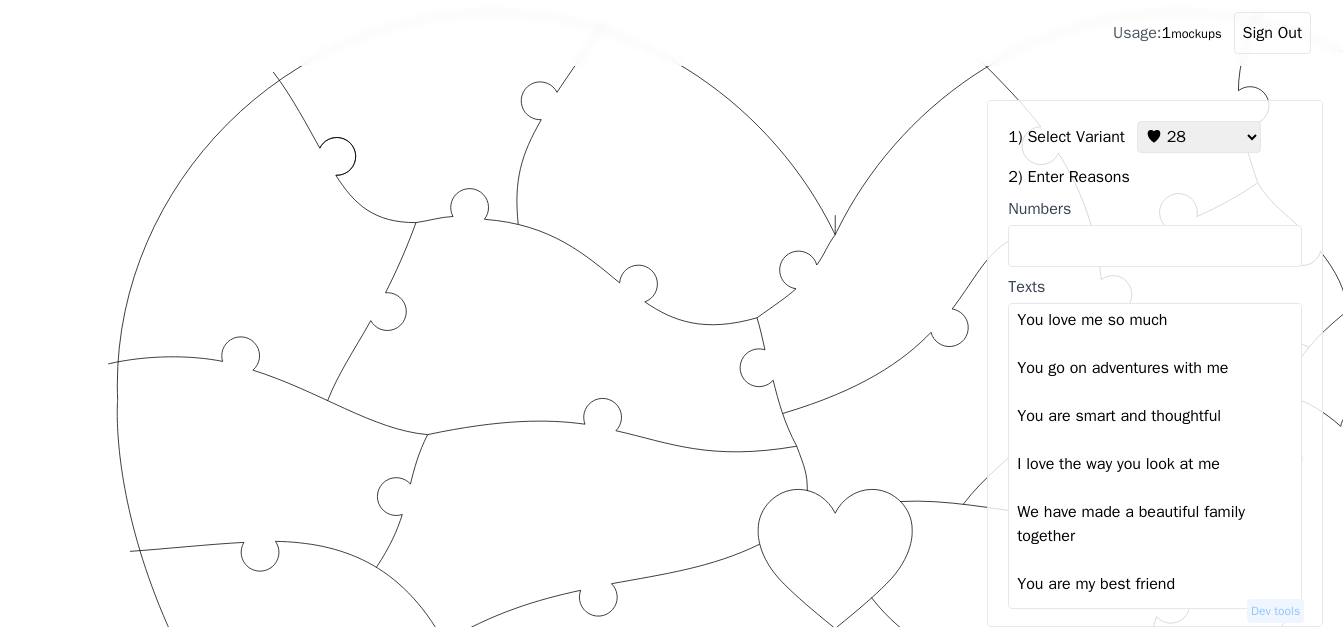 click on "You make me smile
You are beautiful
You love me so much
You go on adventures with me
You are smart and thoughtful
I love the way you look at me
We have made a beautiful family together
You are my best friend
All the memrories we have made together
You are always by my side
I love how much fun we have together
You bring out the best in me
You have a heart full of love
Because when you laugh it makes me laugh
You make time for the two of us
I love your perseverance
You're always there for me no matter what
With you I can be myself
I love the way you kiss me
You are a great mother
You are courageous
You chose me and continue to choose me
I cherish the way you make me feel
When I think of you it makes me smile and happy
You're patient with my questions
I love the way we work together
You put other's needs before you own
I just love being around you, even when we might not be doing anything" at bounding box center (1155, 456) 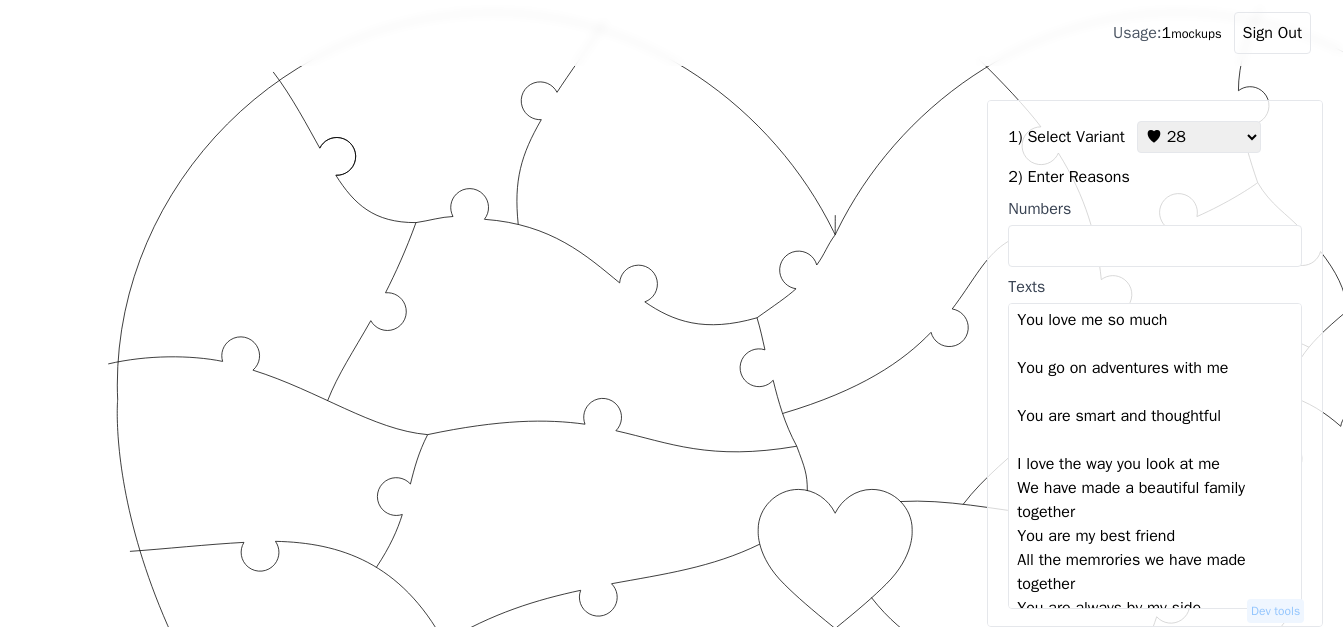 click on "You make me smile
You are beautiful
You love me so much
You go on adventures with me
You are smart and thoughtful
I love the way you look at me
We have made a beautiful family together
You are my best friend
All the memrories we have made together
You are always by my side
I love how much fun we have together
You bring out the best in me
You have a heart full of love
Because when you laugh it makes me laugh
You make time for the two of us
I love your perseverance
You're always there for me no matter what
With you I can be myself
I love the way you kiss me
You are a great mother
You are courageous
You chose me and continue to choose me
I cherish the way you make me feel
When I think of you it makes me smile and happy
You're patient with my questions
I love the way we work together
You put other's needs before you own
I just love being around you, even when we might not be doing anything" at bounding box center (1155, 456) 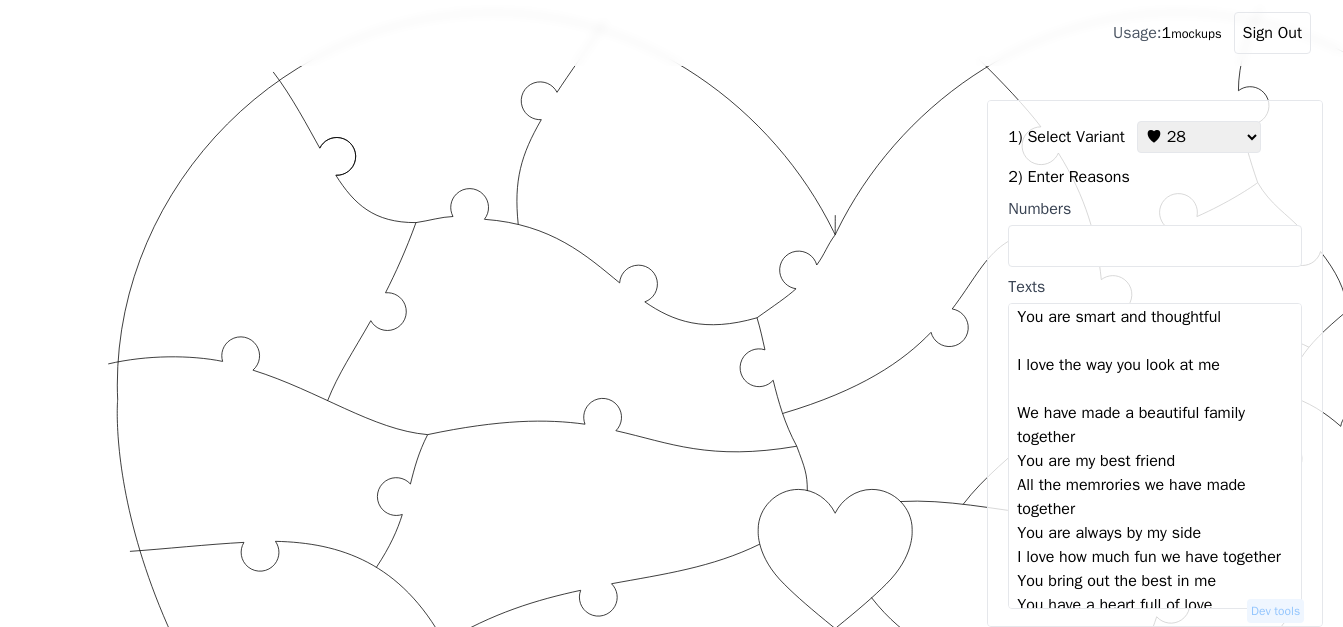 scroll, scrollTop: 300, scrollLeft: 0, axis: vertical 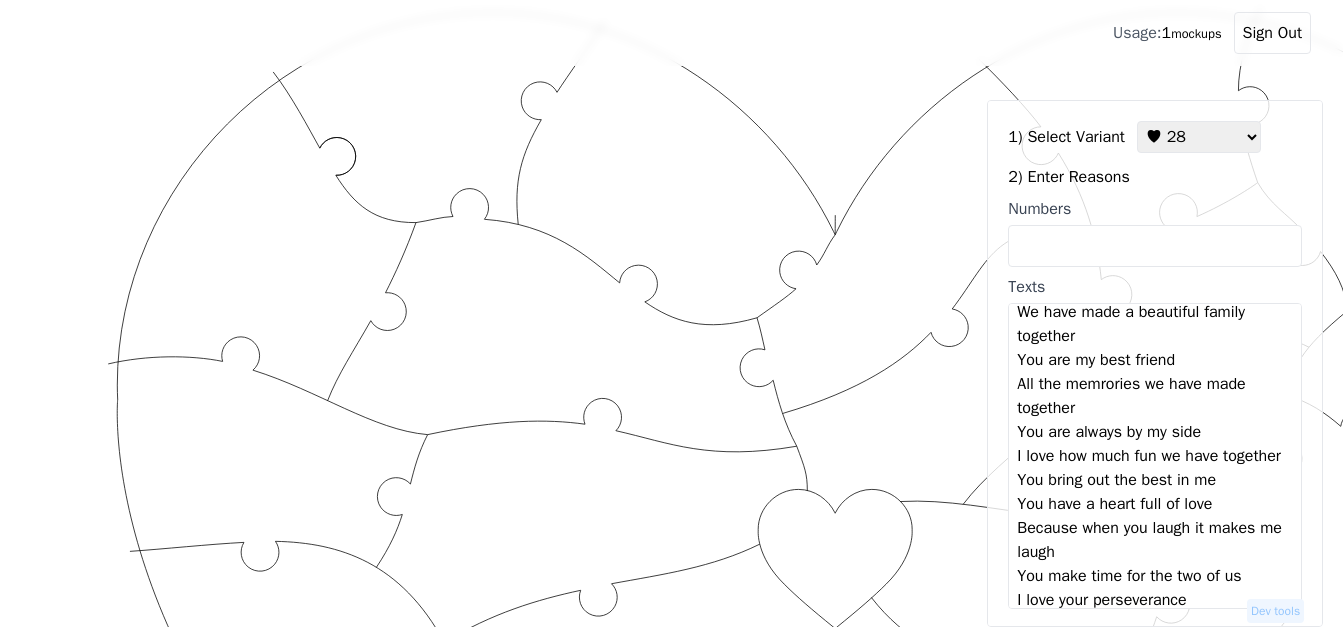 click on "You make me smile
You are beautiful
You love me so much
You go on adventures with me
You are smart and thoughtful
I love the way you look at me
We have made a beautiful family together
You are my best friend
All the memrories we have made together
You are always by my side
I love how much fun we have together
You bring out the best in me
You have a heart full of love
Because when you laugh it makes me laugh
You make time for the two of us
I love your perseverance
You're always there for me no matter what
With you I can be myself
I love the way you kiss me
You are a great mother
You are courageous
You chose me and continue to choose me
I cherish the way you make me feel
When I think of you it makes me smile and happy
You're patient with my questions
I love the way we work together
You put other's needs before you own
I just love being around you, even when we might not be doing anything" at bounding box center (1155, 456) 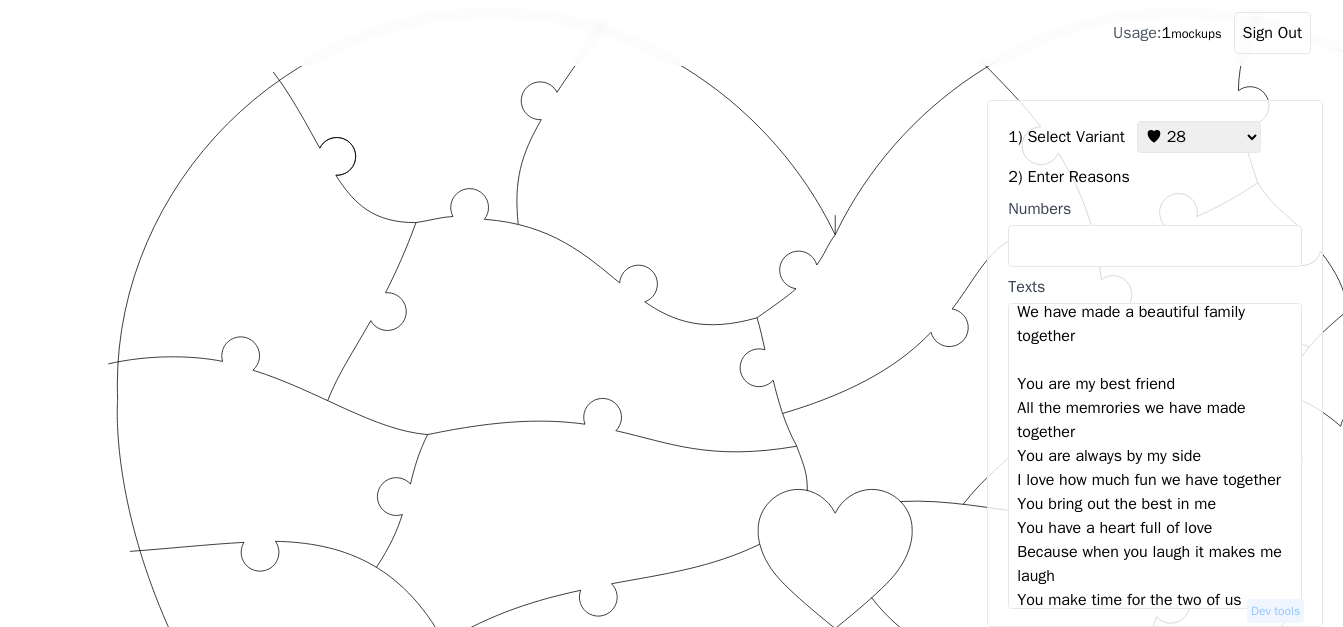 scroll, scrollTop: 324, scrollLeft: 0, axis: vertical 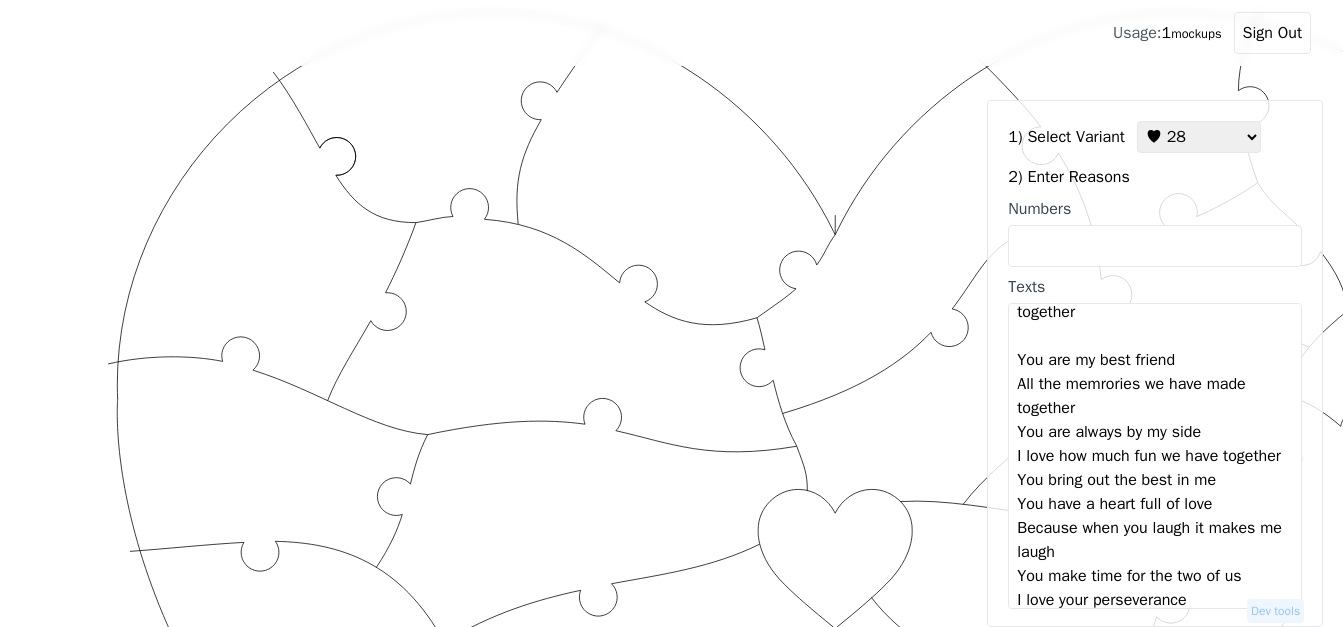 click on "You make me smile
You are beautiful
You love me so much
You go on adventures with me
You are smart and thoughtful
I love the way you look at me
We have made a beautiful family together
You are my best friend
All the memrories we have made together
You are always by my side
I love how much fun we have together
You bring out the best in me
You have a heart full of love
Because when you laugh it makes me laugh
You make time for the two of us
I love your perseverance
You're always there for me no matter what
With you I can be myself
I love the way you kiss me
You are a great mother
You are courageous
You chose me and continue to choose me
I cherish the way you make me feel
When I think of you it makes me smile and happy
You're patient with my questions
I love the way we work together
You put other's needs before you own
I just love being around you, even when we might not be doing anything" at bounding box center (1155, 456) 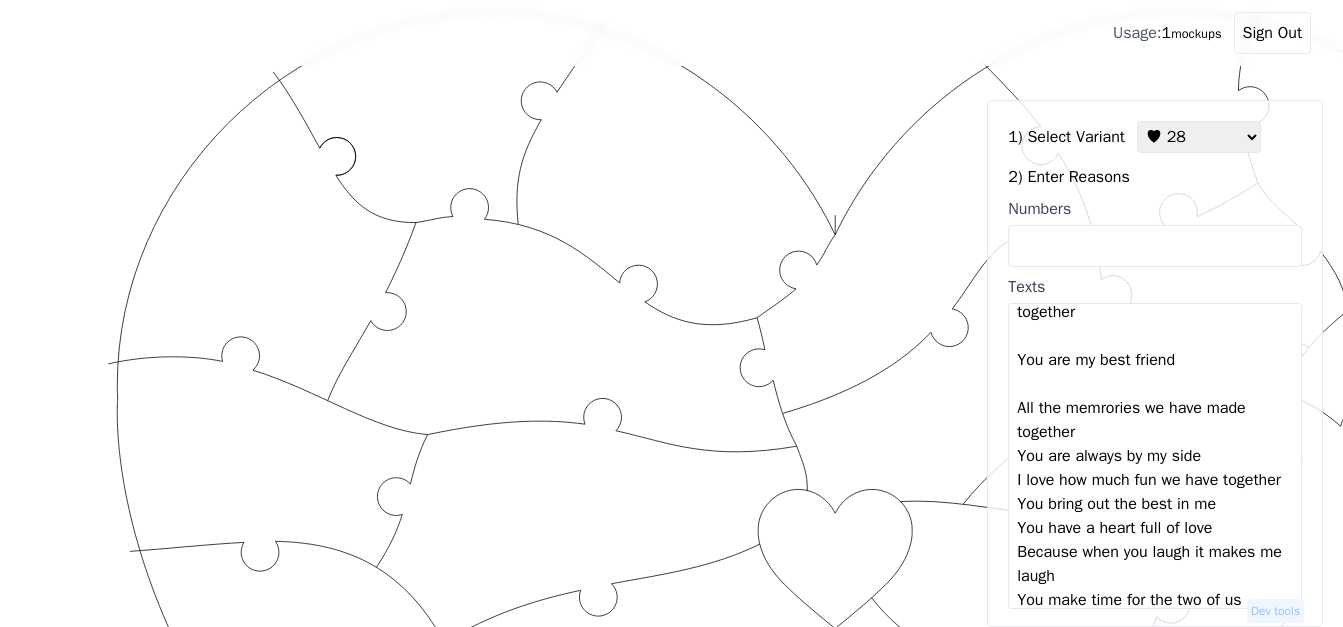 click on "You make me smile
You are beautiful
You love me so much
You go on adventures with me
You are smart and thoughtful
I love the way you look at me
We have made a beautiful family together
You are my best friend
All the memrories we have made together
You are always by my side
I love how much fun we have together
You bring out the best in me
You have a heart full of love
Because when you laugh it makes me laugh
You make time for the two of us
I love your perseverance
You're always there for me no matter what
With you I can be myself
I love the way you kiss me
You are a great mother
You are courageous
You chose me and continue to choose me
I cherish the way you make me feel
When I think of you it makes me smile and happy
You're patient with my questions
I love the way we work together
You put other's needs before you own
I just love being around you, even when we might not be doing anything" at bounding box center (1155, 456) 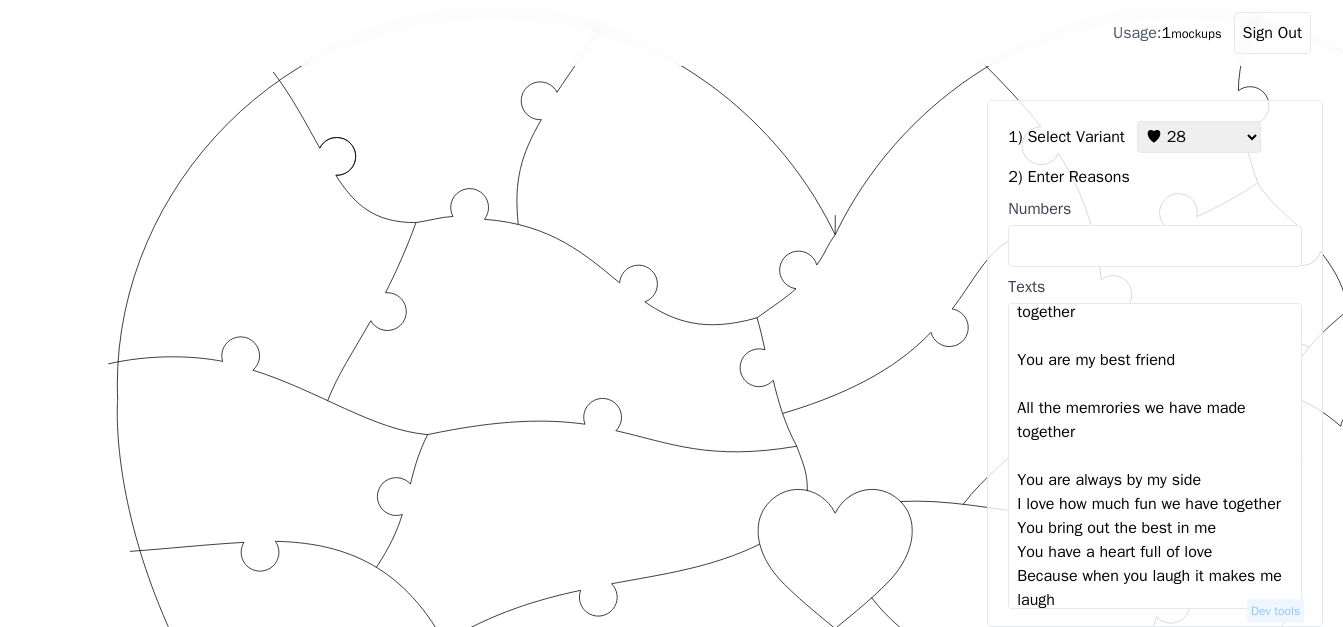 click on "You make me smile
You are beautiful
You love me so much
You go on adventures with me
You are smart and thoughtful
I love the way you look at me
We have made a beautiful family together
You are my best friend
All the memrories we have made together
You are always by my side
I love how much fun we have together
You bring out the best in me
You have a heart full of love
Because when you laugh it makes me laugh
You make time for the two of us
I love your perseverance
You're always there for me no matter what
With you I can be myself
I love the way you kiss me
You are a great mother
You are courageous
You chose me and continue to choose me
I cherish the way you make me feel
When I think of you it makes me smile and happy
You're patient with my questions
I love the way we work together
You put other's needs before you own
I just love being around you, even when we might not be doing anything" at bounding box center (1155, 456) 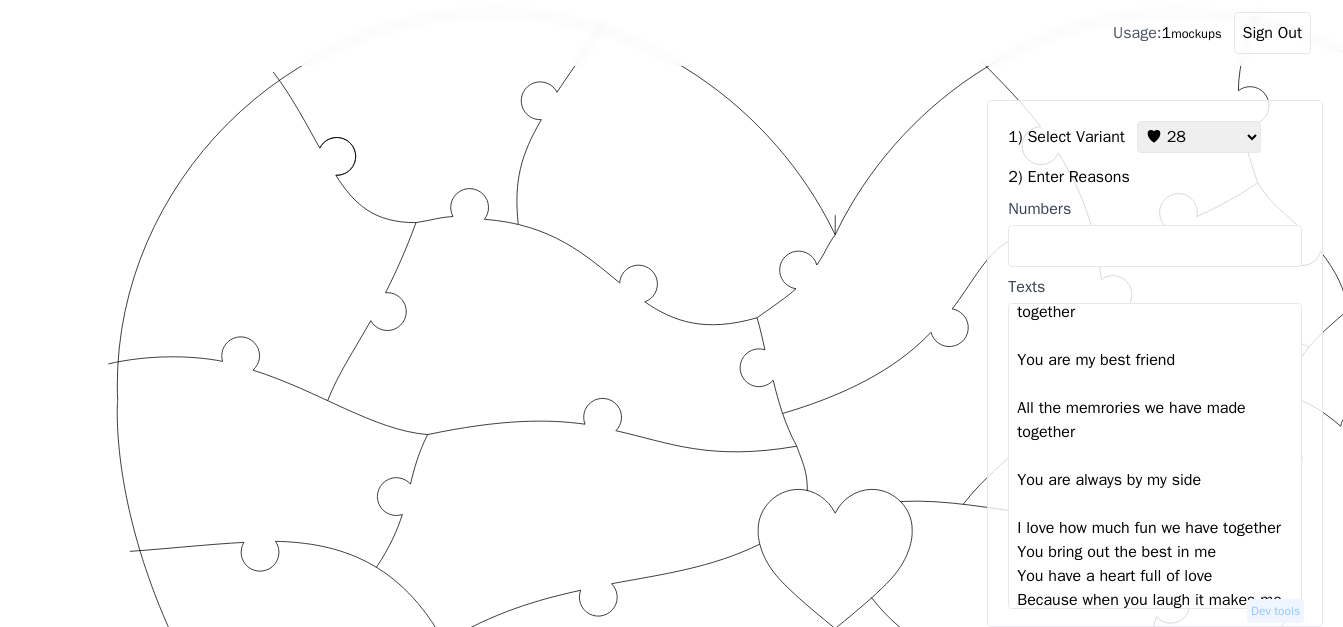 click on "You make me smile
You are beautiful
You love me so much
You go on adventures with me
You are smart and thoughtful
I love the way you look at me
We have made a beautiful family together
You are my best friend
All the memrories we have made together
You are always by my side
I love how much fun we have together
You bring out the best in me
You have a heart full of love
Because when you laugh it makes me laugh
You make time for the two of us
I love your perseverance
You're always there for me no matter what
With you I can be myself
I love the way you kiss me
You are a great mother
You are courageous
You chose me and continue to choose me
I cherish the way you make me feel
When I think of you it makes me smile and happy
You're patient with my questions
I love the way we work together
You put other's needs before you own
I just love being around you, even when we might not be doing anything" at bounding box center (1155, 456) 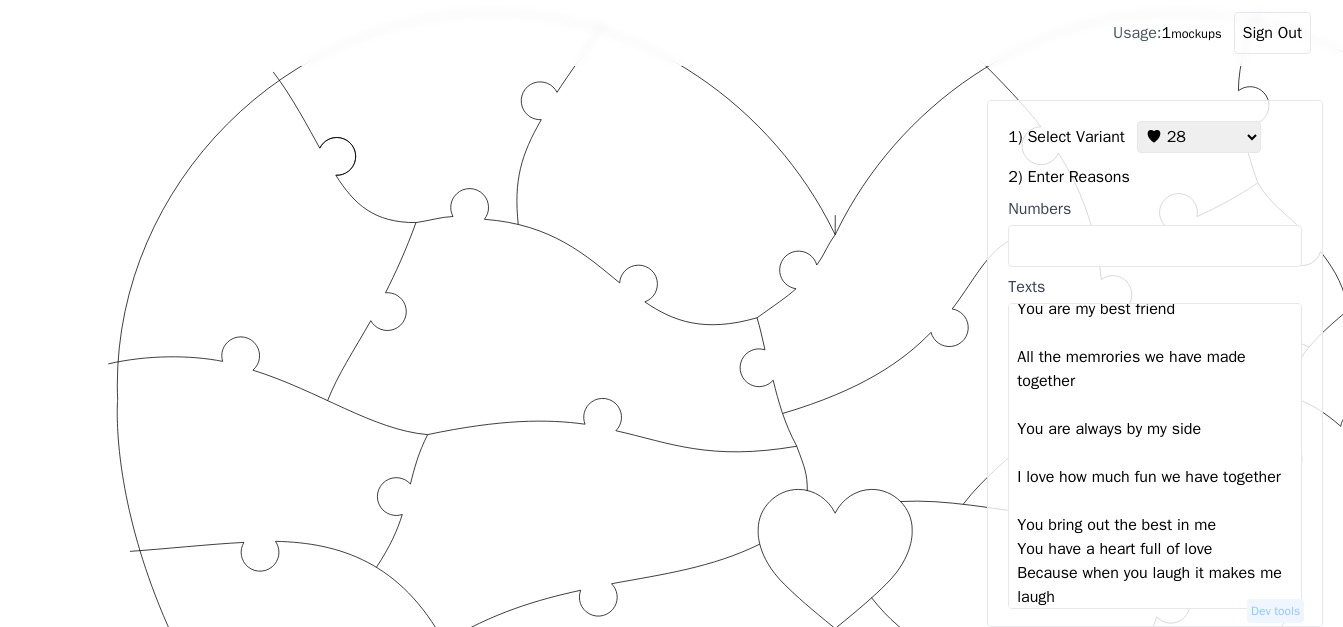 scroll, scrollTop: 424, scrollLeft: 0, axis: vertical 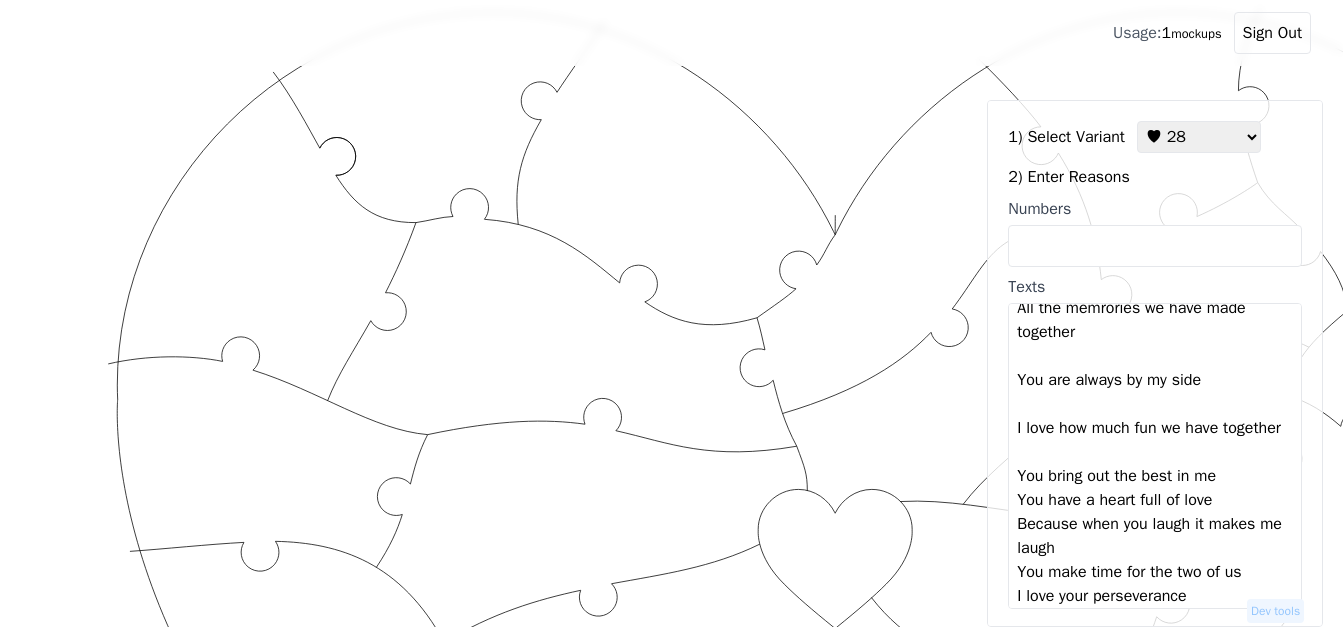 click on "You make me smile
You are beautiful
You love me so much
You go on adventures with me
You are smart and thoughtful
I love the way you look at me
We have made a beautiful family together
You are my best friend
All the memrories we have made together
You are always by my side
I love how much fun we have together
You bring out the best in me
You have a heart full of love
Because when you laugh it makes me laugh
You make time for the two of us
I love your perseverance
You're always there for me no matter what
With you I can be myself
I love the way you kiss me
You are a great mother
You are courageous
You chose me and continue to choose me
I cherish the way you make me feel
When I think of you it makes me smile and happy
You're patient with my questions
I love the way we work together
You put other's needs before you own
I just love being around you, even when we might not be doing anything" at bounding box center (1155, 456) 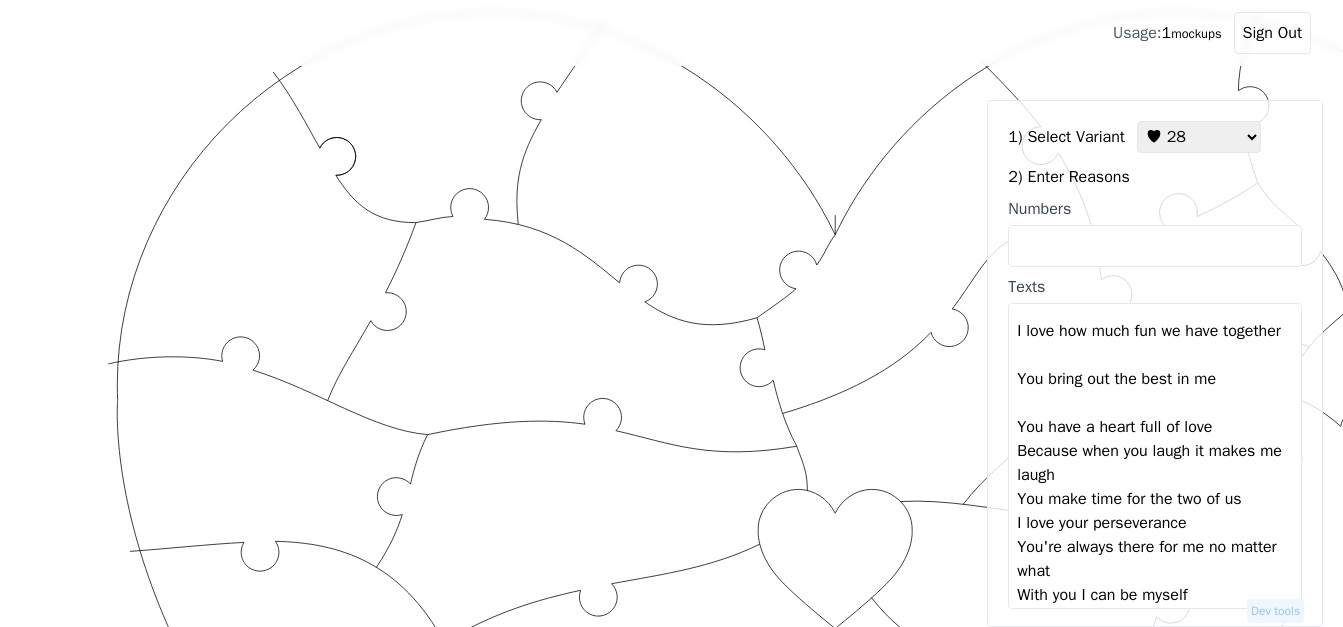 scroll, scrollTop: 524, scrollLeft: 0, axis: vertical 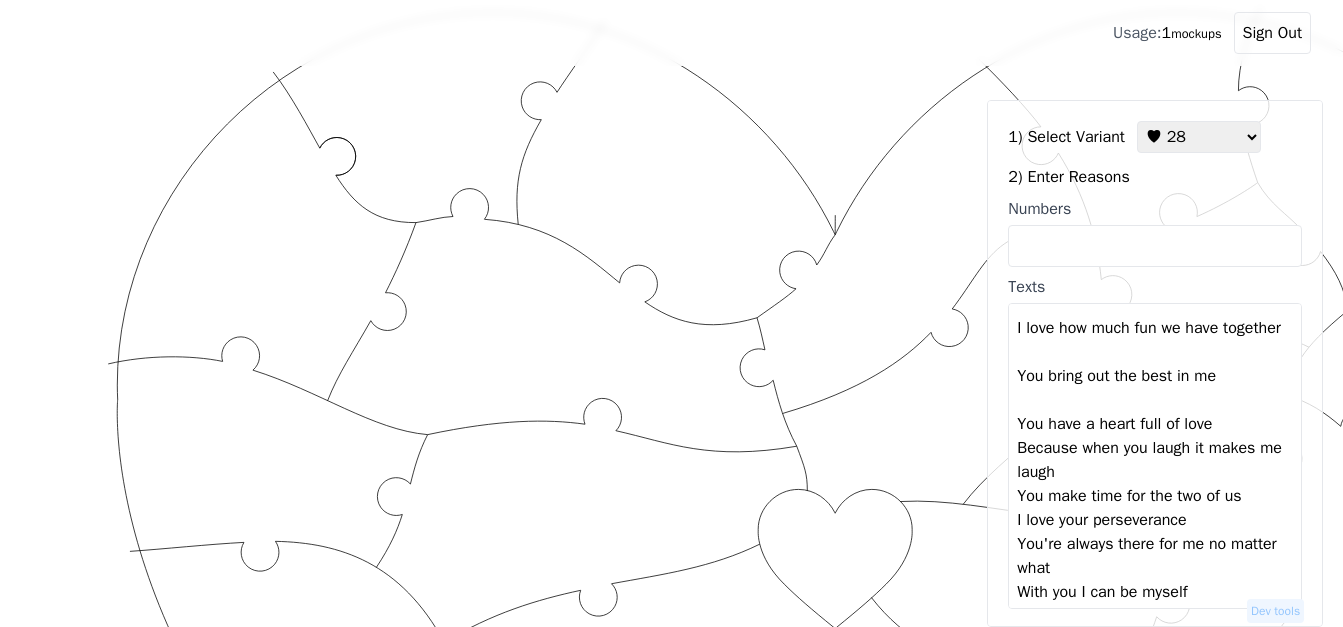 click on "You make me smile
You are beautiful
You love me so much
You go on adventures with me
You are smart and thoughtful
I love the way you look at me
We have made a beautiful family together
You are my best friend
All the memrories we have made together
You are always by my side
I love how much fun we have together
You bring out the best in me
You have a heart full of love
Because when you laugh it makes me laugh
You make time for the two of us
I love your perseverance
You're always there for me no matter what
With you I can be myself
I love the way you kiss me
You are a great mother
You are courageous
You chose me and continue to choose me
I cherish the way you make me feel
When I think of you it makes me smile and happy
You're patient with my questions
I love the way we work together
You put other's needs before you own
I just love being around you, even when we might not be doing anything" at bounding box center (1155, 456) 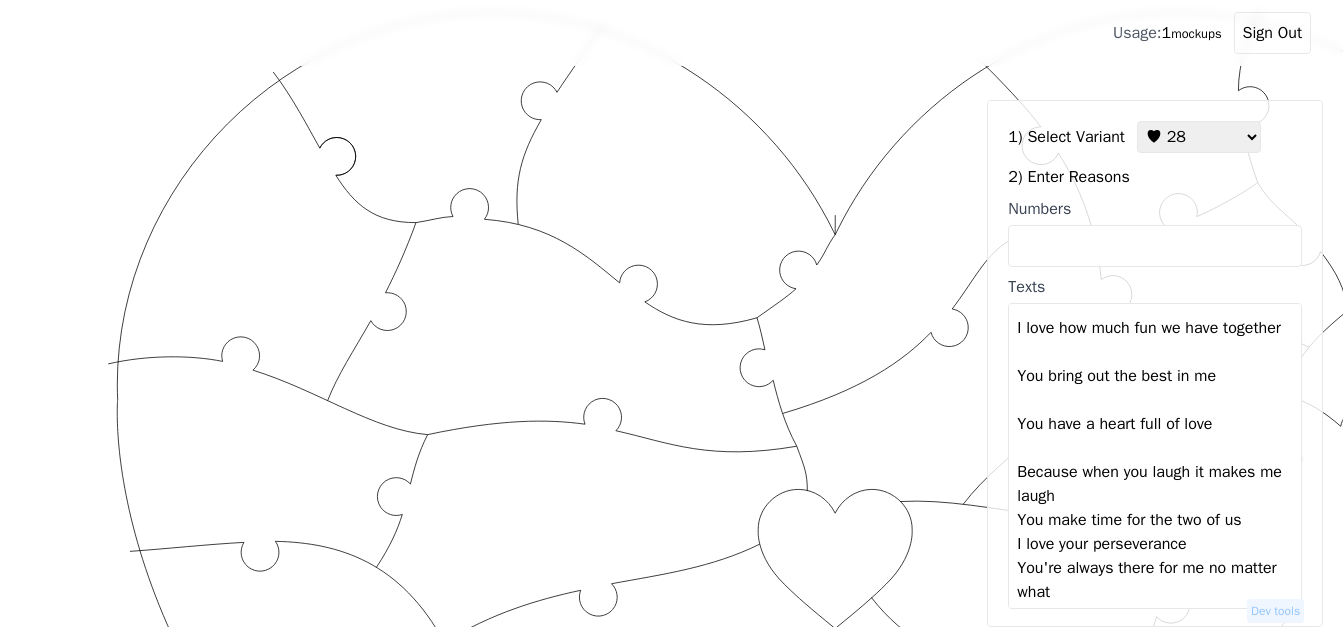 click on "You make me smile
You are beautiful
You love me so much
You go on adventures with me
You are smart and thoughtful
I love the way you look at me
We have made a beautiful family together
You are my best friend
All the memrories we have made together
You are always by my side
I love how much fun we have together
You bring out the best in me
You have a heart full of love
Because when you laugh it makes me laugh
You make time for the two of us
I love your perseverance
You're always there for me no matter what
With you I can be myself
I love the way you kiss me
You are a great mother
You are courageous
You chose me and continue to choose me
I cherish the way you make me feel
When I think of you it makes me smile and happy
You're patient with my questions
I love the way we work together
You put other's needs before you own
I just love being around you, even when we might not be doing anything" at bounding box center [1155, 456] 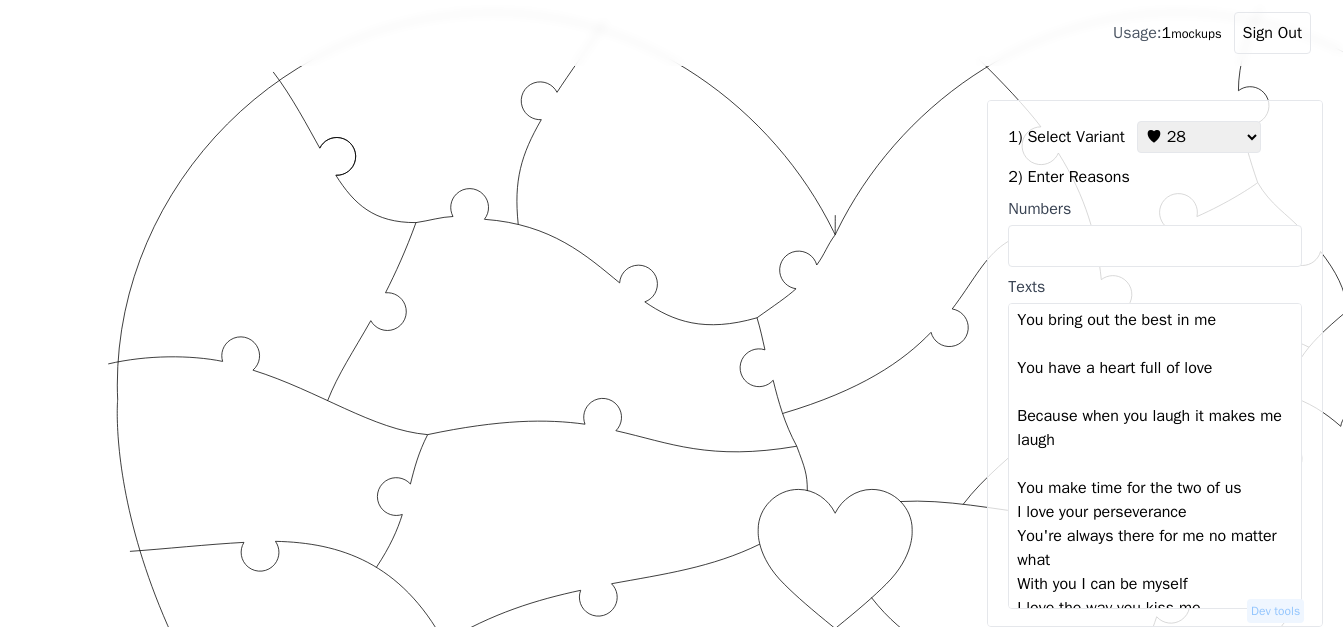 scroll, scrollTop: 624, scrollLeft: 0, axis: vertical 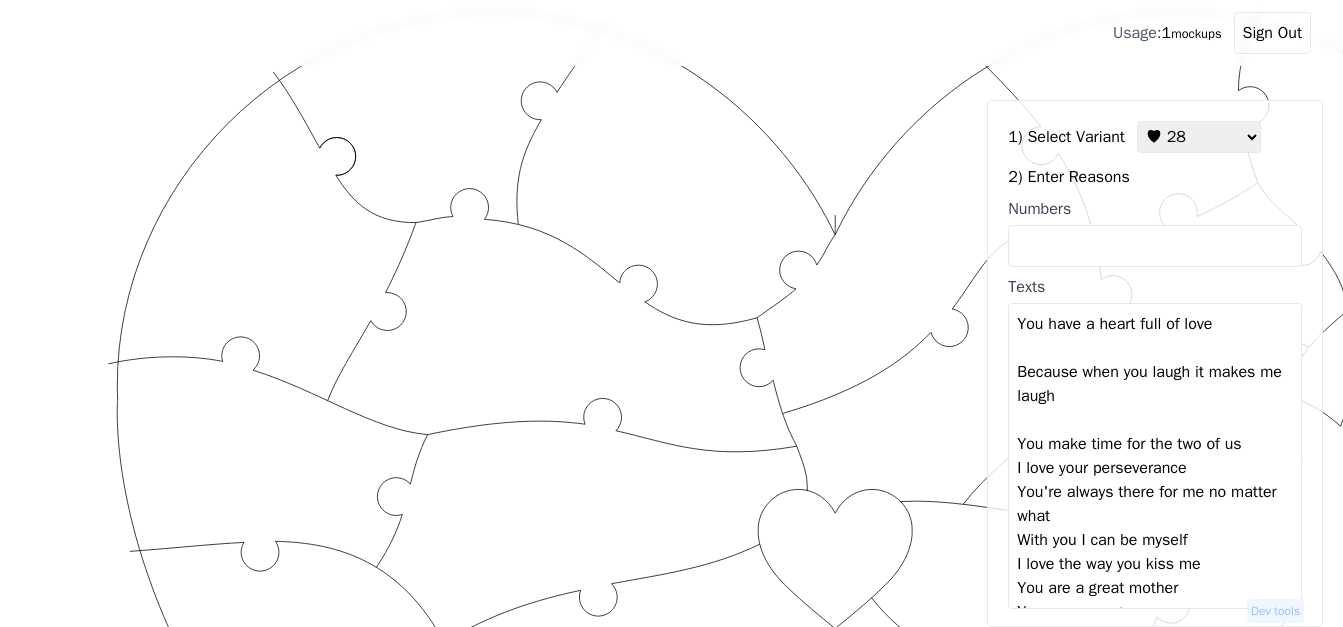 click on "You make me smile
You are beautiful
You love me so much
You go on adventures with me
You are smart and thoughtful
I love the way you look at me
We have made a beautiful family together
You are my best friend
All the memrories we have made together
You are always by my side
I love how much fun we have together
You bring out the best in me
You have a heart full of love
Because when you laugh it makes me laugh
You make time for the two of us
I love your perseverance
You're always there for me no matter what
With you I can be myself
I love the way you kiss me
You are a great mother
You are courageous
You chose me and continue to choose me
I cherish the way you make me feel
When I think of you it makes me smile and happy
You're patient with my questions
I love the way we work together
You put other's needs before you own
I just love being around you, even when we might not be doing anything" at bounding box center (1155, 456) 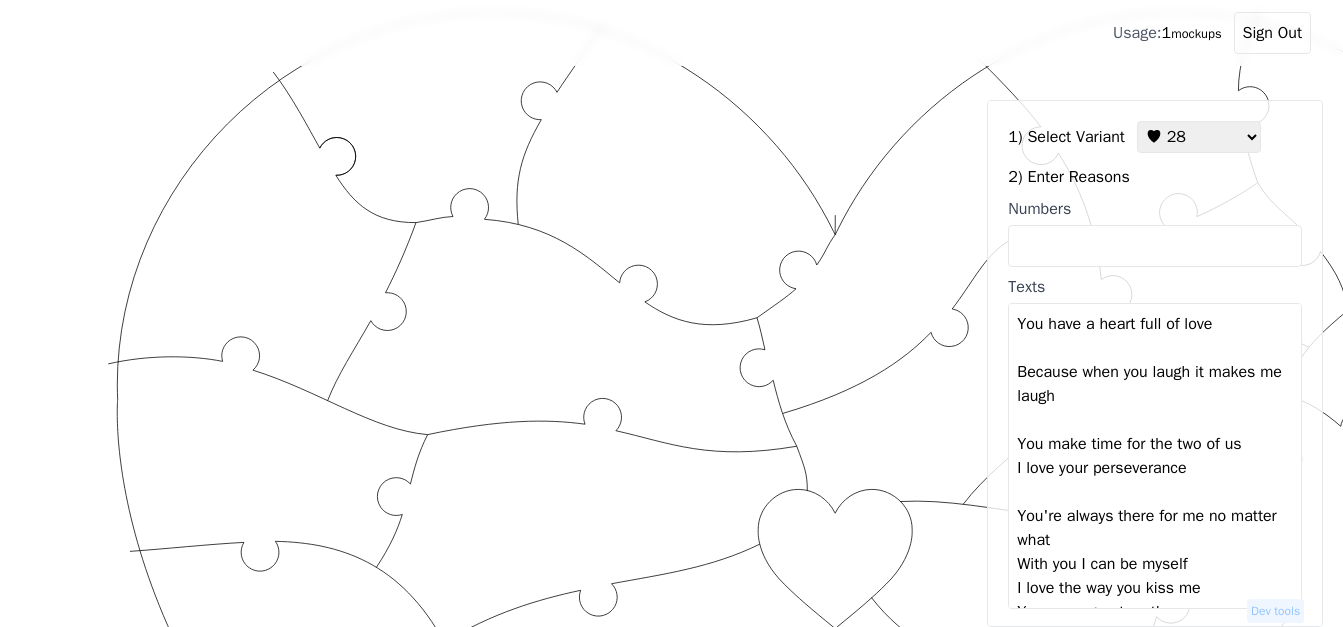 scroll, scrollTop: 724, scrollLeft: 0, axis: vertical 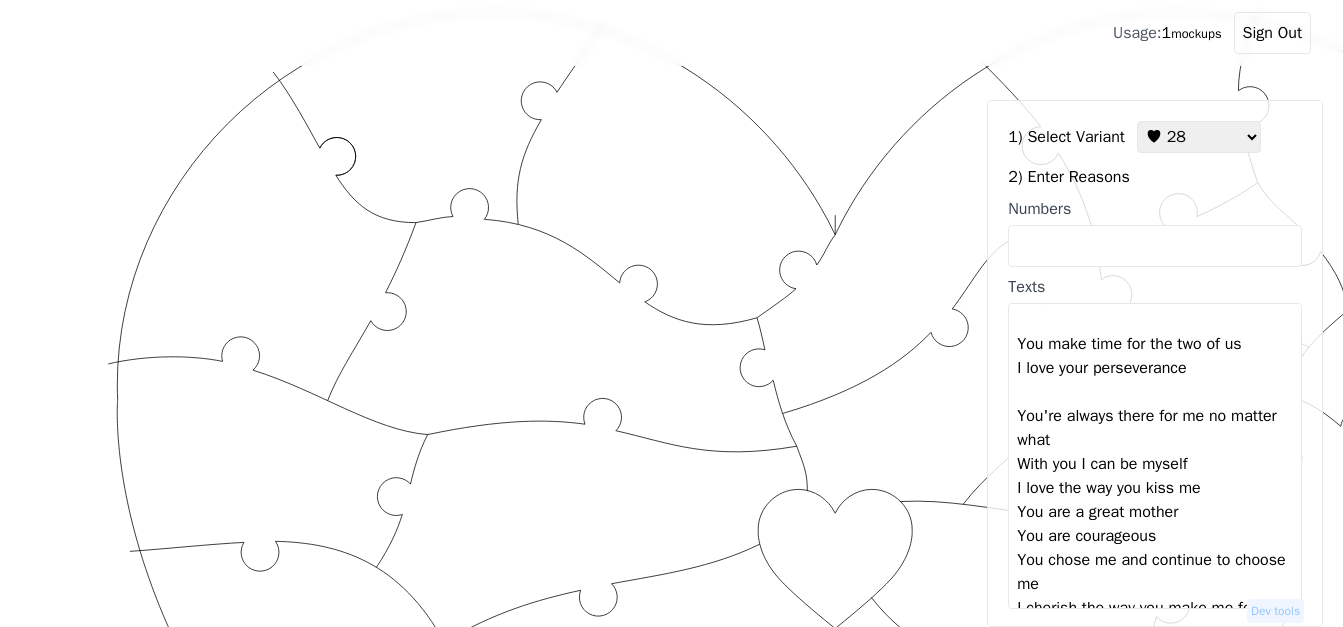 click on "You make me smile
You are beautiful
You love me so much
You go on adventures with me
You are smart and thoughtful
I love the way you look at me
We have made a beautiful family together
You are my best friend
All the memrories we have made together
You are always by my side
I love how much fun we have together
You bring out the best in me
You have a heart full of love
Because when you laugh it makes me laugh
You make time for the two of us
I love your perseverance
You're always there for me no matter what
With you I can be myself
I love the way you kiss me
You are a great mother
You are courageous
You chose me and continue to choose me
I cherish the way you make me feel
When I think of you it makes me smile and happy
You're patient with my questions
I love the way we work together
You put other's needs before you own
I just love being around you, even when we might not be doing anything" at bounding box center [1155, 456] 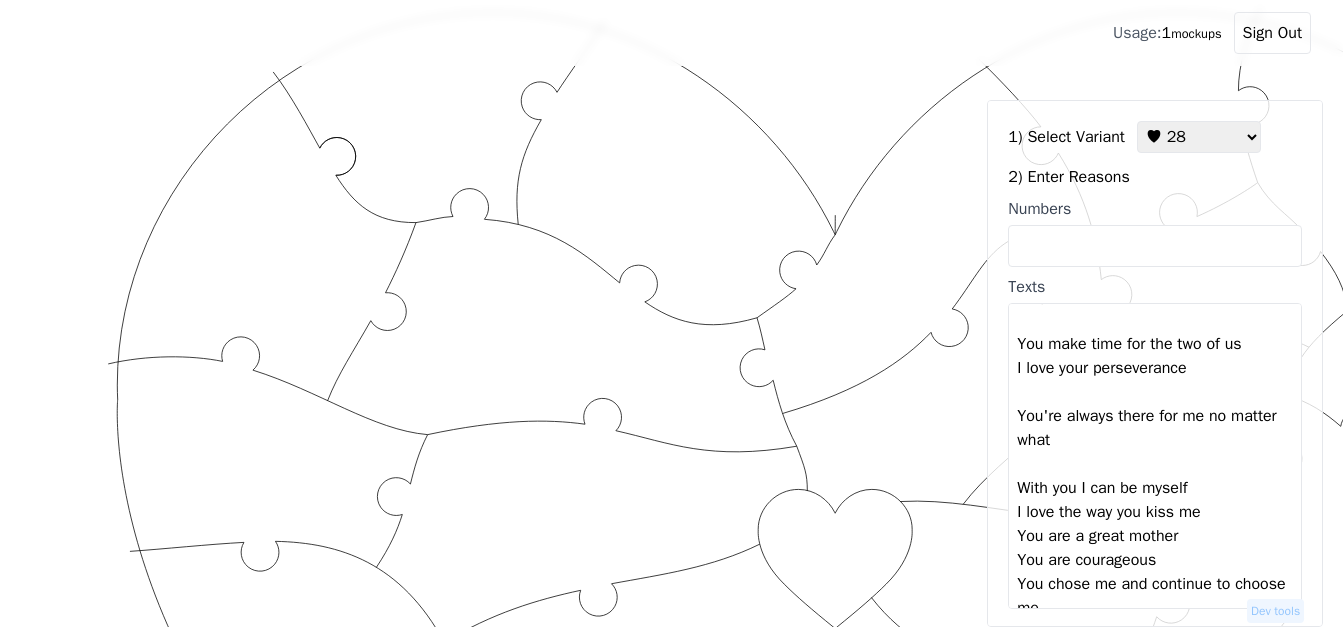 click on "You make me smile
You are beautiful
You love me so much
You go on adventures with me
You are smart and thoughtful
I love the way you look at me
We have made a beautiful family together
You are my best friend
All the memrories we have made together
You are always by my side
I love how much fun we have together
You bring out the best in me
You have a heart full of love
Because when you laugh it makes me laugh
You make time for the two of us
I love your perseverance
You're always there for me no matter what
With you I can be myself
I love the way you kiss me
You are a great mother
You are courageous
You chose me and continue to choose me
I cherish the way you make me feel
When I think of you it makes me smile and happy
You're patient with my questions
I love the way we work together
You put other's needs before you own
I just love being around you, even when we might not be doing anything" at bounding box center [1155, 456] 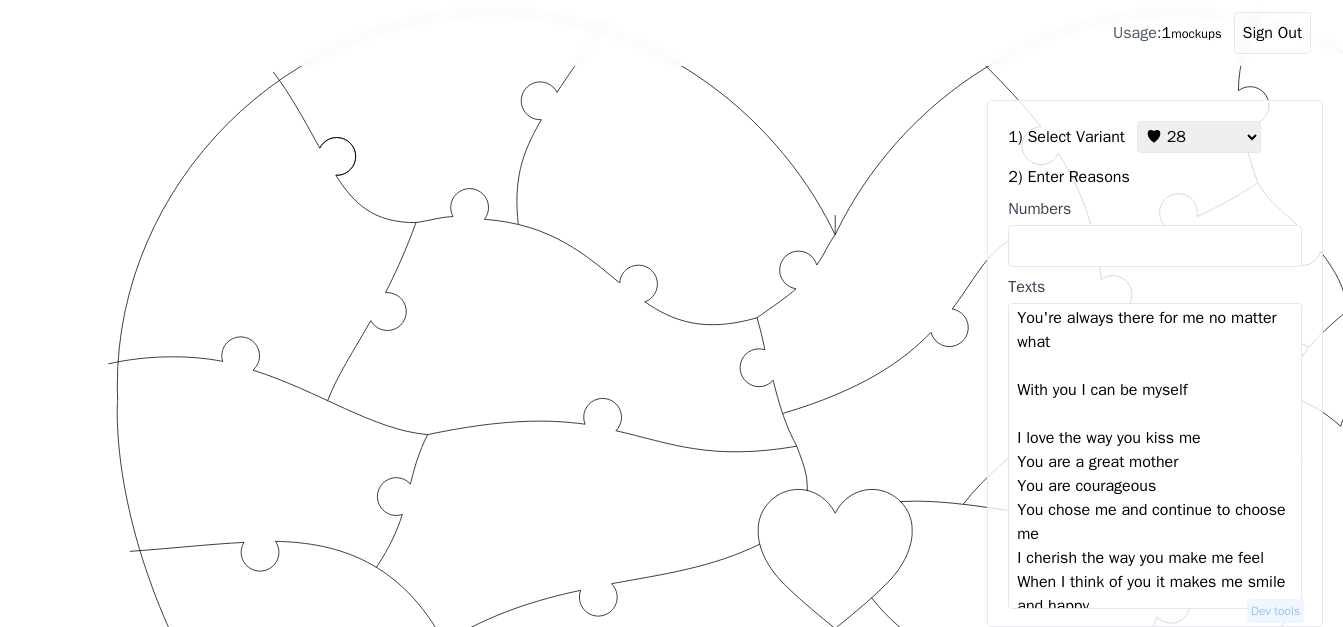 scroll, scrollTop: 824, scrollLeft: 0, axis: vertical 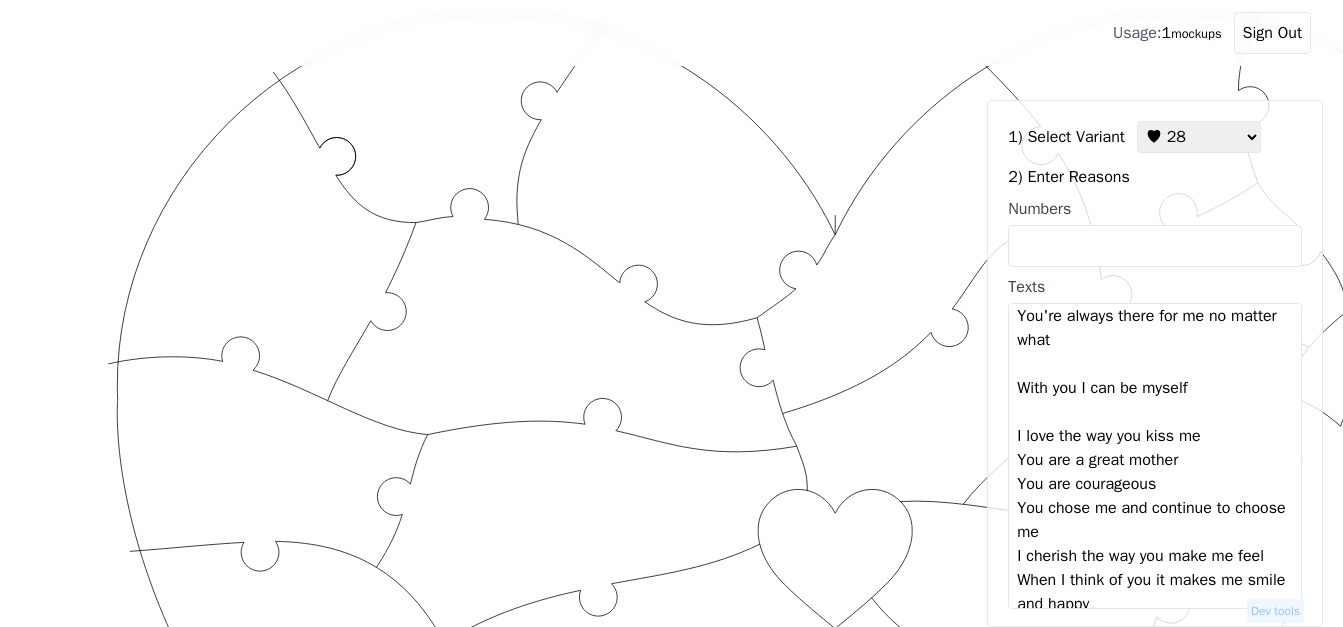 click on "You make me smile
You are beautiful
You love me so much
You go on adventures with me
You are smart and thoughtful
I love the way you look at me
We have made a beautiful family together
You are my best friend
All the memrories we have made together
You are always by my side
I love how much fun we have together
You bring out the best in me
You have a heart full of love
Because when you laugh it makes me laugh
You make time for the two of us
I love your perseverance
You're always there for me no matter what
With you I can be myself
I love the way you kiss me
You are a great mother
You are courageous
You chose me and continue to choose me
I cherish the way you make me feel
When I think of you it makes me smile and happy
You're patient with my questions
I love the way we work together
You put other's needs before you own
I just love being around you, even when we might not be doing anything" at bounding box center (1155, 456) 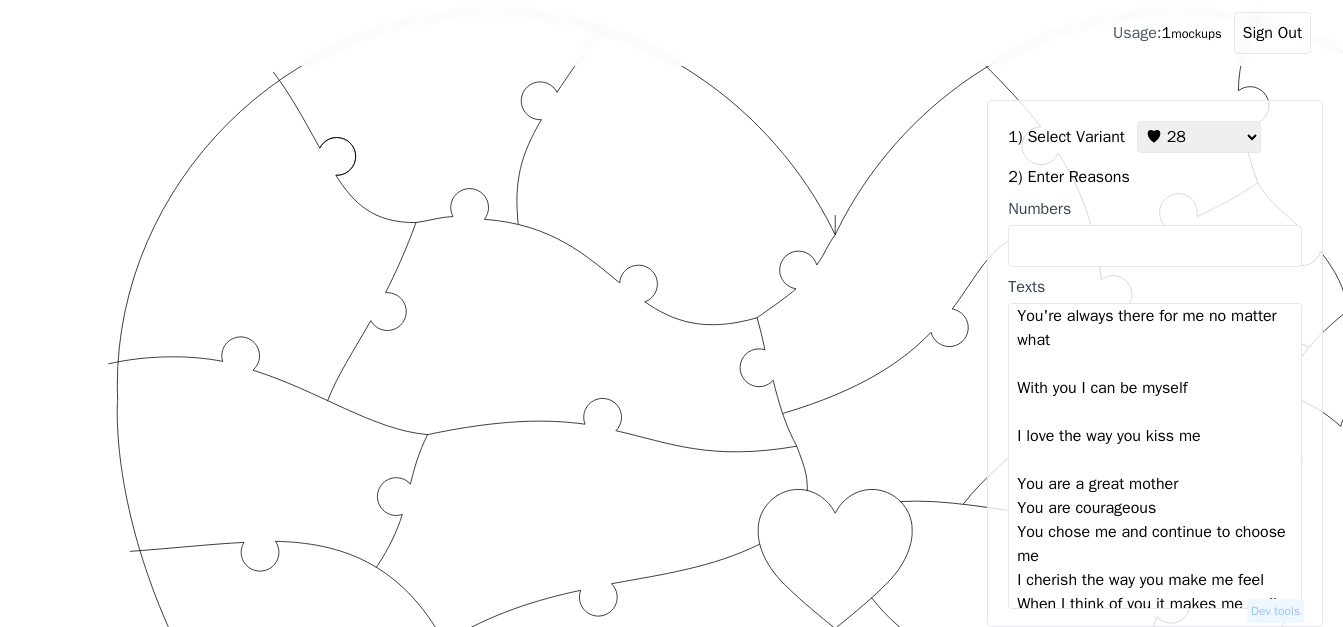 click on "You make me smile
You are beautiful
You love me so much
You go on adventures with me
You are smart and thoughtful
I love the way you look at me
We have made a beautiful family together
You are my best friend
All the memrories we have made together
You are always by my side
I love how much fun we have together
You bring out the best in me
You have a heart full of love
Because when you laugh it makes me laugh
You make time for the two of us
I love your perseverance
You're always there for me no matter what
With you I can be myself
I love the way you kiss me
You are a great mother
You are courageous
You chose me and continue to choose me
I cherish the way you make me feel
When I think of you it makes me smile and happy
You're patient with my questions
I love the way we work together
You put other's needs before you own
I just love being around you, even when we might not be doing anything" at bounding box center (1155, 456) 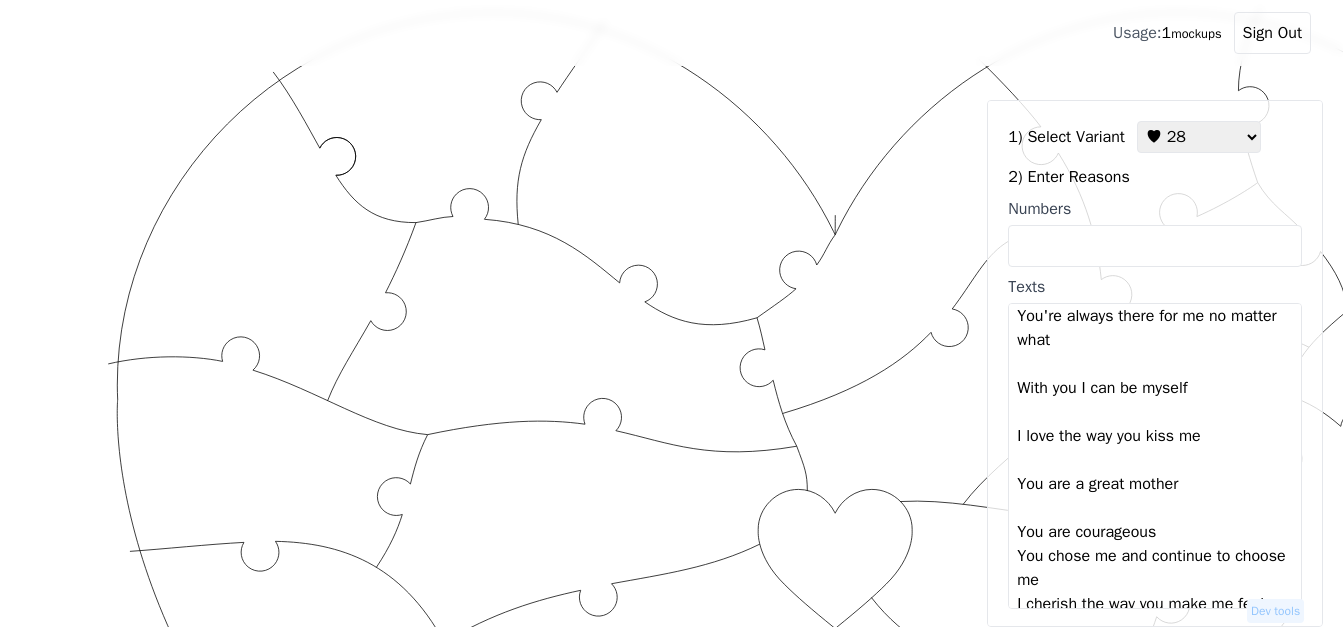 click on "You make me smile
You are beautiful
You love me so much
You go on adventures with me
You are smart and thoughtful
I love the way you look at me
We have made a beautiful family together
You are my best friend
All the memrories we have made together
You are always by my side
I love how much fun we have together
You bring out the best in me
You have a heart full of love
Because when you laugh it makes me laugh
You make time for the two of us
I love your perseverance
You're always there for me no matter what
With you I can be myself
I love the way you kiss me
You are a great mother
You are courageous
You chose me and continue to choose me
I cherish the way you make me feel
When I think of you it makes me smile and happy
You're patient with my questions
I love the way we work together
You put other's needs before you own
I just love being around you, even when we might not be doing anything" at bounding box center [1155, 456] 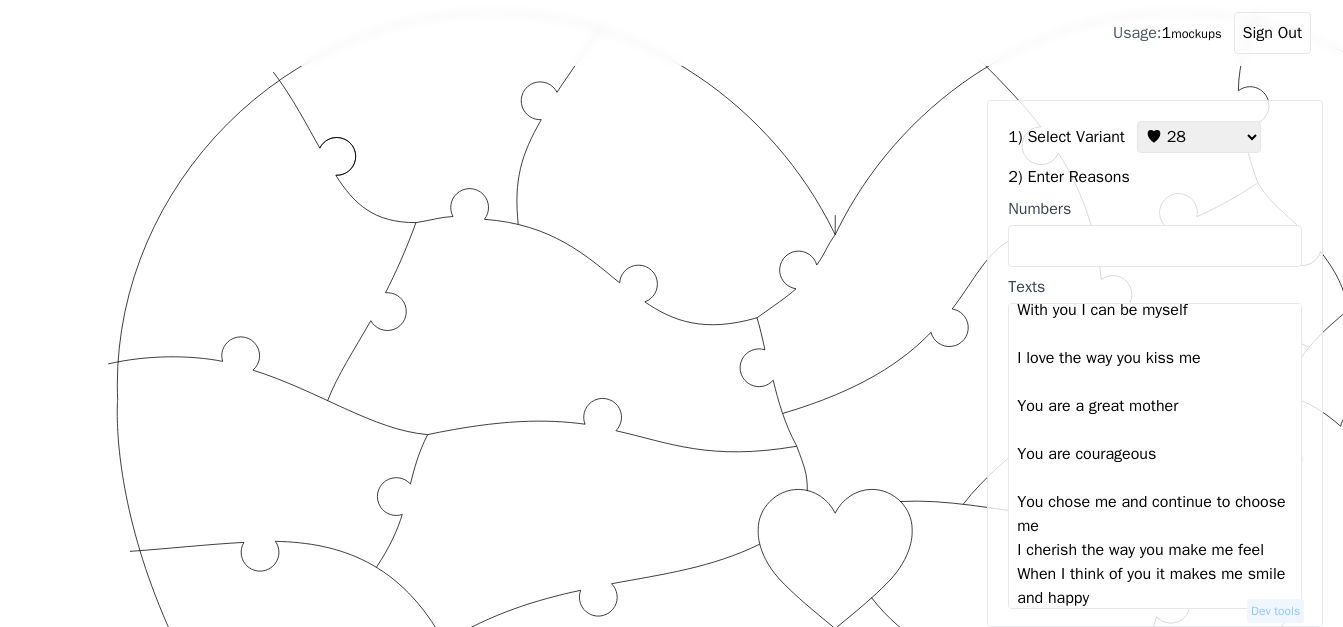 scroll, scrollTop: 924, scrollLeft: 0, axis: vertical 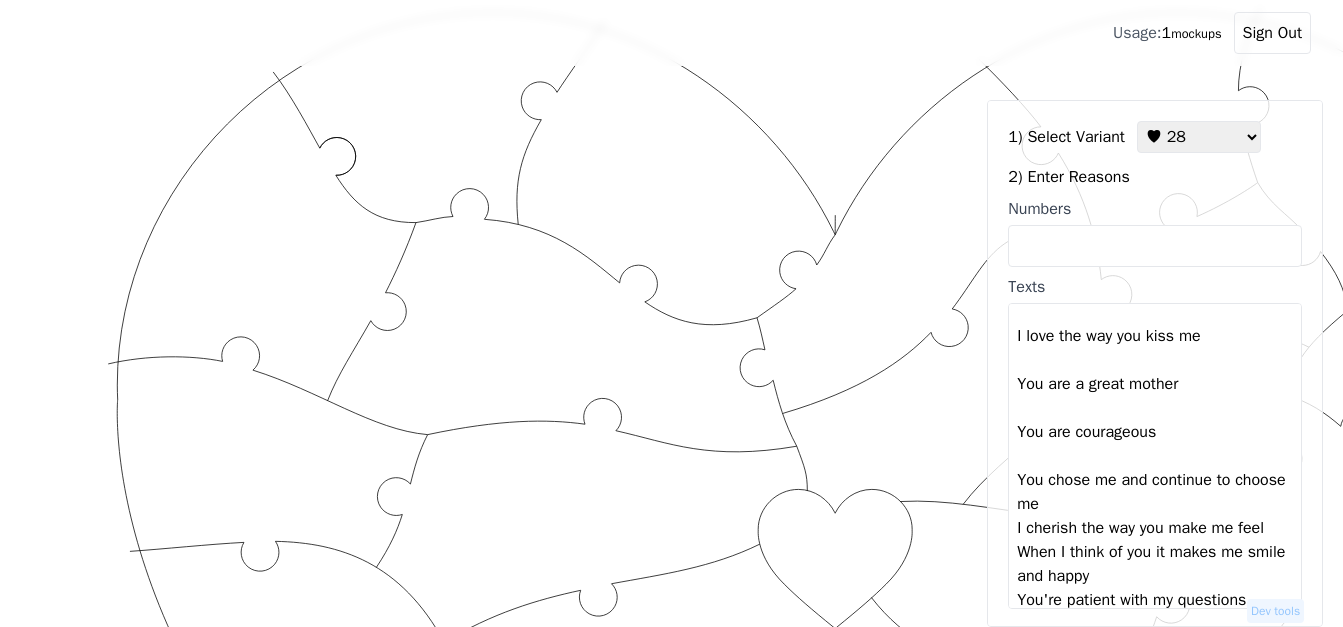 click on "You make me smile
You are beautiful
You love me so much
You go on adventures with me
You are smart and thoughtful
I love the way you look at me
We have made a beautiful family together
You are my best friend
All the memrories we have made together
You are always by my side
I love how much fun we have together
You bring out the best in me
You have a heart full of love
Because when you laugh it makes me laugh
You make time for the two of us
I love your perseverance
You're always there for me no matter what
With you I can be myself
I love the way you kiss me
You are a great mother
You are courageous
You chose me and continue to choose me
I cherish the way you make me feel
When I think of you it makes me smile and happy
You're patient with my questions
I love the way we work together
You put other's needs before you own
I just love being around you, even when we might not be doing anything" at bounding box center (1155, 456) 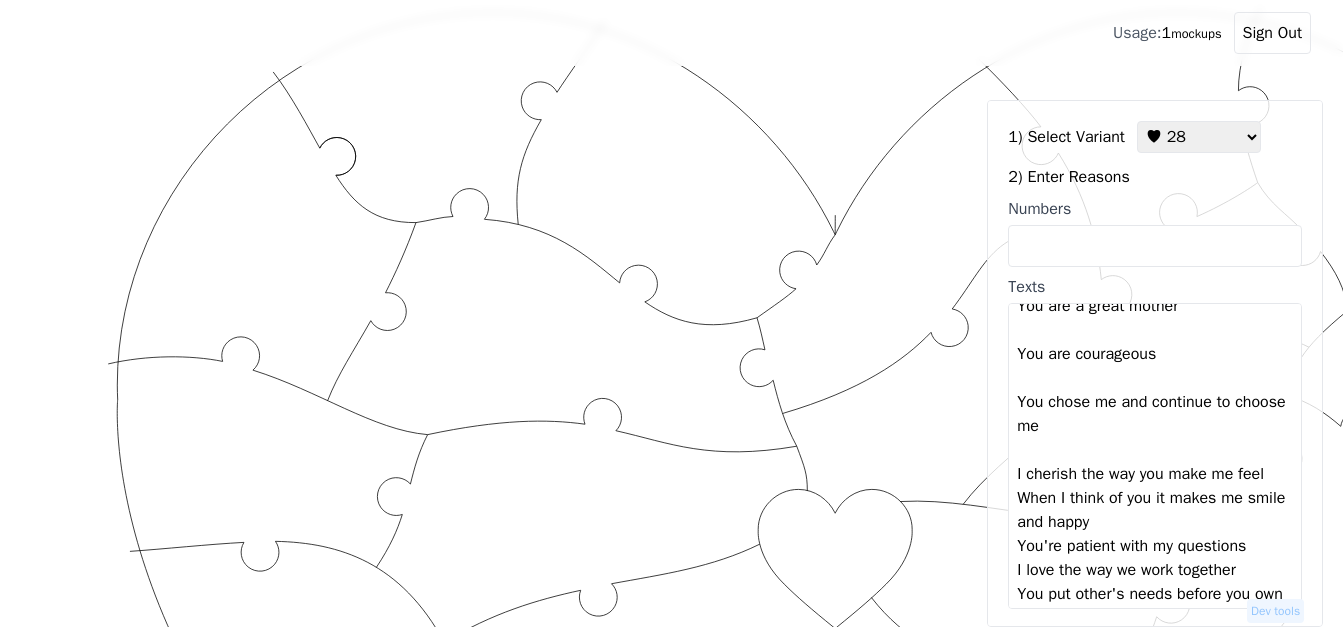 scroll, scrollTop: 1024, scrollLeft: 0, axis: vertical 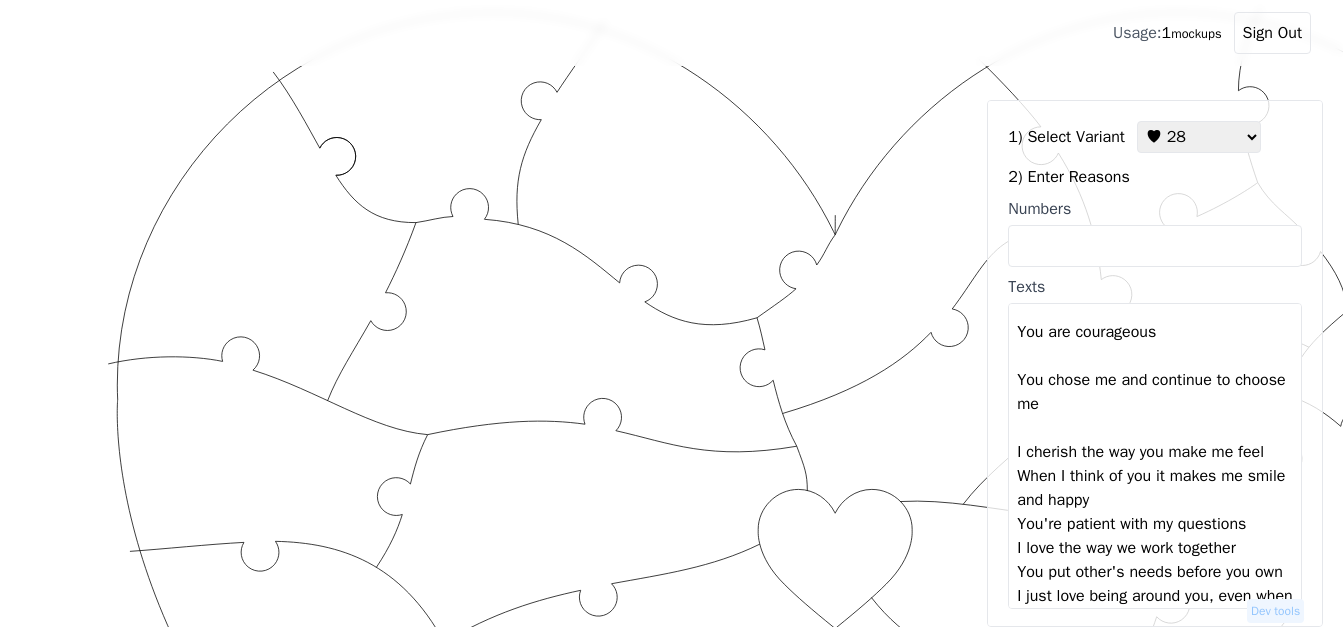 click on "You make me smile
You are beautiful
You love me so much
You go on adventures with me
You are smart and thoughtful
I love the way you look at me
We have made a beautiful family together
You are my best friend
All the memrories we have made together
You are always by my side
I love how much fun we have together
You bring out the best in me
You have a heart full of love
Because when you laugh it makes me laugh
You make time for the two of us
I love your perseverance
You're always there for me no matter what
With you I can be myself
I love the way you kiss me
You are a great mother
You are courageous
You chose me and continue to choose me
I cherish the way you make me feel
When I think of you it makes me smile and happy
You're patient with my questions
I love the way we work together
You put other's needs before you own
I just love being around you, even when we might not be doing anything" at bounding box center [1155, 456] 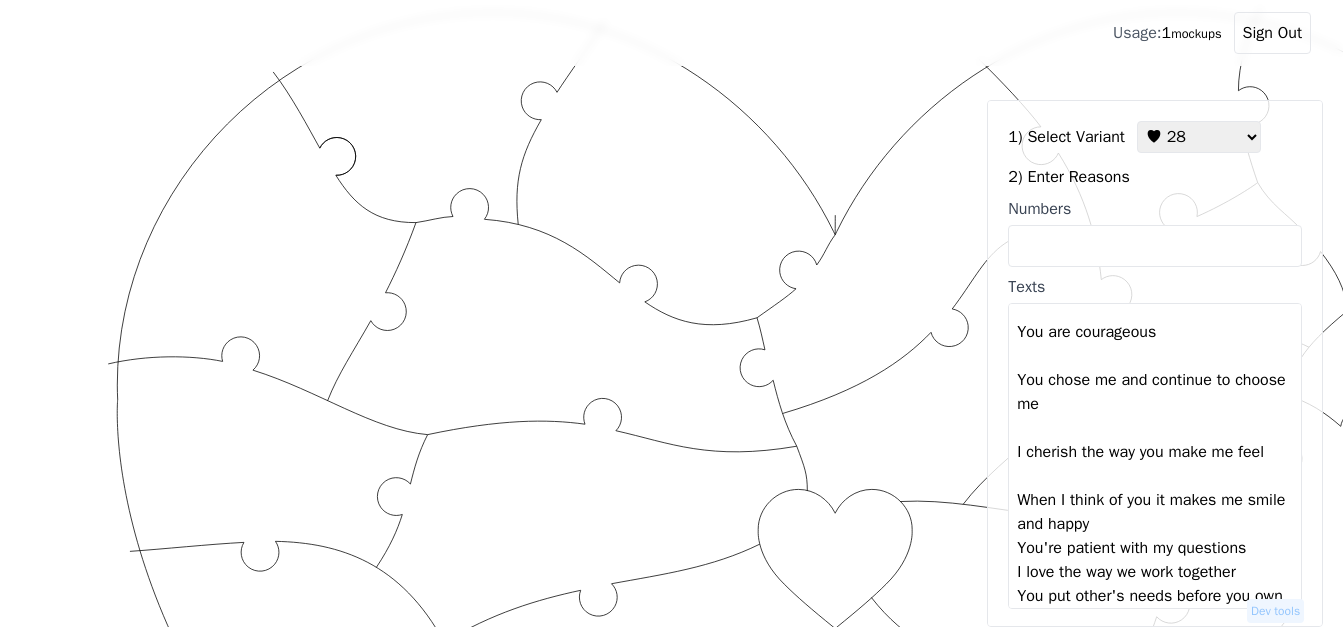 click on "You make me smile
You are beautiful
You love me so much
You go on adventures with me
You are smart and thoughtful
I love the way you look at me
We have made a beautiful family together
You are my best friend
All the memrories we have made together
You are always by my side
I love how much fun we have together
You bring out the best in me
You have a heart full of love
Because when you laugh it makes me laugh
You make time for the two of us
I love your perseverance
You're always there for me no matter what
With you I can be myself
I love the way you kiss me
You are a great mother
You are courageous
You chose me and continue to choose me
I cherish the way you make me feel
When I think of you it makes me smile and happy
You're patient with my questions
I love the way we work together
You put other's needs before you own
I just love being around you, even when we might not be doing anything" at bounding box center [1155, 456] 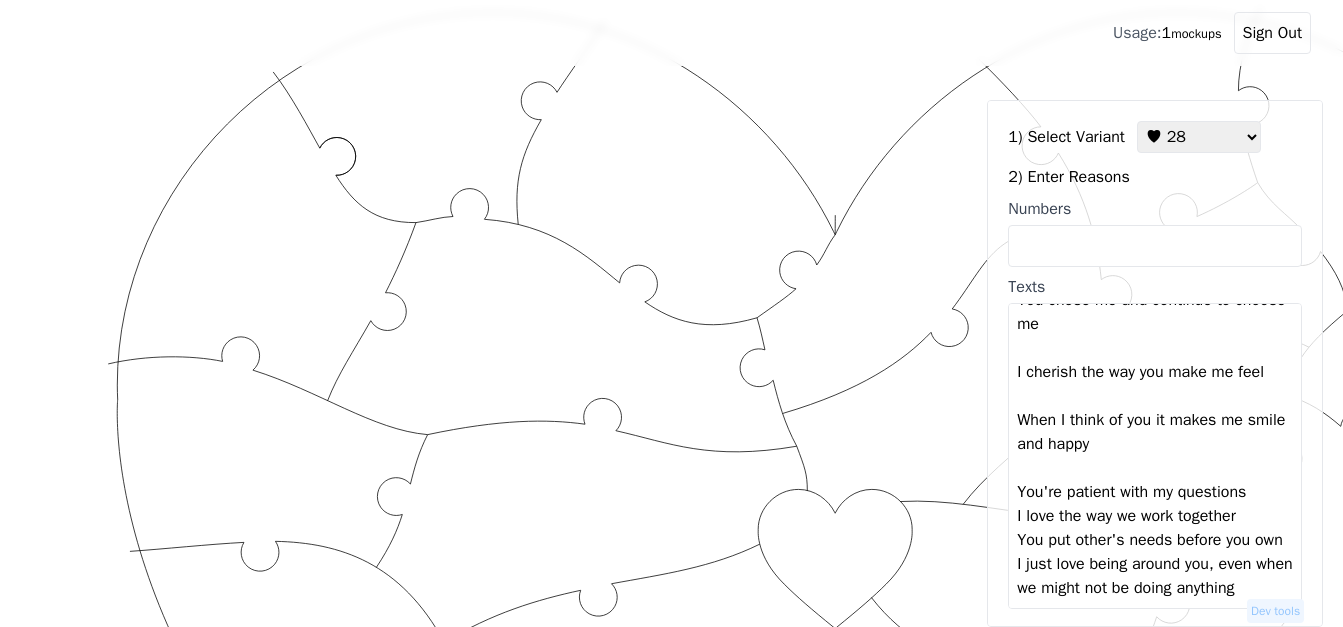 scroll, scrollTop: 1200, scrollLeft: 0, axis: vertical 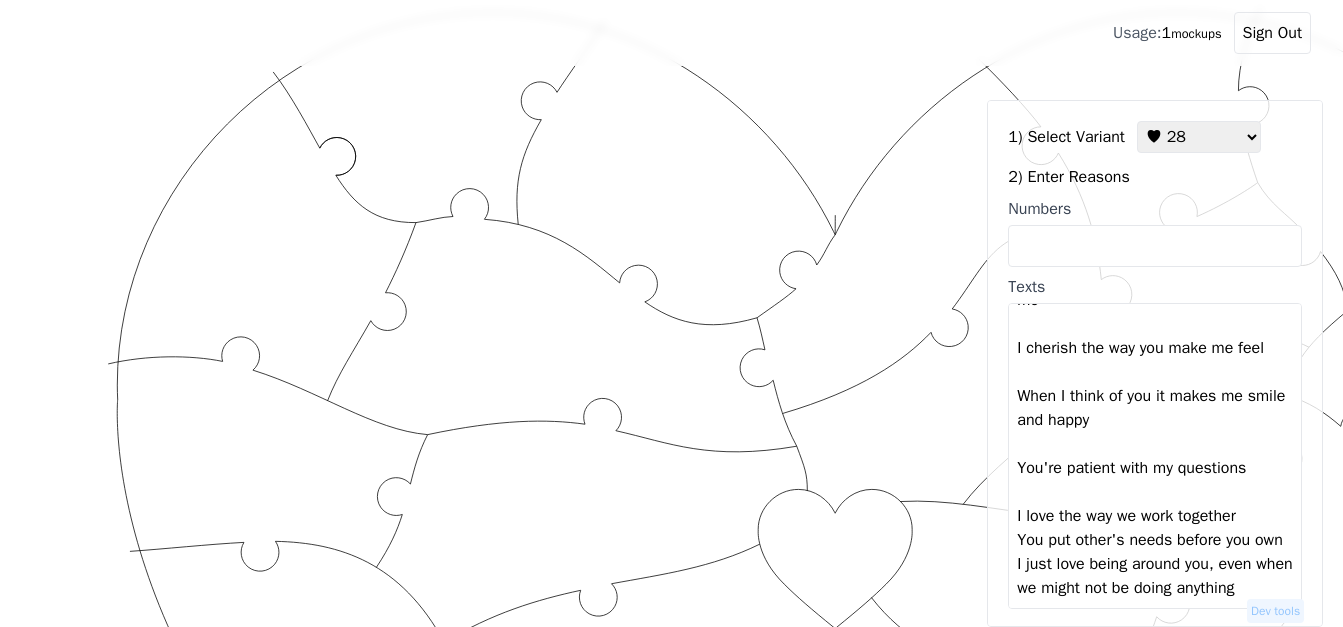 click on "You make me smile
You are beautiful
You love me so much
You go on adventures with me
You are smart and thoughtful
I love the way you look at me
We have made a beautiful family together
You are my best friend
All the memrories we have made together
You are always by my side
I love how much fun we have together
You bring out the best in me
You have a heart full of love
Because when you laugh it makes me laugh
You make time for the two of us
I love your perseverance
You're always there for me no matter what
With you I can be myself
I love the way you kiss me
You are a great mother
You are courageous
You chose me and continue to choose me
I cherish the way you make me feel
When I think of you it makes me smile and happy
You're patient with my questions
I love the way we work together
You put other's needs before you own
I just love being around you, even when we might not be doing anything" at bounding box center [1155, 456] 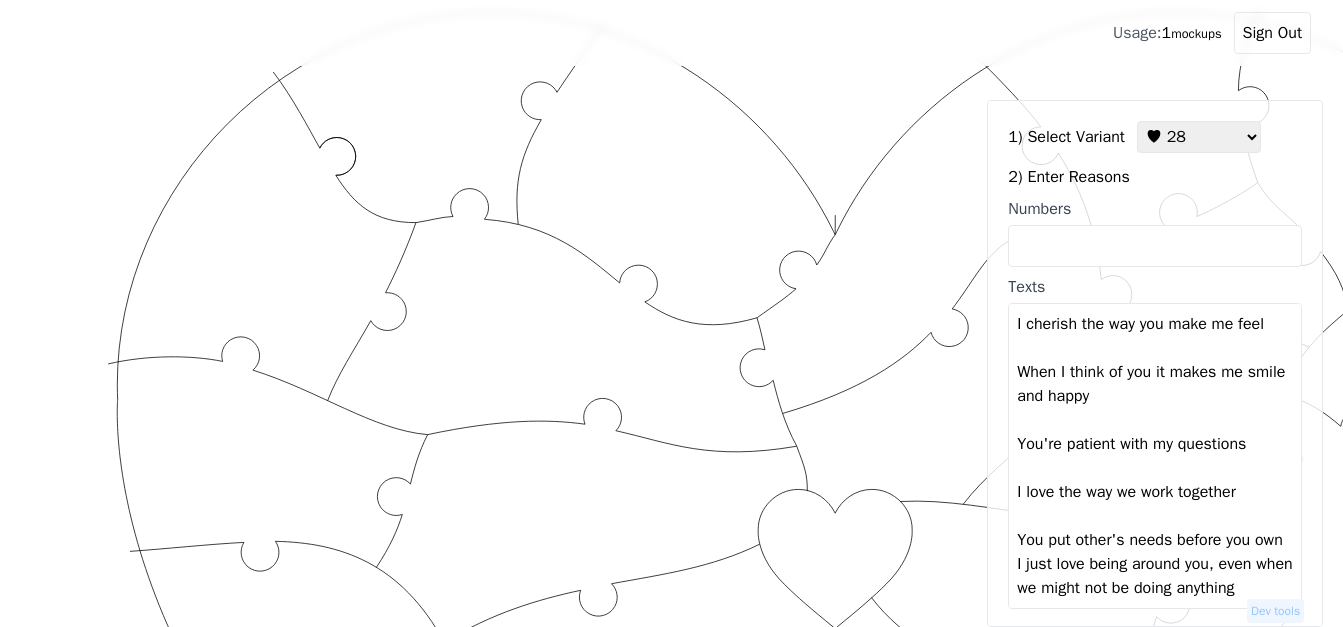 scroll, scrollTop: 1248, scrollLeft: 0, axis: vertical 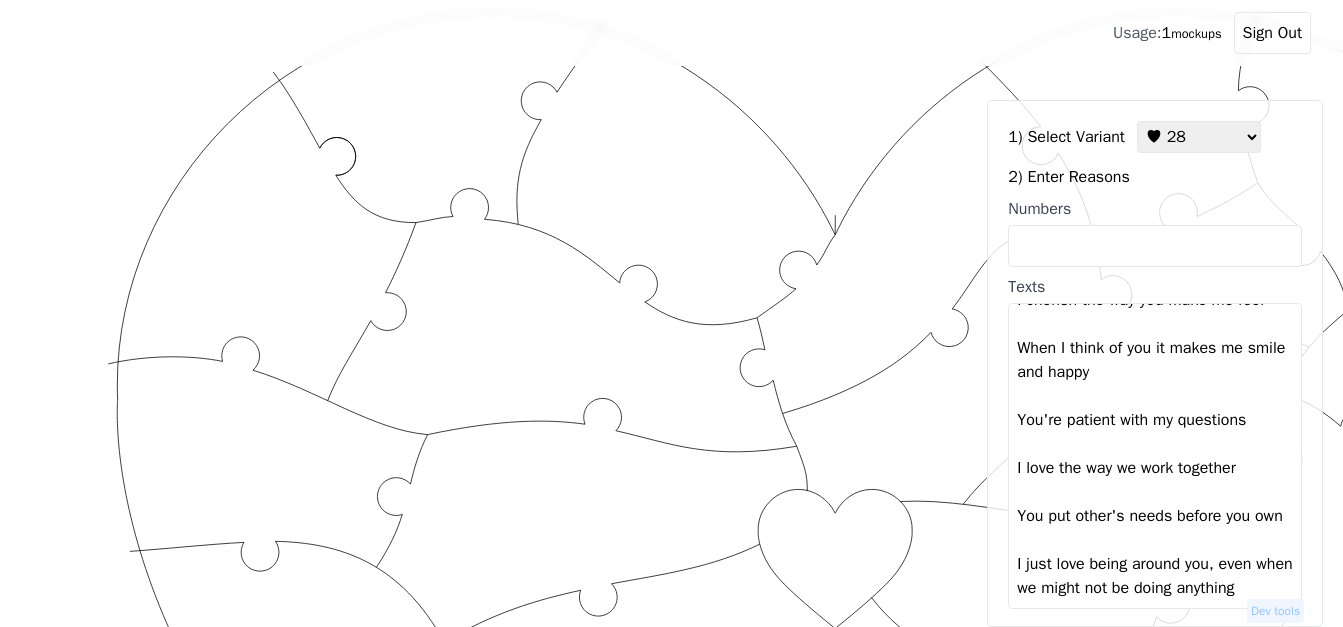 click on "You make me smile
You are beautiful
You love me so much
You go on adventures with me
You are smart and thoughtful
I love the way you look at me
We have made a beautiful family together
You are my best friend
All the memrories we have made together
You are always by my side
I love how much fun we have together
You bring out the best in me
You have a heart full of love
Because when you laugh it makes me laugh
You make time for the two of us
I love your perseverance
You're always there for me no matter what
With you I can be myself
I love the way you kiss me
You are a great mother
You are courageous
You chose me and continue to choose me
I cherish the way you make me feel
When I think of you it makes me smile and happy
You're patient with my questions
I love the way we work together
You put other's needs before you own
I just love being around you, even when we might not be doing anything" at bounding box center [1155, 456] 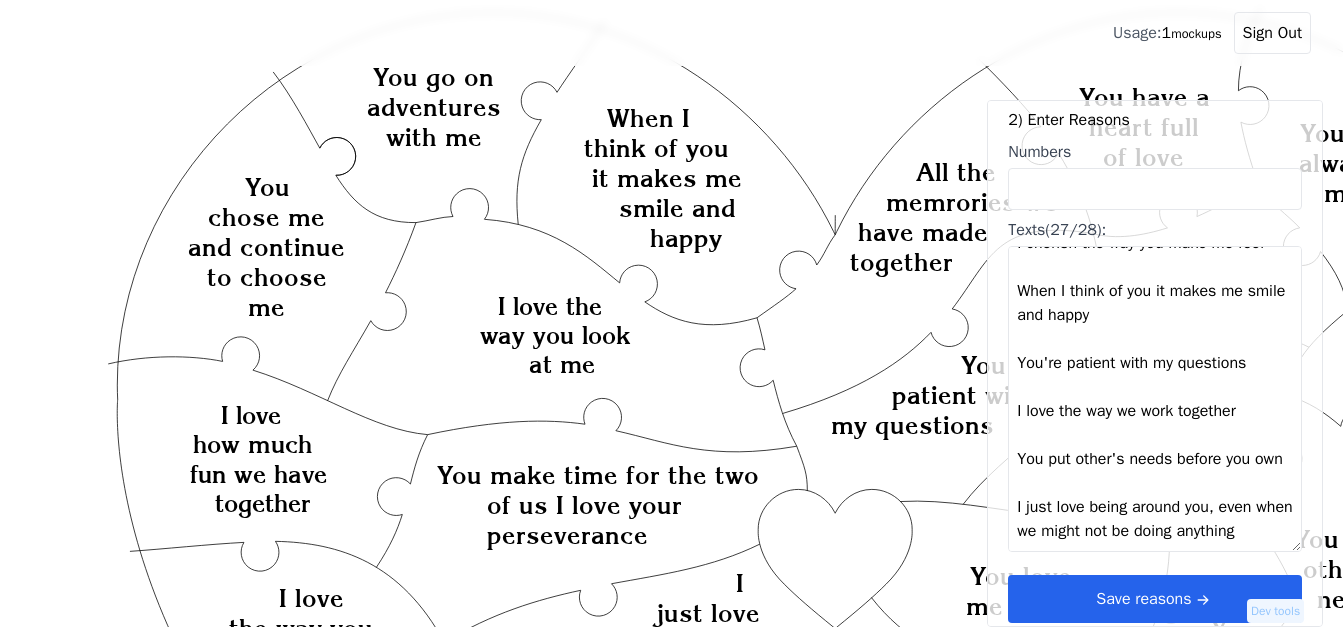 scroll, scrollTop: 60, scrollLeft: 0, axis: vertical 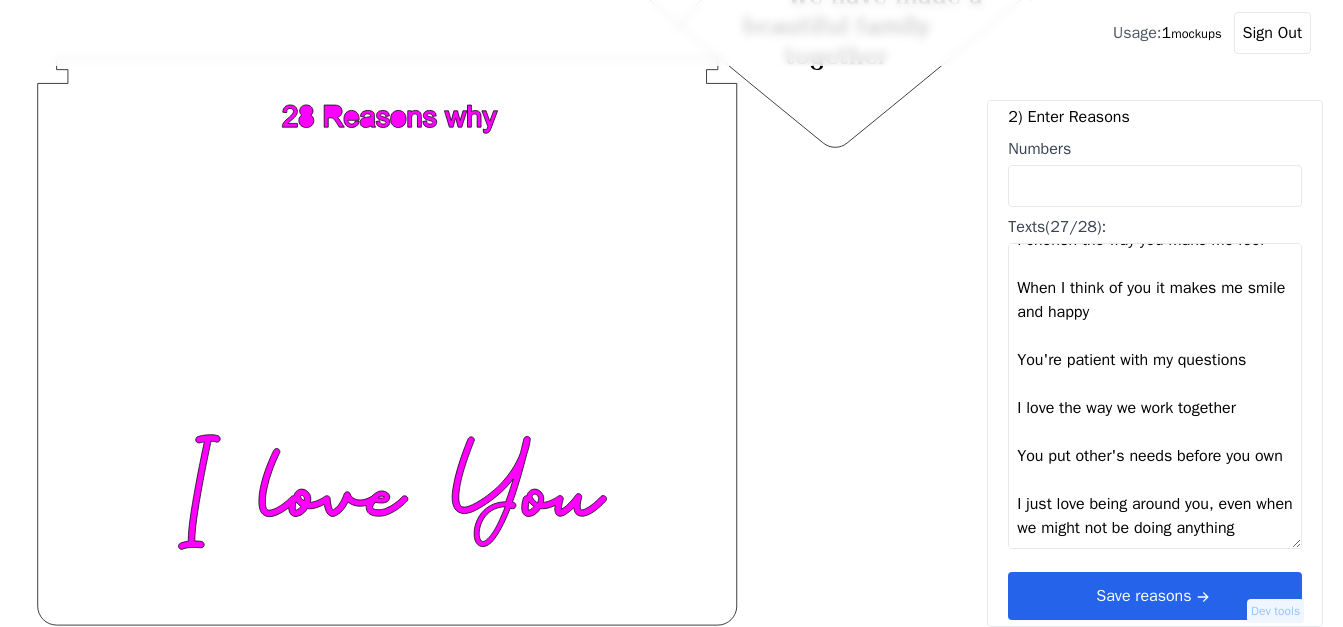 click on "You make me smile
You are beautiful
You love me so much
You go on adventures with me
You are smart and thoughtful
I love the way you look at me
We have made a beautiful family together
You are my best friend
All the memrories we have made together
You are always by my side
I love how much fun we have together
You bring out the best in me
You have a heart full of love
Because when you laugh it makes me laugh
You make time for the two of us
I love your perseverance
You're always there for me no matter what
With you I can be myself
I love the way you kiss me
You are a great mother
You are courageous
You chose me and continue to choose me
I cherish the way you make me feel
When I think of you it makes me smile and happy
You're patient with my questions
I love the way we work together
You put other's needs before you own
I just love being around you, even when we might not be doing anything" at bounding box center (1155, 396) 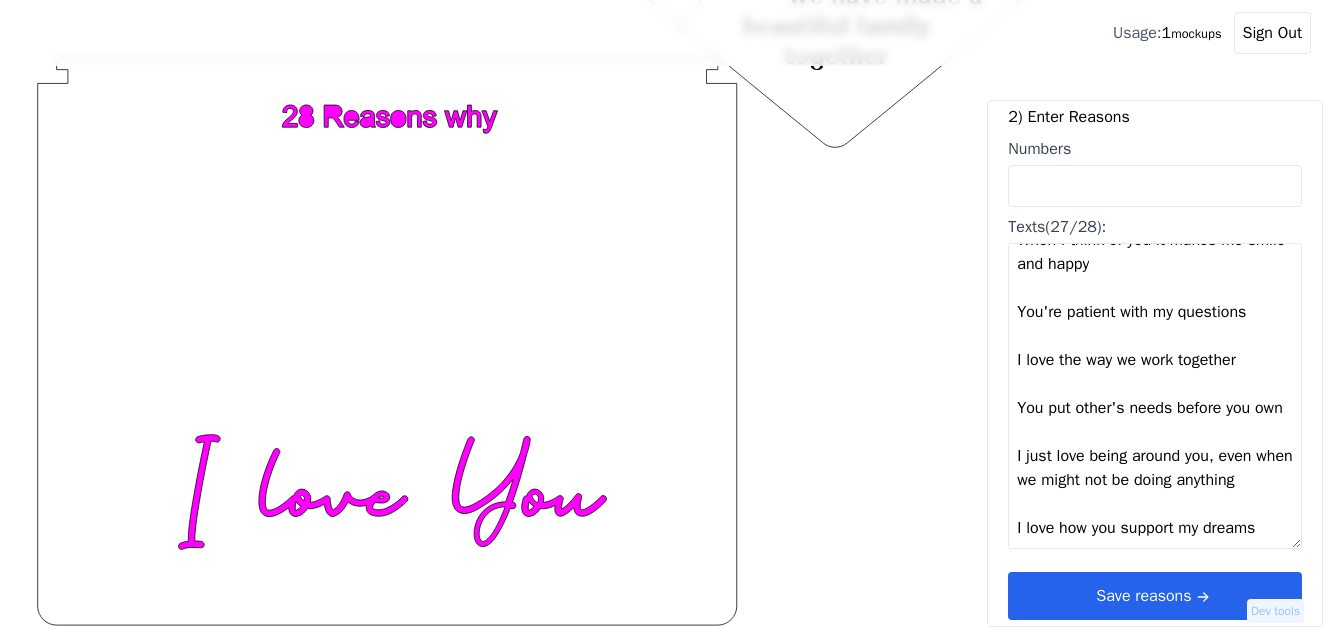 click on "1) Select Variant ♥ [NUMBER] ♥ [NUMBER] ♥ [NUMBER] ♥ [NUMBER] ♥ [NUMBER] ♥ [NUMBER] ♥ [NUMBER] 2) Enter Reasons Numbers Texts ([NUMBER]/[NUMBER]): Save reasons Dev tools" at bounding box center [1155, 363] 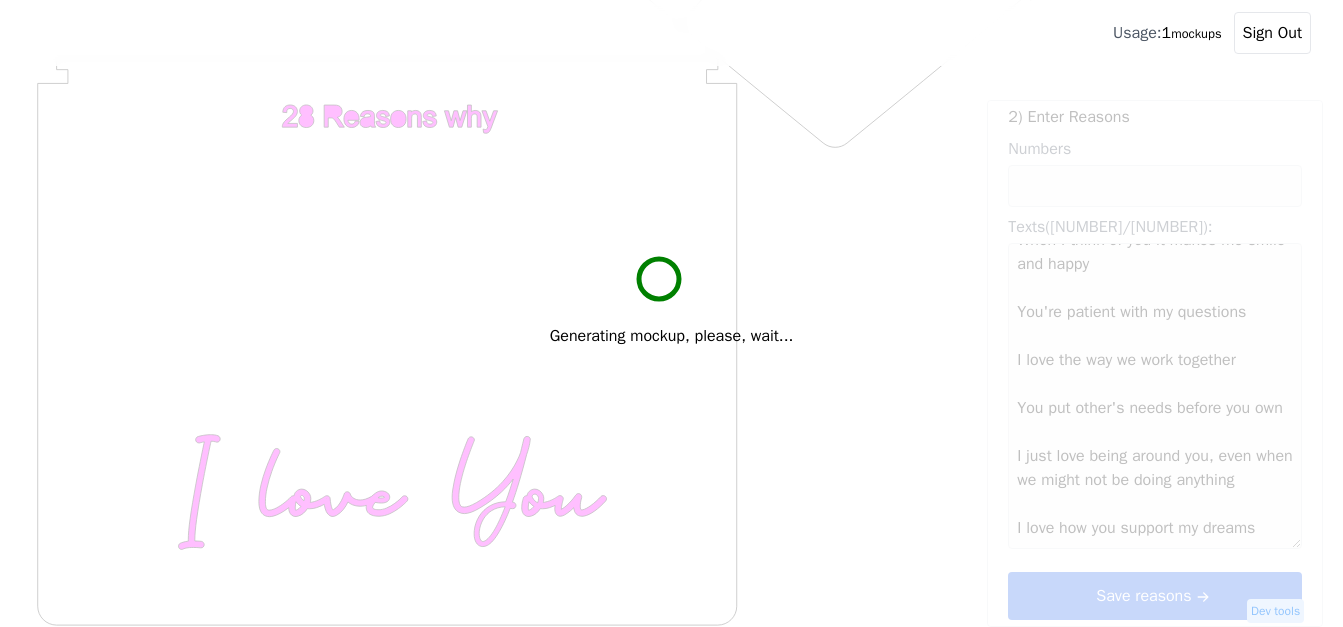 scroll, scrollTop: 1320, scrollLeft: 0, axis: vertical 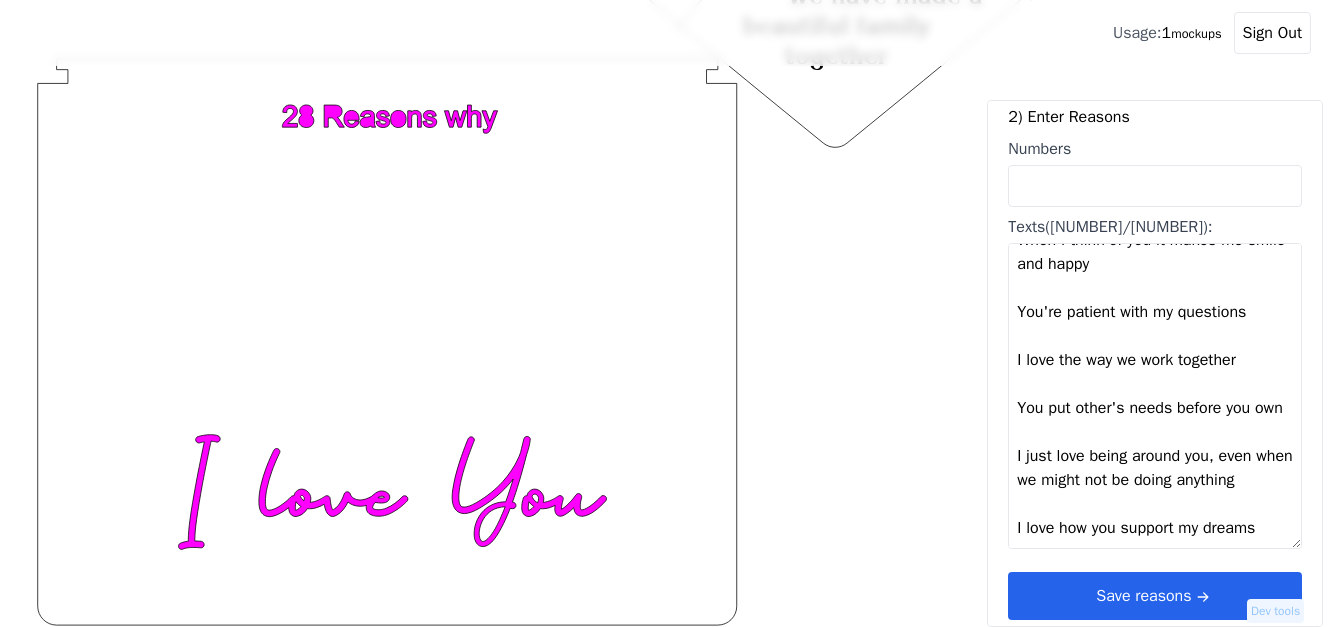 click on "Save reasons" at bounding box center [1155, 596] 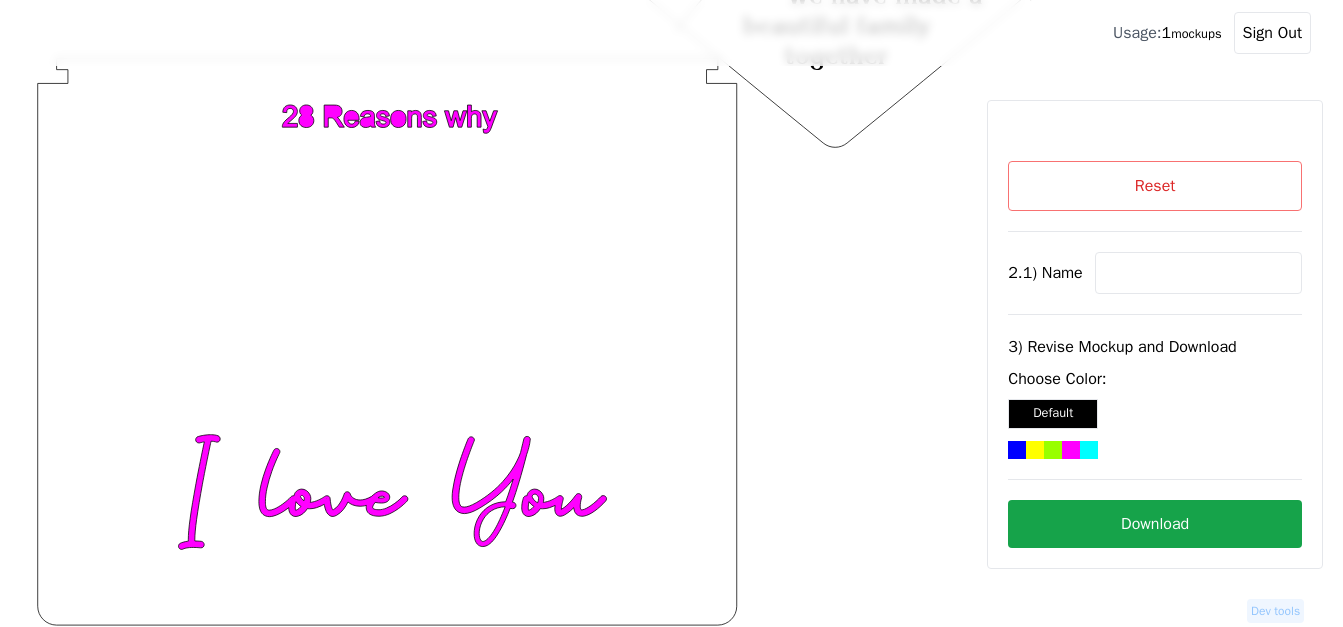 click at bounding box center [1198, 273] 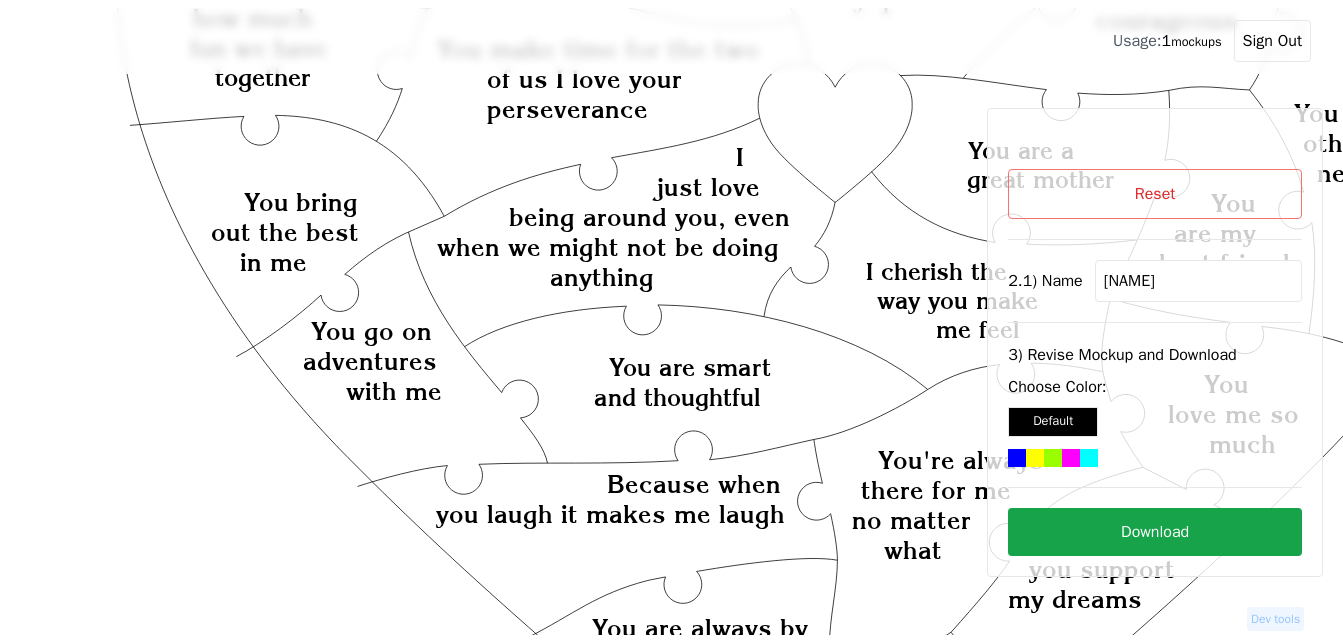 scroll, scrollTop: 435, scrollLeft: 0, axis: vertical 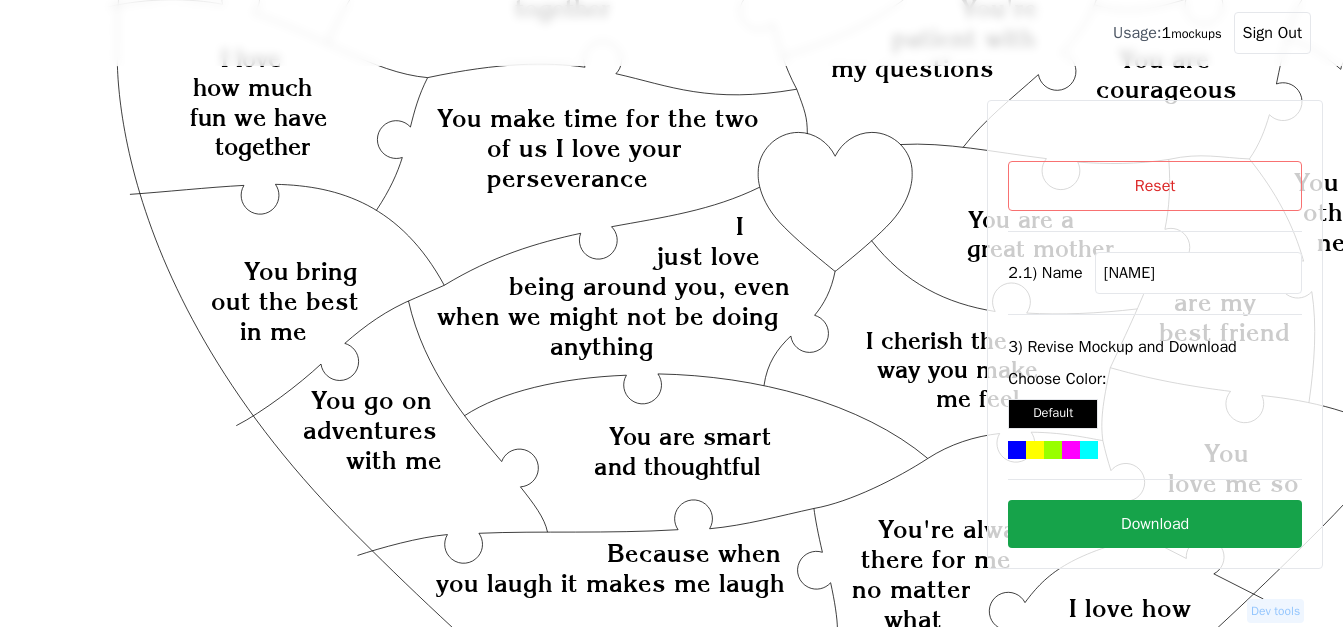type on "[NAME]" 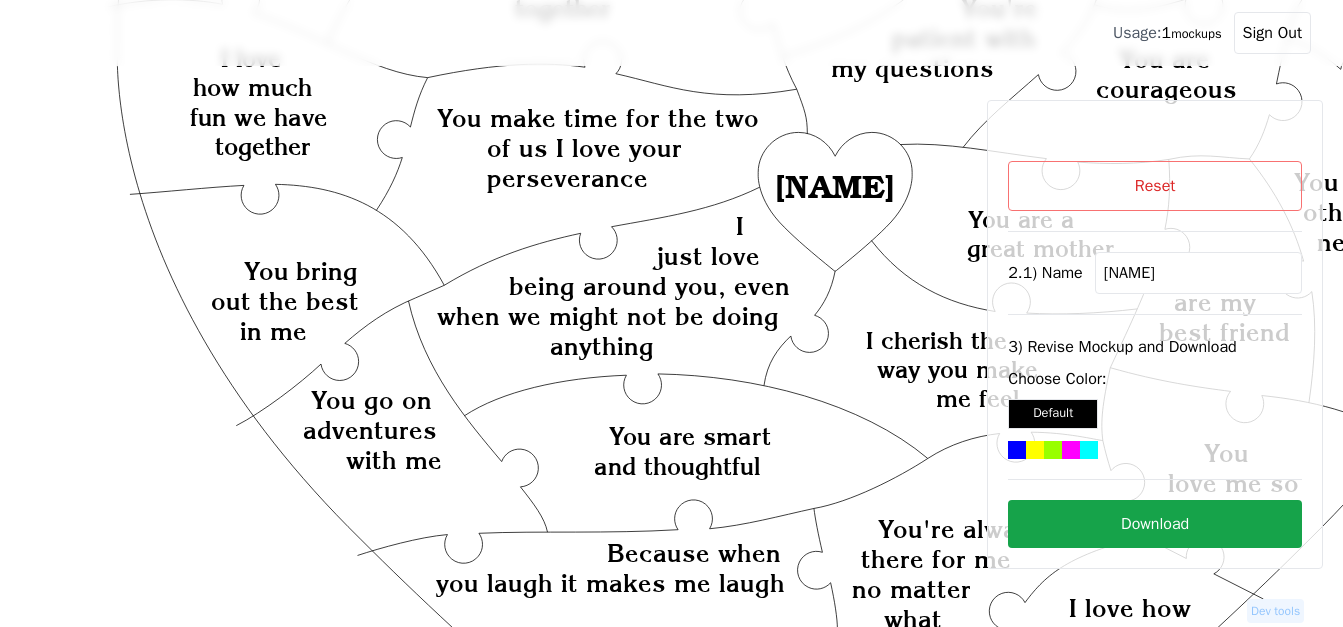 click on "Choose Color: Default" at bounding box center (1155, 413) 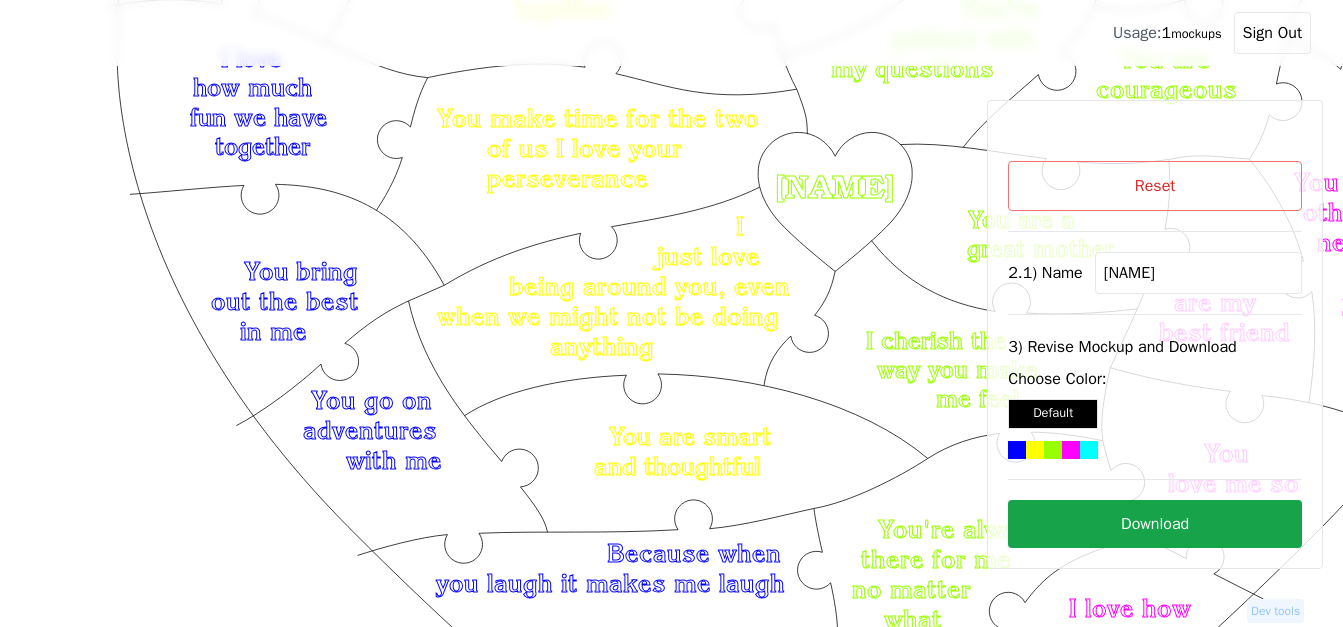 click on "Download" at bounding box center [1155, 524] 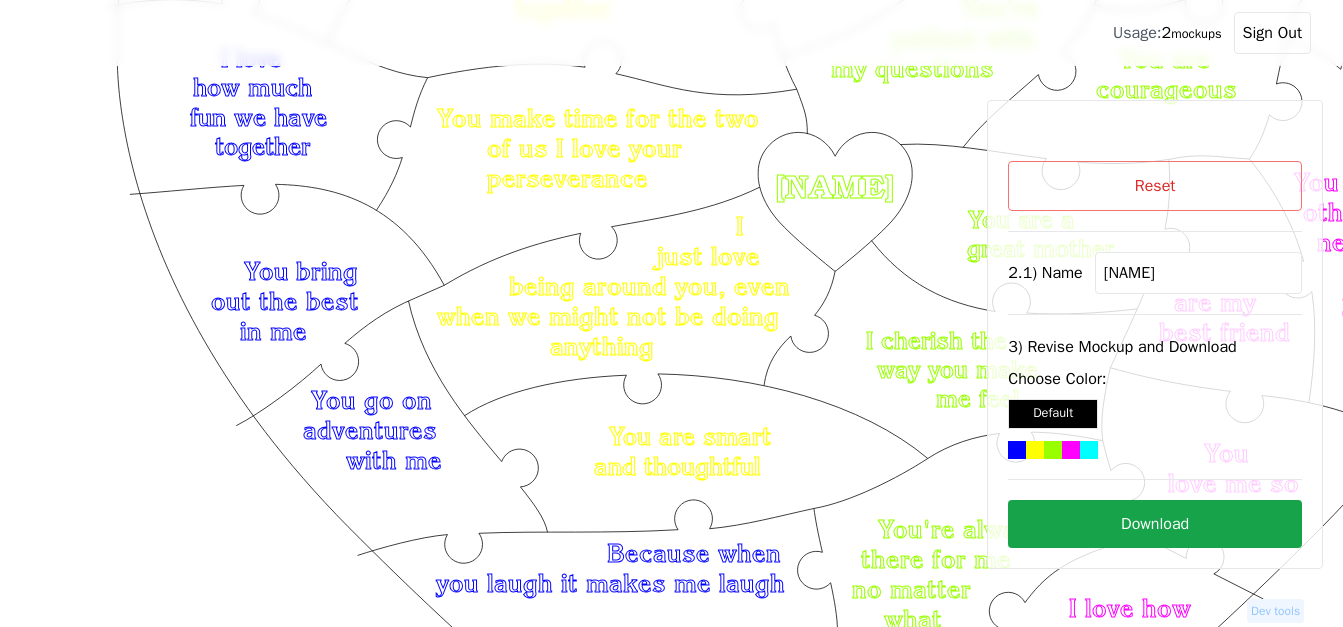 click on "Reset" at bounding box center (1155, 186) 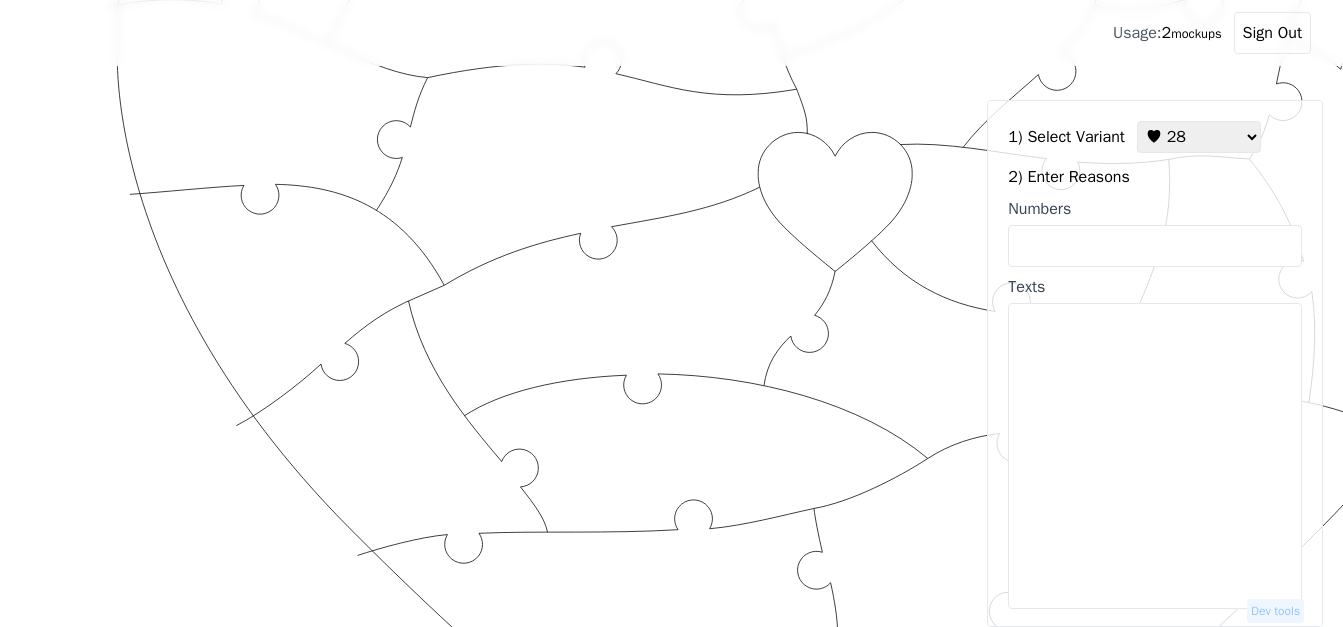 click on "♥ [NUMBER] ♥ [NUMBER] ♥ [NUMBER] ♥ [NUMBER] ♥ [NUMBER] ♥ [NUMBER] ♥ [NUMBER]" at bounding box center (1199, 137) 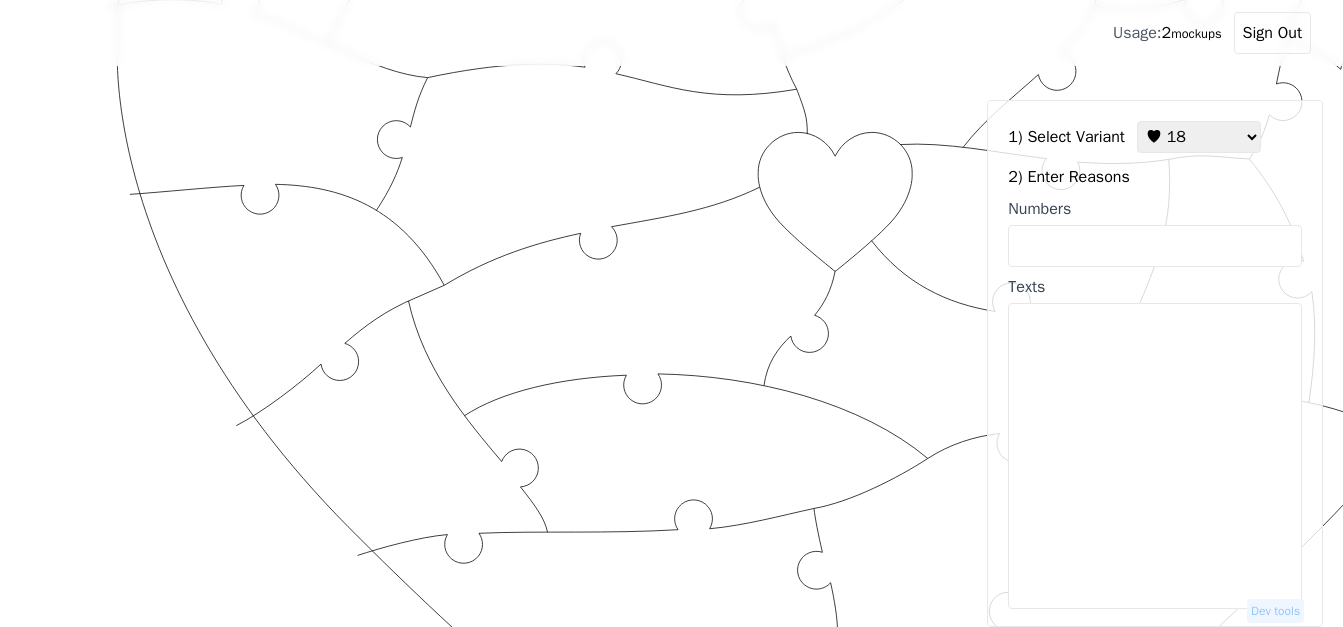click on "♥ [NUMBER] ♥ [NUMBER] ♥ [NUMBER] ♥ [NUMBER] ♥ [NUMBER] ♥ [NUMBER] ♥ [NUMBER]" at bounding box center (1199, 137) 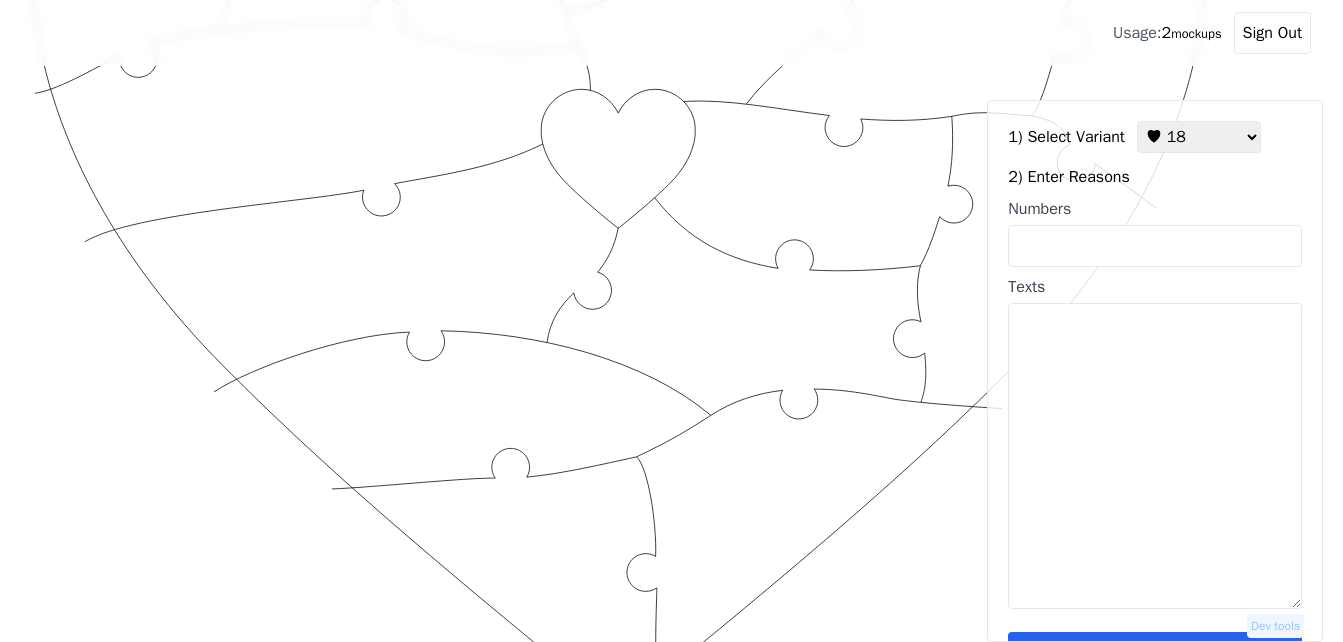 click on "Texts" at bounding box center (1155, 456) 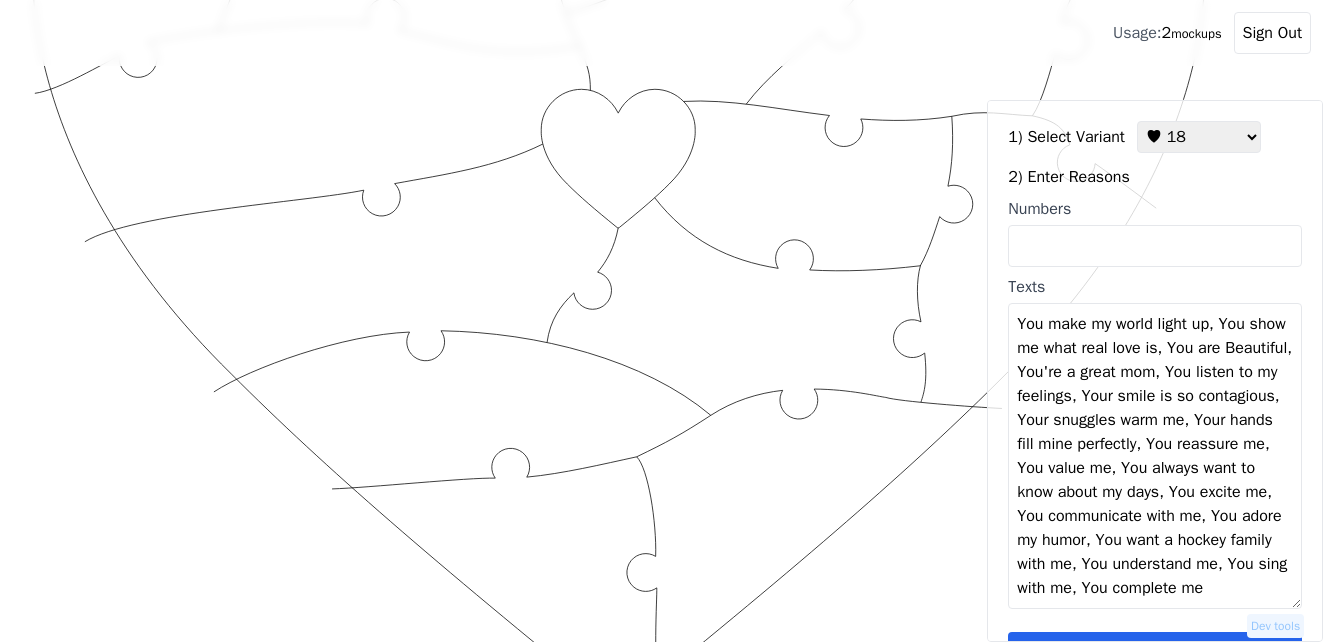 scroll, scrollTop: 0, scrollLeft: 0, axis: both 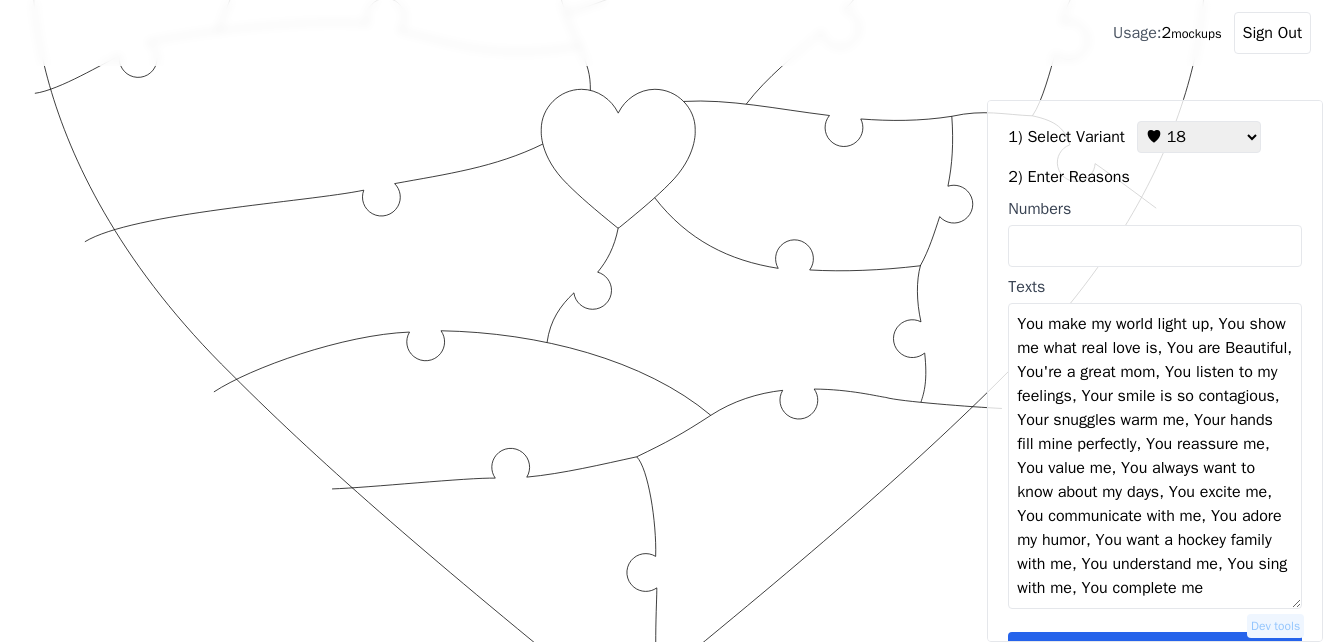 click on "You make my world light up, You show me what real love is, You are Beautiful, You're a great mom, You listen to my feelings, Your smile is so contagious, Your snuggles warm me, Your hands fill mine perfectly, You reassure me, You value me, You always want to know about my days, You excite me, You communicate with me, You adore my humor, You want a hockey family with me, You understand me, You sing with me, You complete me" at bounding box center (1155, 456) 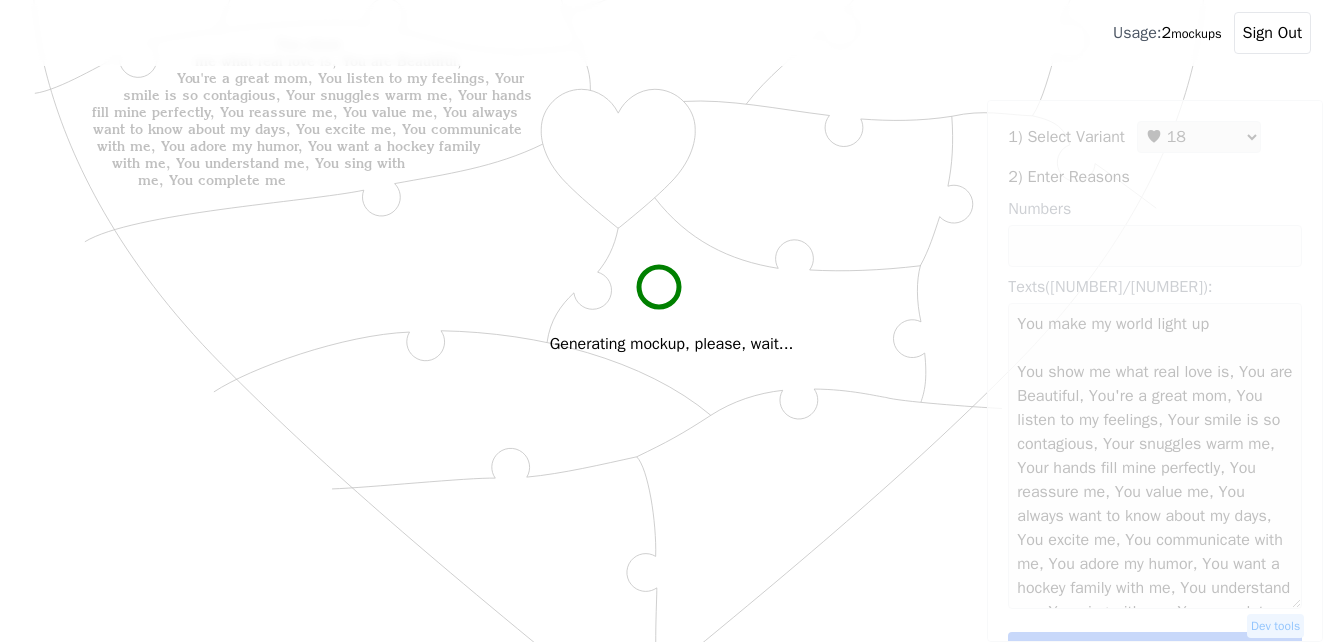 scroll, scrollTop: 535, scrollLeft: 0, axis: vertical 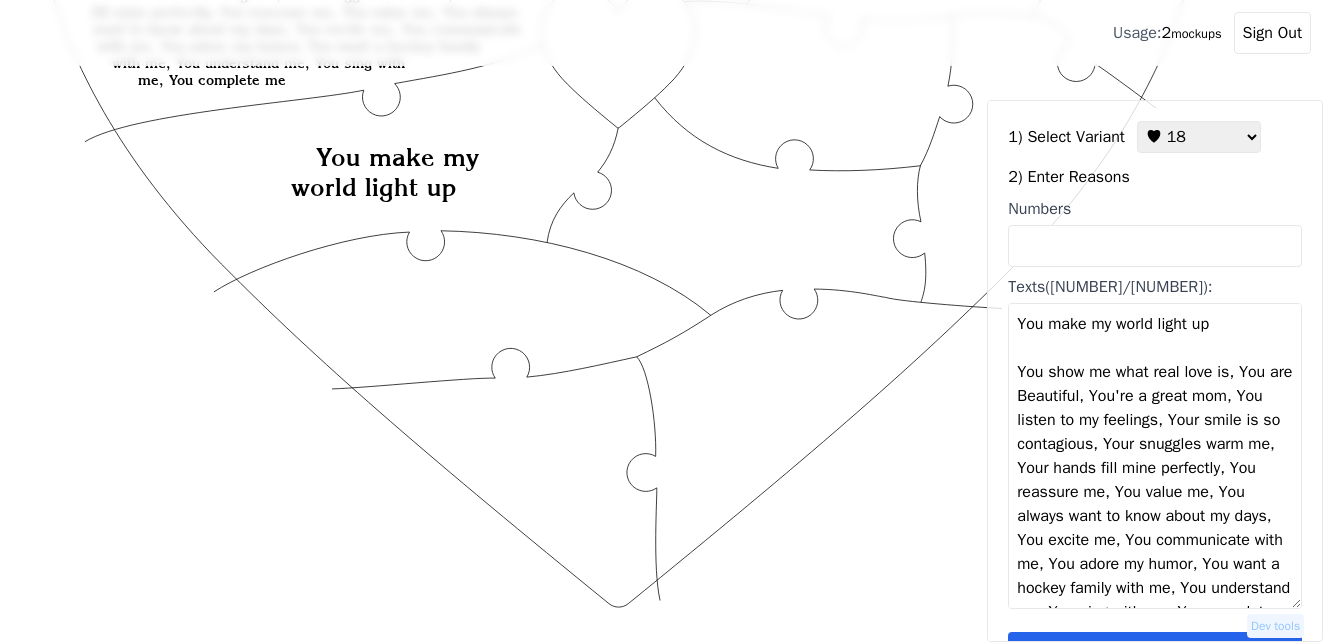 click on "You make my world light up
You show me what real love is, You are Beautiful, You're a great mom, You listen to my feelings, Your smile is so contagious, Your snuggles warm me, Your hands fill mine perfectly, You reassure me, You value me, You always want to know about my days, You excite me, You communicate with me, You adore my humor, You want a hockey family with me, You understand me, You sing with me, You complete me" at bounding box center [1155, 456] 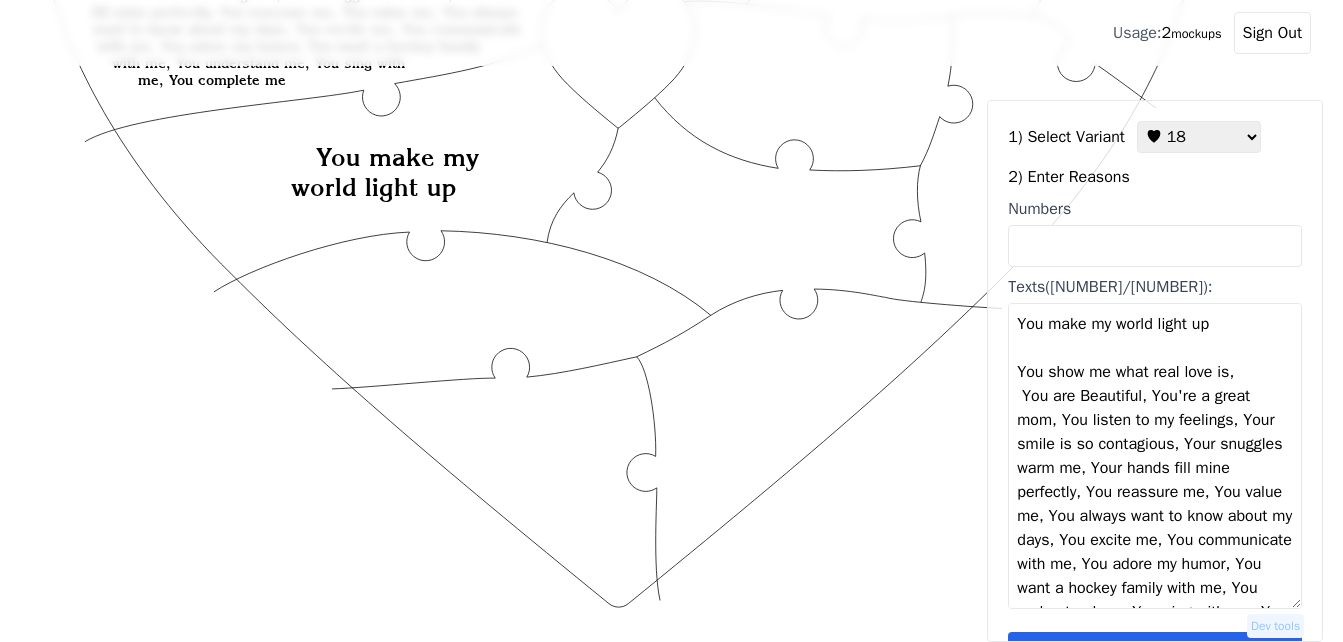 click on "You make my world light up
You show me what real love is,
You are Beautiful, You're a great mom, You listen to my feelings, Your smile is so contagious, Your snuggles warm me, Your hands fill mine perfectly, You reassure me, You value me, You always want to know about my days, You excite me, You communicate with me, You adore my humor, You want a hockey family with me, You understand me, You sing with me, You complete me" at bounding box center [1155, 456] 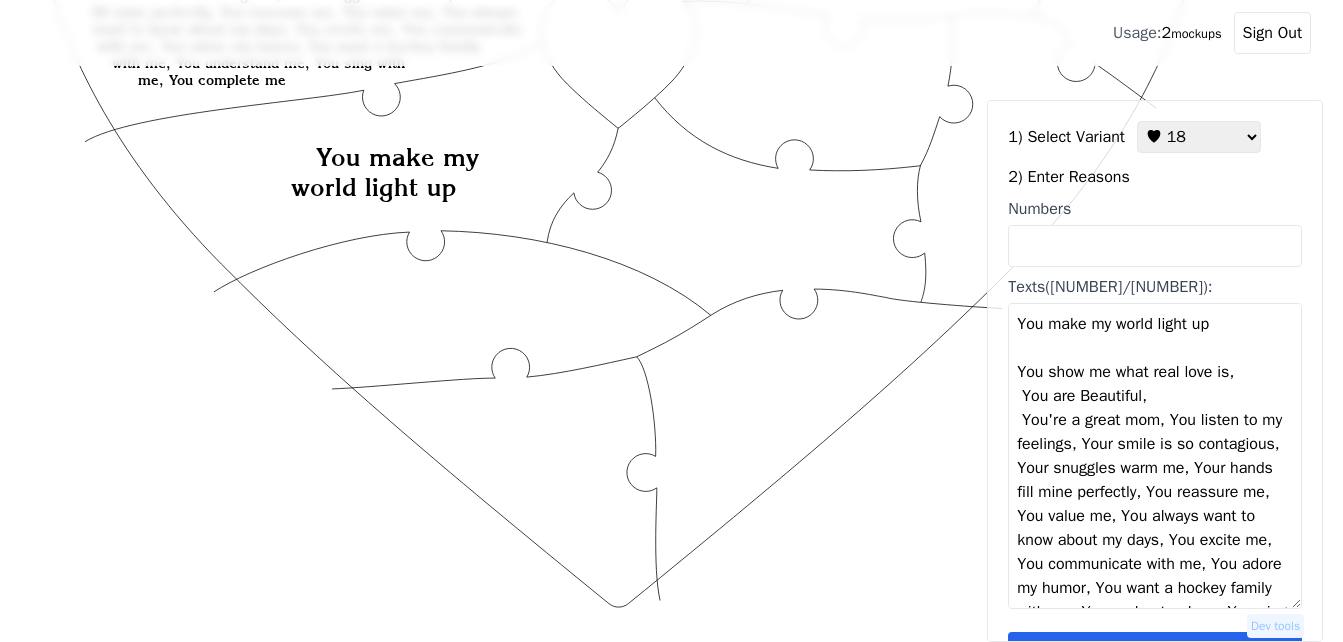 click on "You make my world light up
You show me what real love is,
You are Beautiful,
You're a great mom, You listen to my feelings, Your smile is so contagious, Your snuggles warm me, Your hands fill mine perfectly, You reassure me, You value me, You always want to know about my days, You excite me, You communicate with me, You adore my humor, You want a hockey family with me, You understand me, You sing with me, You complete me" at bounding box center (1155, 456) 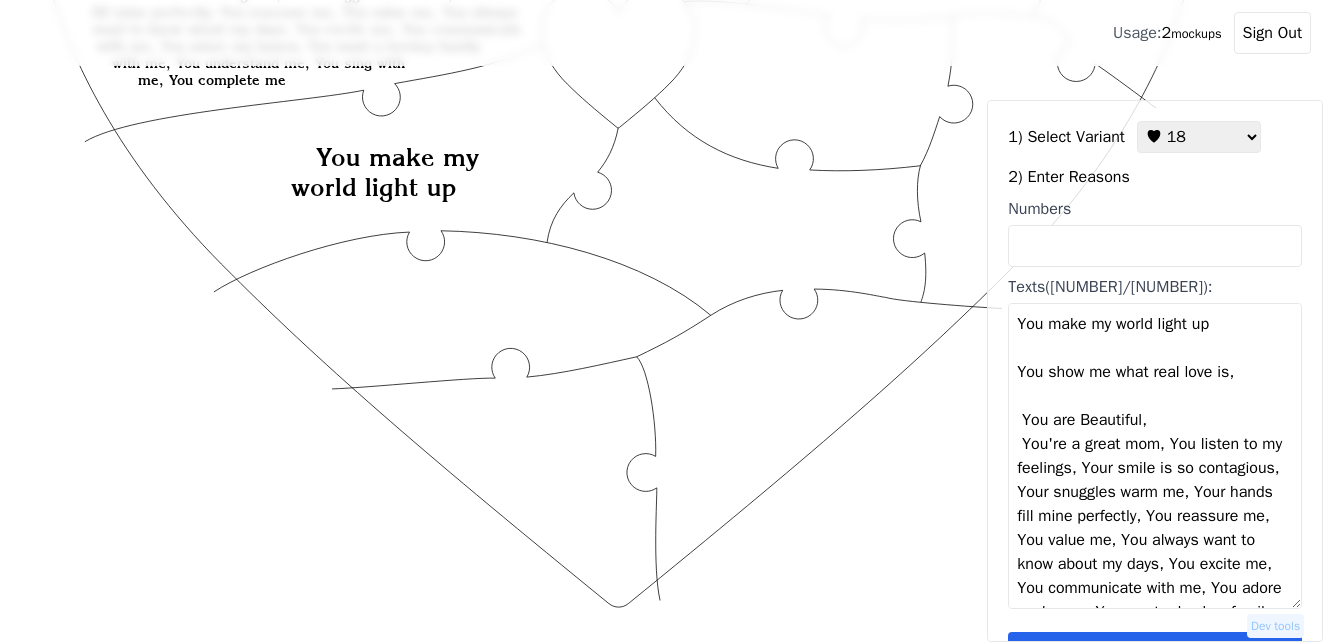 click on "You make my world light up
You show me what real love is,
You are Beautiful,
You're a great mom, You listen to my feelings, Your smile is so contagious, Your snuggles warm me, Your hands fill mine perfectly, You reassure me, You value me, You always want to know about my days, You excite me, You communicate with me, You adore my humor, You want a hockey family with me, You understand me, You sing with me, You complete me" at bounding box center [1155, 456] 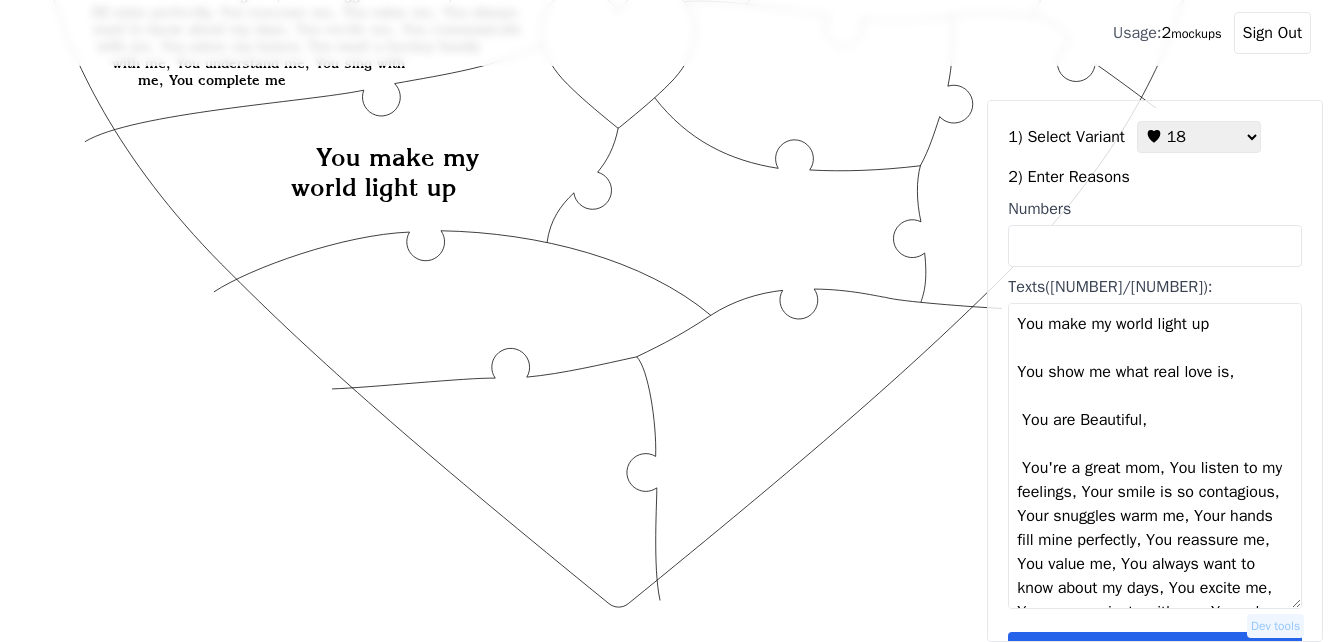 click on "You make my world light up
You show me what real love is,
You are Beautiful,
You're a great mom, You listen to my feelings, Your smile is so contagious, Your snuggles warm me, Your hands fill mine perfectly, You reassure me, You value me, You always want to know about my days, You excite me, You communicate with me, You adore my humor, You want a hockey family with me, You understand me, You sing with me, You complete me" at bounding box center [1155, 456] 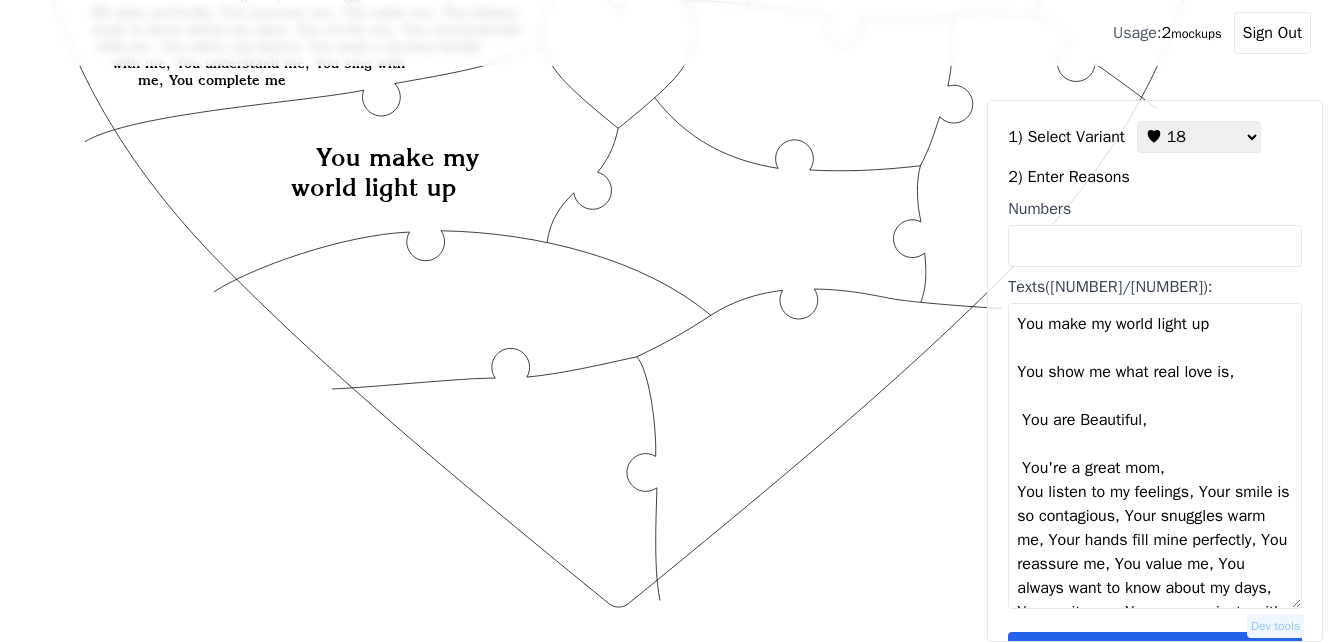 click on "You make my world light up
You show me what real love is,
You are Beautiful,
You're a great mom,
You listen to my feelings, Your smile is so contagious, Your snuggles warm me, Your hands fill mine perfectly, You reassure me, You value me, You always want to know about my days, You excite me, You communicate with me, You adore my humor, You want a hockey family with me, You understand me, You sing with me, You complete me" at bounding box center [1155, 456] 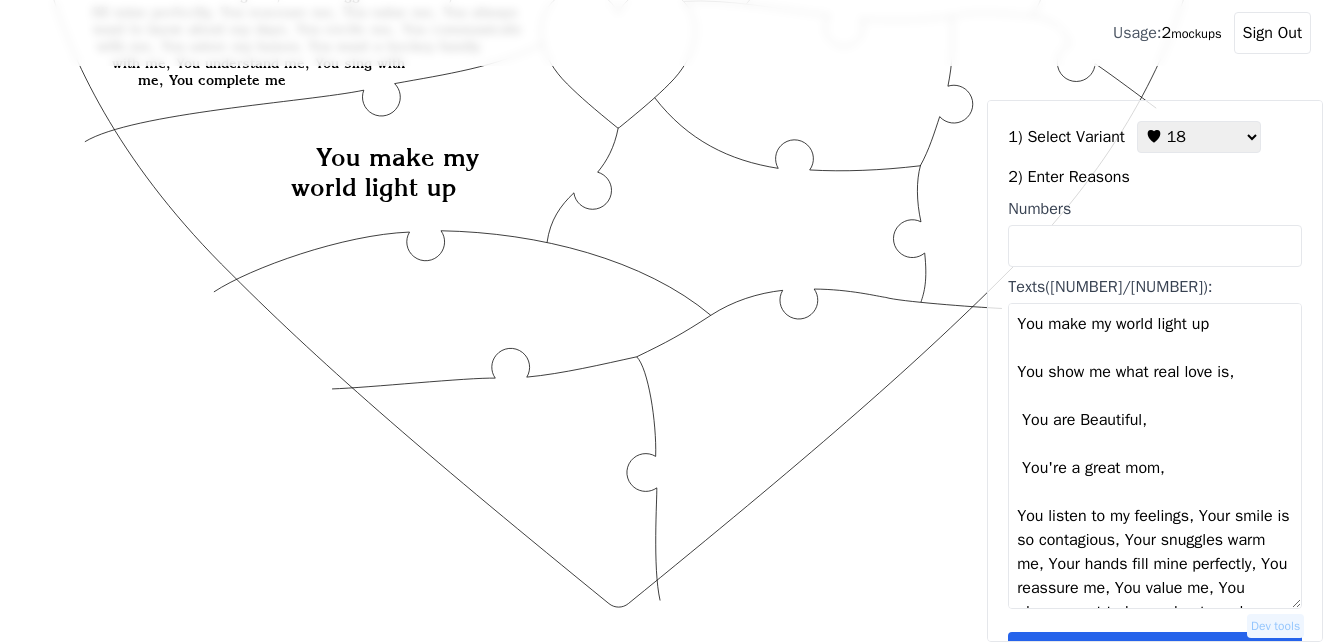 click on "You make my world light up
You show me what real love is,
You are Beautiful,
You're a great mom,
You listen to my feelings, Your smile is so contagious, Your snuggles warm me, Your hands fill mine perfectly, You reassure me, You value me, You always want to know about my days, You excite me, You communicate with me, You adore my humor, You want a hockey family with me, You understand me, You sing with me, You complete me" at bounding box center [1155, 456] 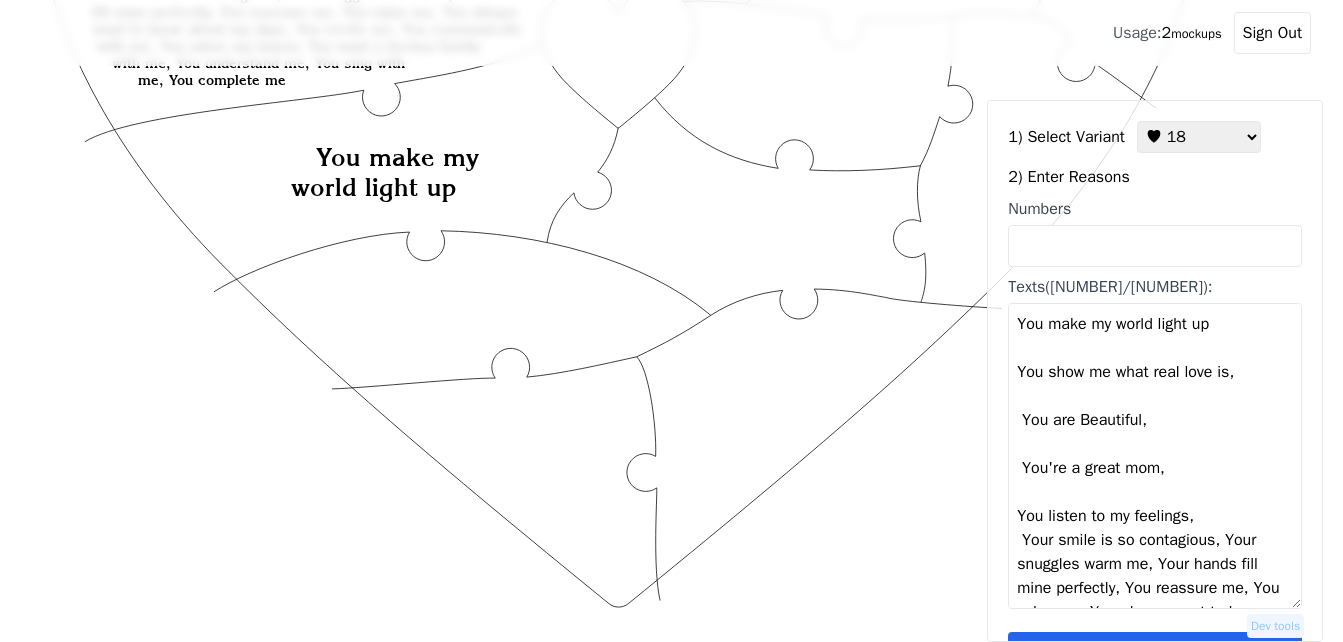 click on "You make my world light up
You show me what real love is,
You are Beautiful,
You're a great mom,
You listen to my feelings,
Your smile is so contagious, Your snuggles warm me, Your hands fill mine perfectly, You reassure me, You value me, You always want to know about my days, You excite me, You communicate with me, You adore my humor, You want a hockey family with me, You understand me, You sing with me, You complete me" at bounding box center [1155, 456] 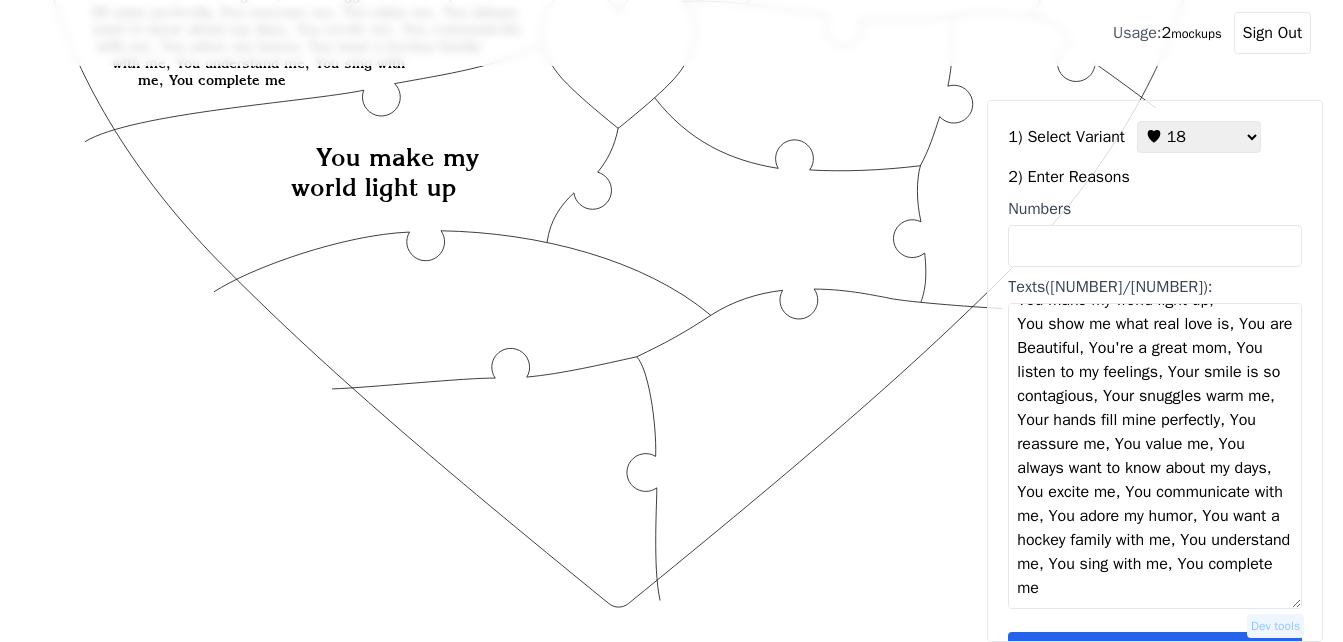 scroll, scrollTop: 100, scrollLeft: 0, axis: vertical 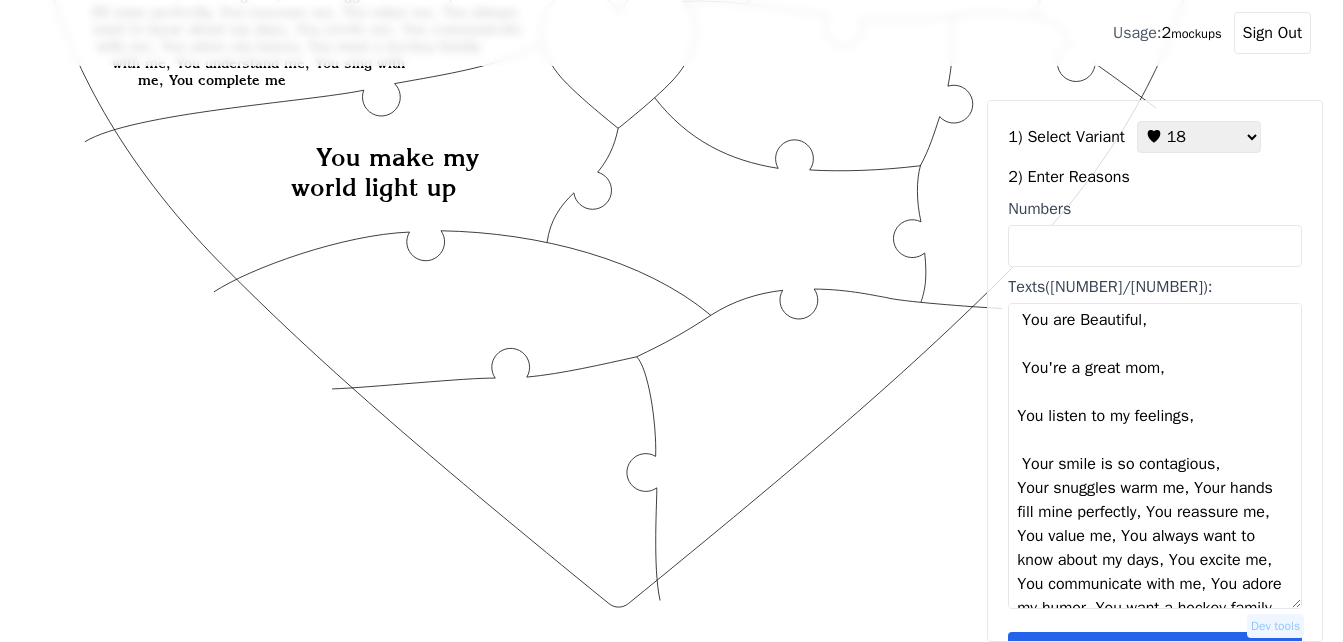 click on "You make my world light up
You show me what real love is,
You are Beautiful,
You're a great mom,
You listen to my feelings,
Your smile is so contagious,
Your snuggles warm me, Your hands fill mine perfectly, You reassure me, You value me, You always want to know about my days, You excite me, You communicate with me, You adore my humor, You want a hockey family with me, You understand me, You sing with me, You complete me" at bounding box center (1155, 456) 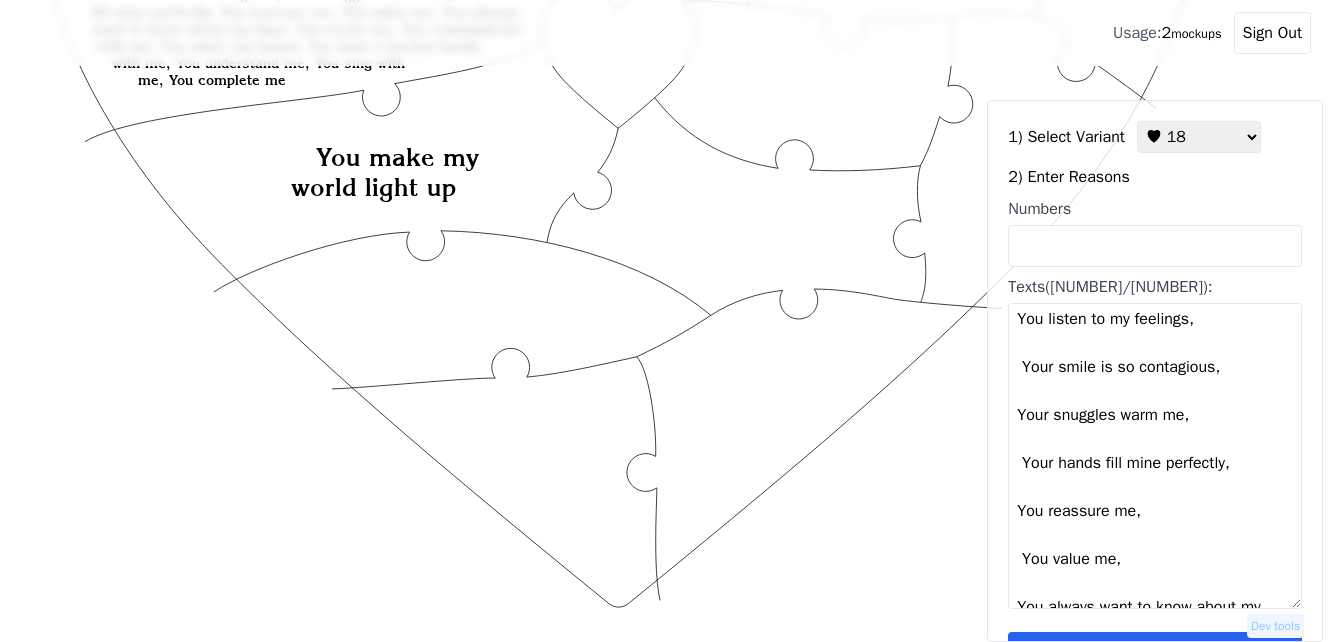 scroll, scrollTop: 200, scrollLeft: 0, axis: vertical 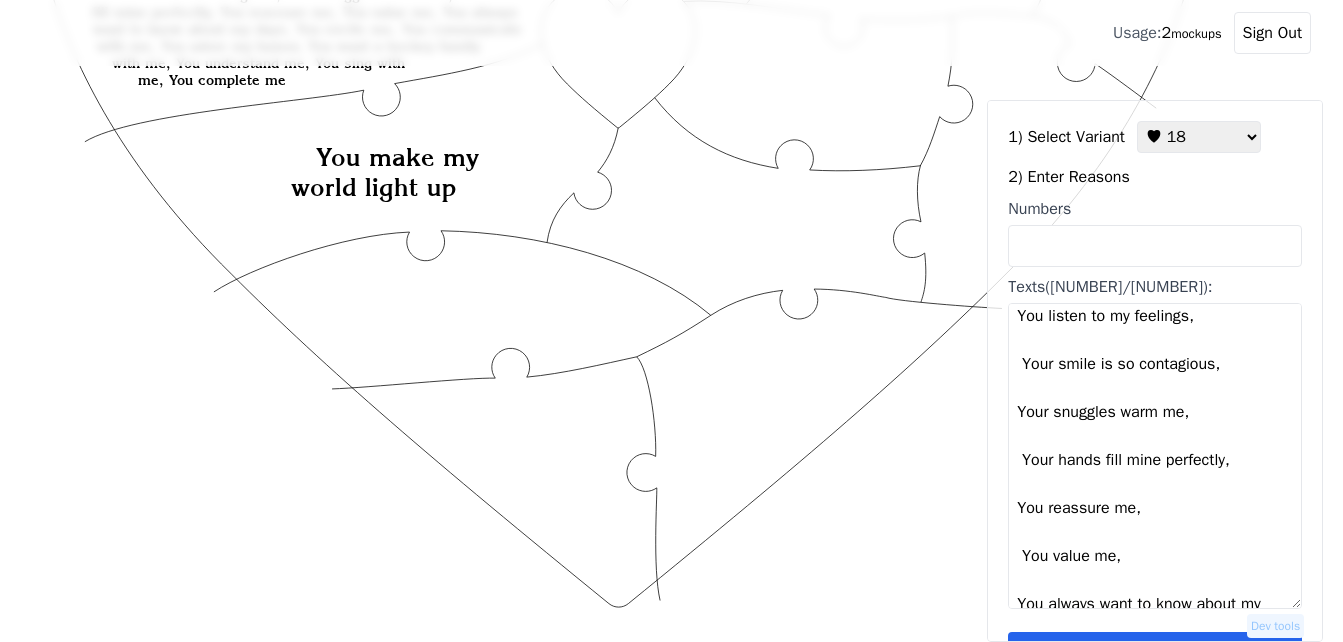 click on "You make my world light up
You show me what real love is,
You are Beautiful,
You're a great mom,
You listen to my feelings,
Your smile is so contagious,
Your snuggles warm me,
Your hands fill mine perfectly,
You reassure me,
You value me,
You always want to know about my days,
You excite me,
You communicate with me, You adore my humor, You want a hockey family with me, You understand me, You sing with me, You complete me" at bounding box center (1155, 456) 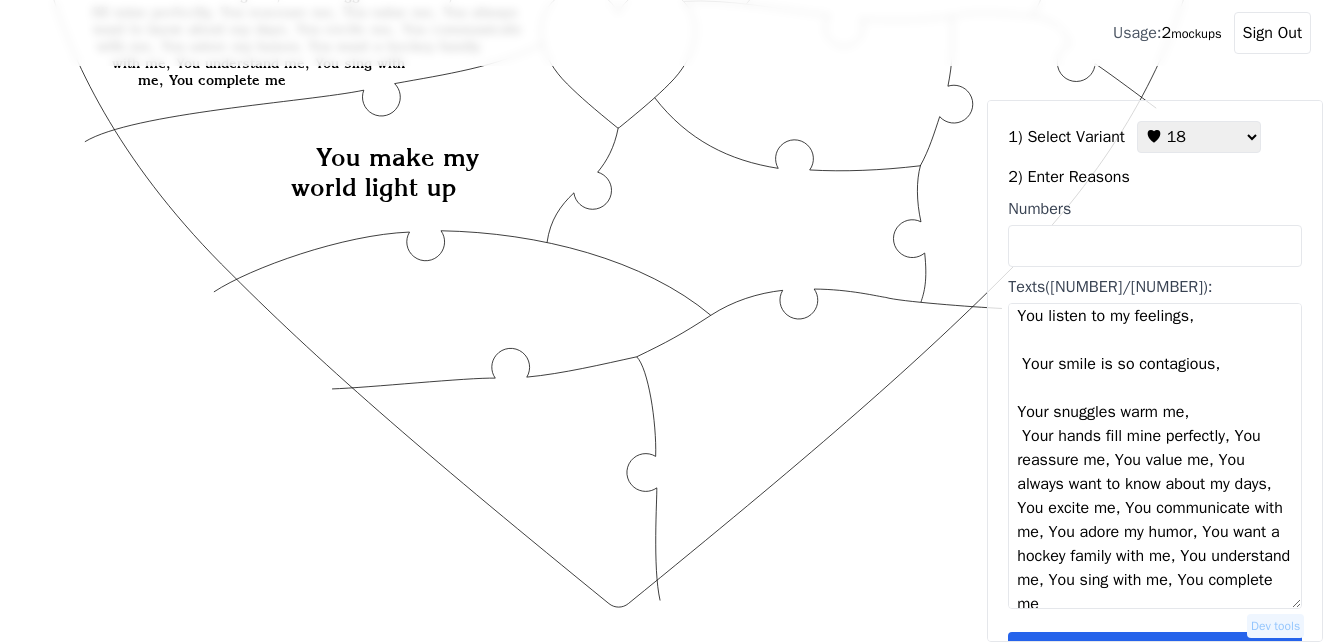 click on "You make my world light up
You show me what real love is,
You are Beautiful,
You're a great mom,
You listen to my feelings,
Your smile is so contagious,
Your snuggles warm me,
Your hands fill mine perfectly, You reassure me, You value me, You always want to know about my days, You excite me, You communicate with me, You adore my humor, You want a hockey family with me, You understand me, You sing with me, You complete me" at bounding box center (1155, 456) 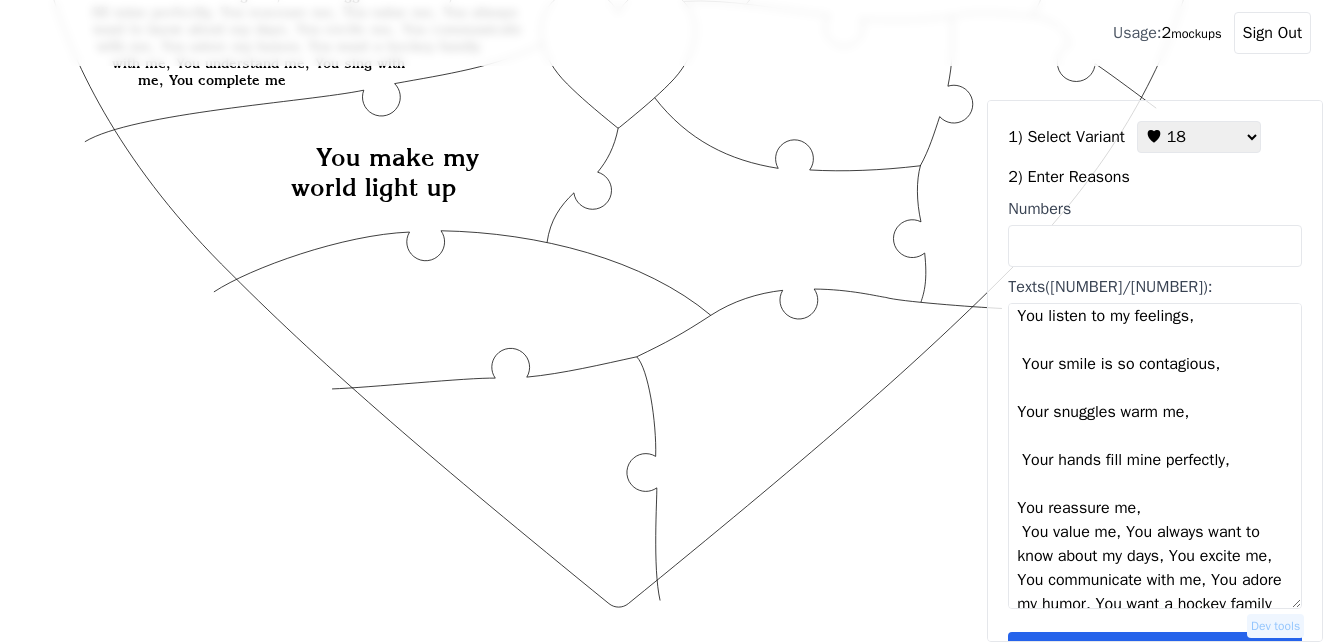 click on "You make my world light up
You show me what real love is,
You are Beautiful,
You're a great mom,
You listen to my feelings,
Your smile is so contagious,
Your snuggles warm me,
Your hands fill mine perfectly,
You reassure me,
You value me, You always want to know about my days, You excite me, You communicate with me, You adore my humor, You want a hockey family with me, You understand me, You sing with me, You complete me" at bounding box center [1155, 456] 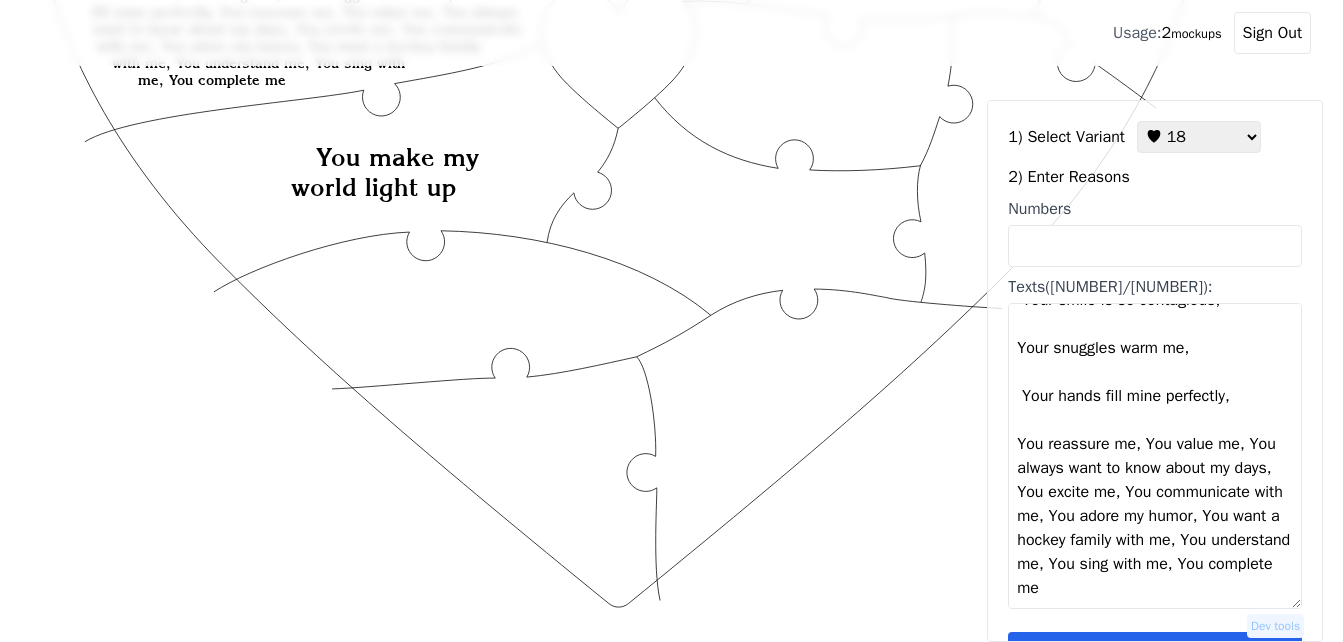 scroll, scrollTop: 288, scrollLeft: 0, axis: vertical 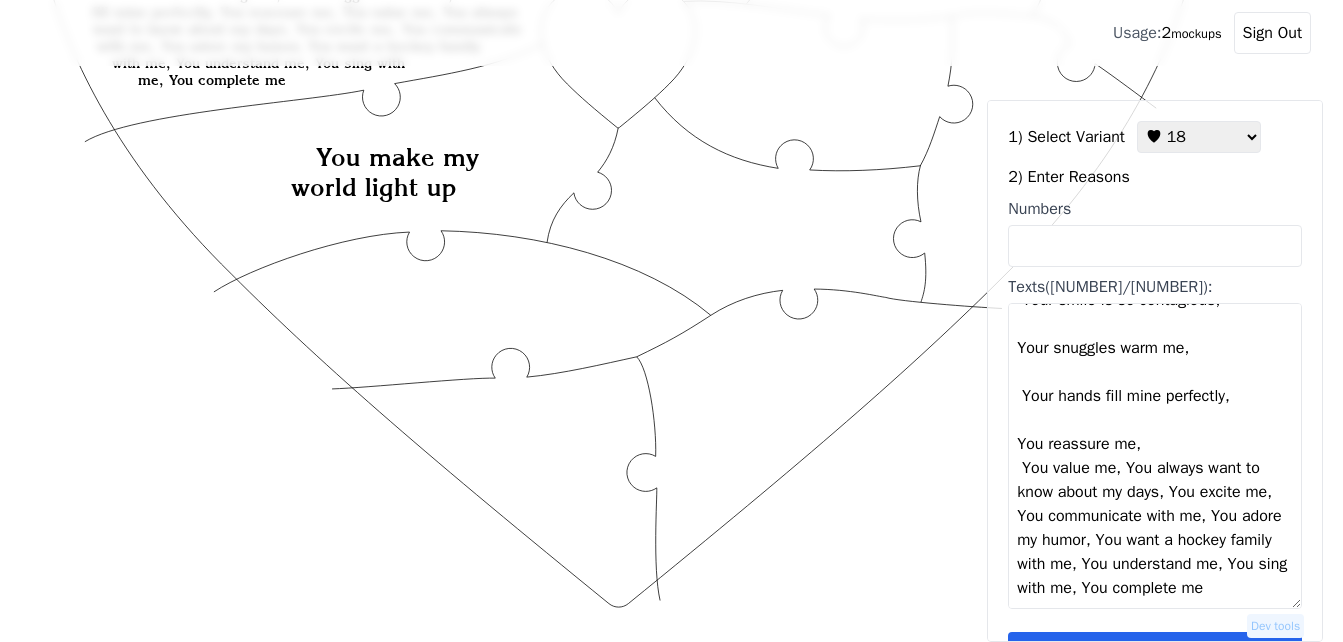 click on "You make my world light up
You show me what real love is,
You are Beautiful,
You're a great mom,
You listen to my feelings,
Your smile is so contagious,
Your snuggles warm me,
Your hands fill mine perfectly,
You reassure me,
You value me, You always want to know about my days, You excite me, You communicate with me, You adore my humor, You want a hockey family with me, You understand me, You sing with me, You complete me" at bounding box center (1155, 456) 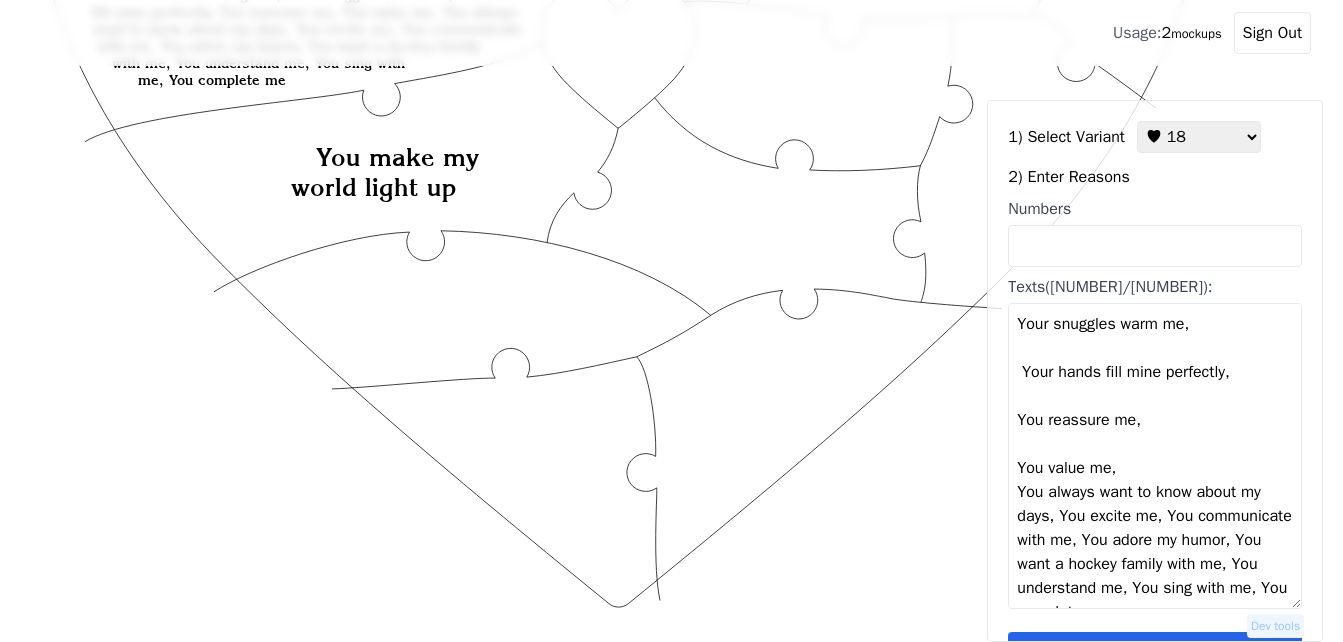 click on "You make my world light up
You show me what real love is,
You are Beautiful,
You're a great mom,
You listen to my feelings,
Your smile is so contagious,
Your snuggles warm me,
Your hands fill mine perfectly,
You reassure me,
You value me,
You always want to know about my days, You excite me, You communicate with me, You adore my humor, You want a hockey family with me, You understand me, You sing with me, You complete me" at bounding box center [1155, 456] 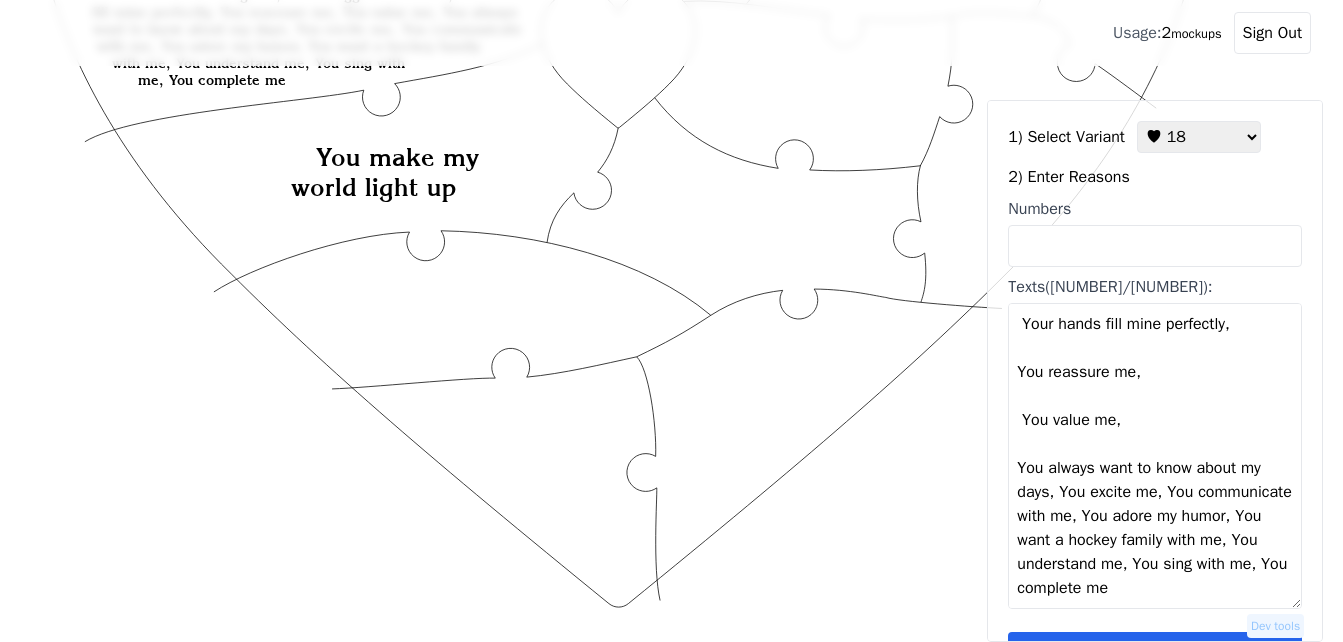scroll, scrollTop: 360, scrollLeft: 0, axis: vertical 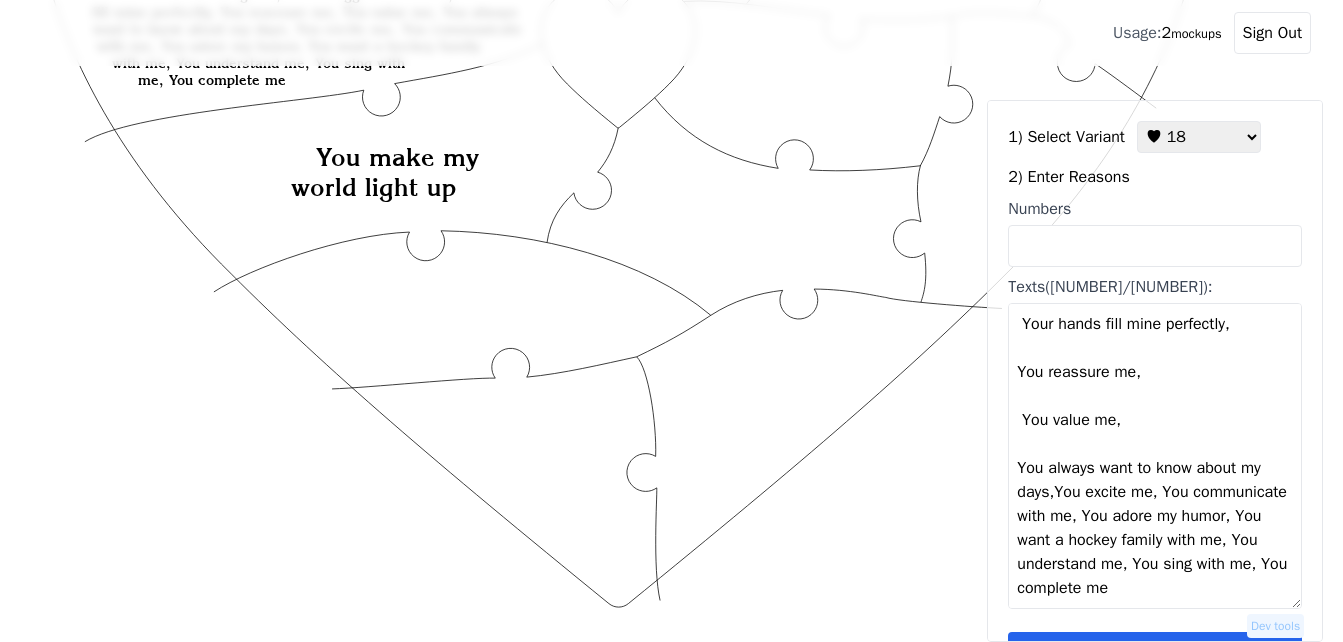 click on "You make my world light up
You show me what real love is,
You are Beautiful,
You're a great mom,
You listen to my feelings,
Your smile is so contagious,
Your snuggles warm me,
Your hands fill mine perfectly,
You reassure me,
You value me,
You always want to know about my days,You excite me, You communicate with me, You adore my humor, You want a hockey family with me, You understand me, You sing with me, You complete me" at bounding box center (1155, 456) 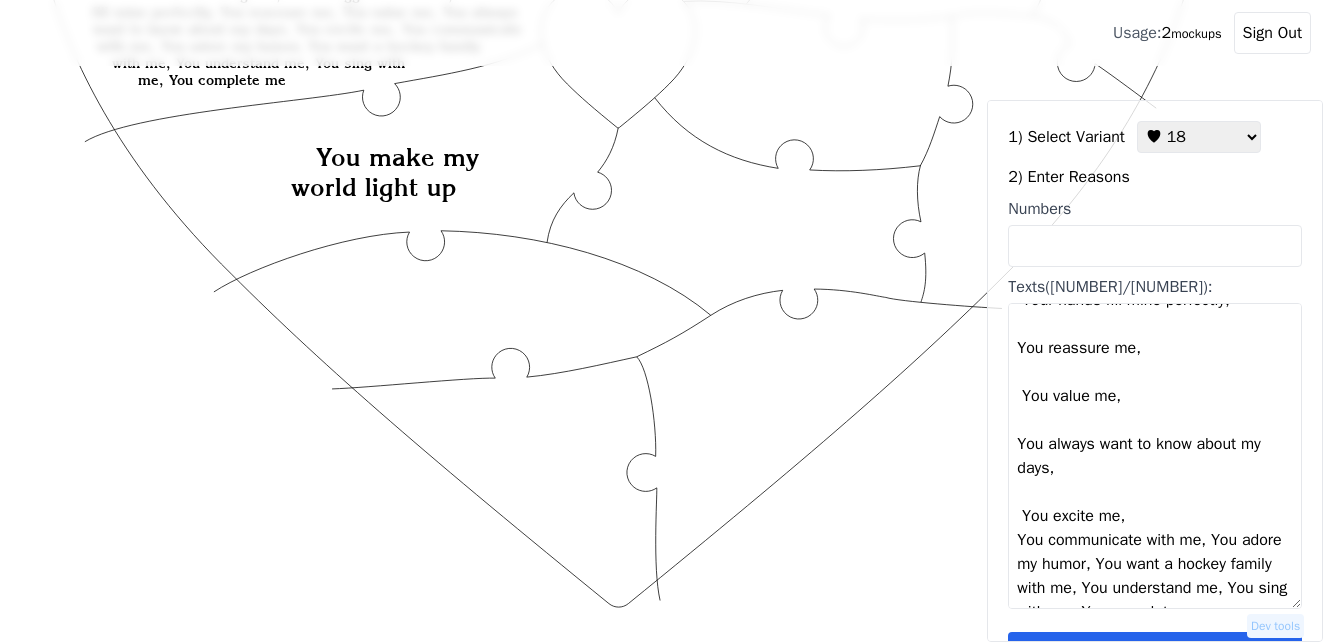 click on "You make my world light up
You show me what real love is,
You are Beautiful,
You're a great mom,
You listen to my feelings,
Your smile is so contagious,
Your snuggles warm me,
Your hands fill mine perfectly,
You reassure me,
You value me,
You always want to know about my days,
You excite me,
You communicate with me, You adore my humor, You want a hockey family with me, You understand me, You sing with me, You complete me" at bounding box center [1155, 456] 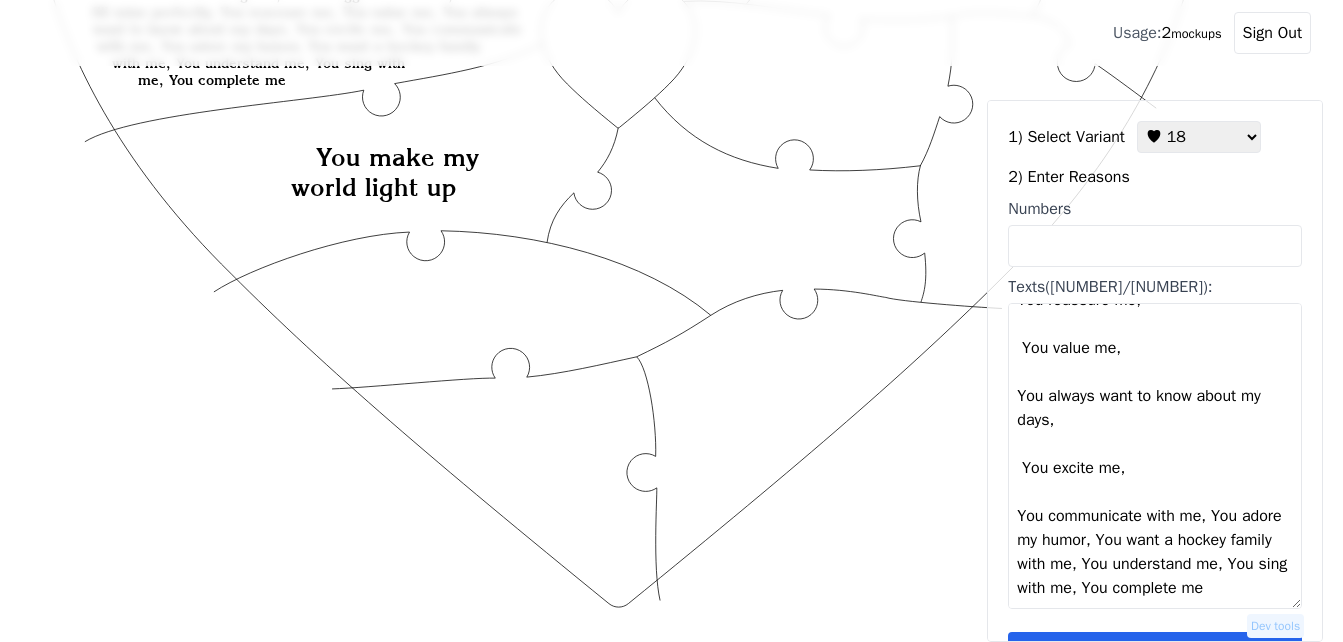 scroll, scrollTop: 432, scrollLeft: 0, axis: vertical 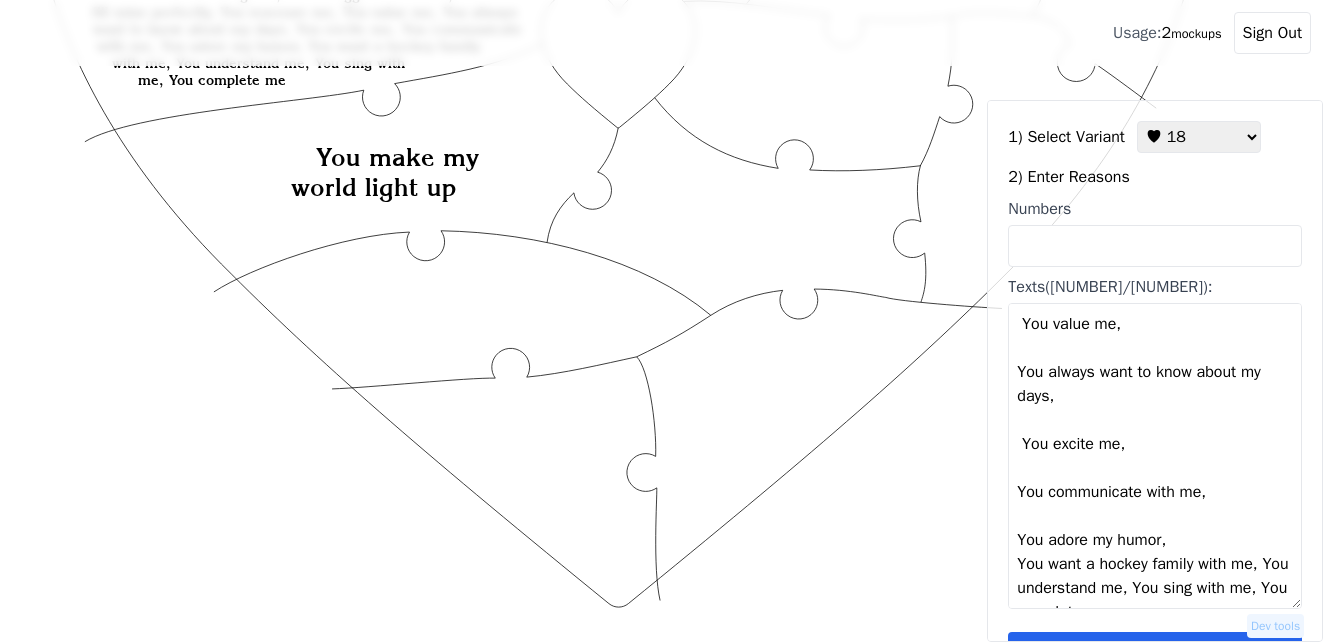click on "You make my world light up
You show me what real love is,
You are Beautiful,
You're a great mom,
You listen to my feelings,
Your smile is so contagious,
Your snuggles warm me,
Your hands fill mine perfectly,
You reassure me,
You value me,
You always want to know about my days,
You excite me,
You communicate with me,
You adore my humor,
You want a hockey family with me, You understand me, You sing with me, You complete me" at bounding box center (1155, 456) 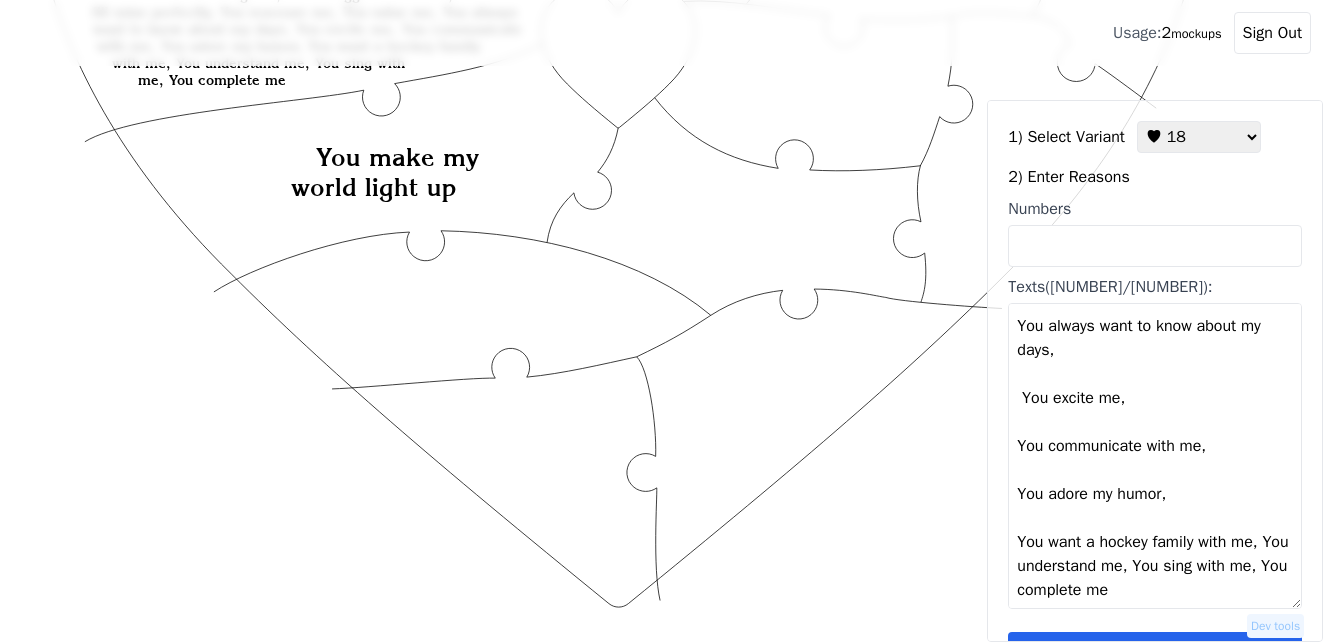 scroll, scrollTop: 480, scrollLeft: 0, axis: vertical 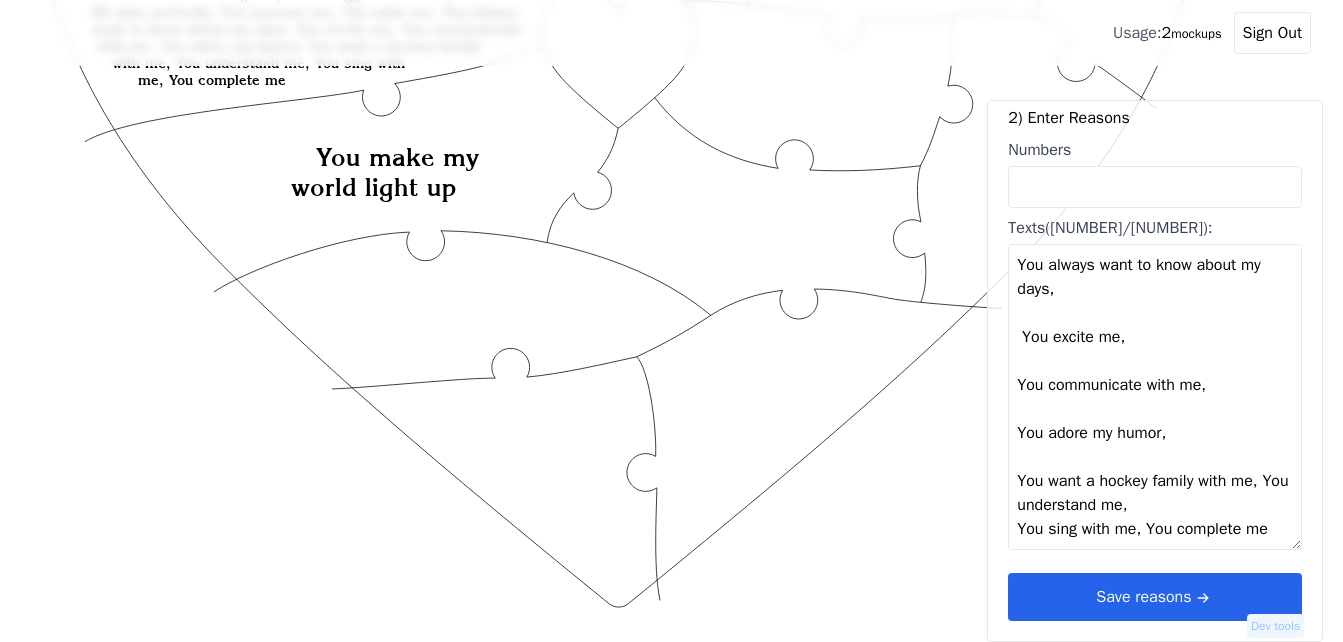click on "You make my world light up
You show me what real love is,
You are Beautiful,
You're a great mom,
You listen to my feelings,
Your smile is so contagious,
Your snuggles warm me,
Your hands fill mine perfectly,
You reassure me,
You value me,
You always want to know about my days,
You excite me,
You communicate with me,
You adore my humor,
You want a hockey family with me, You understand me,
You sing with me, You complete me" at bounding box center (1155, 397) 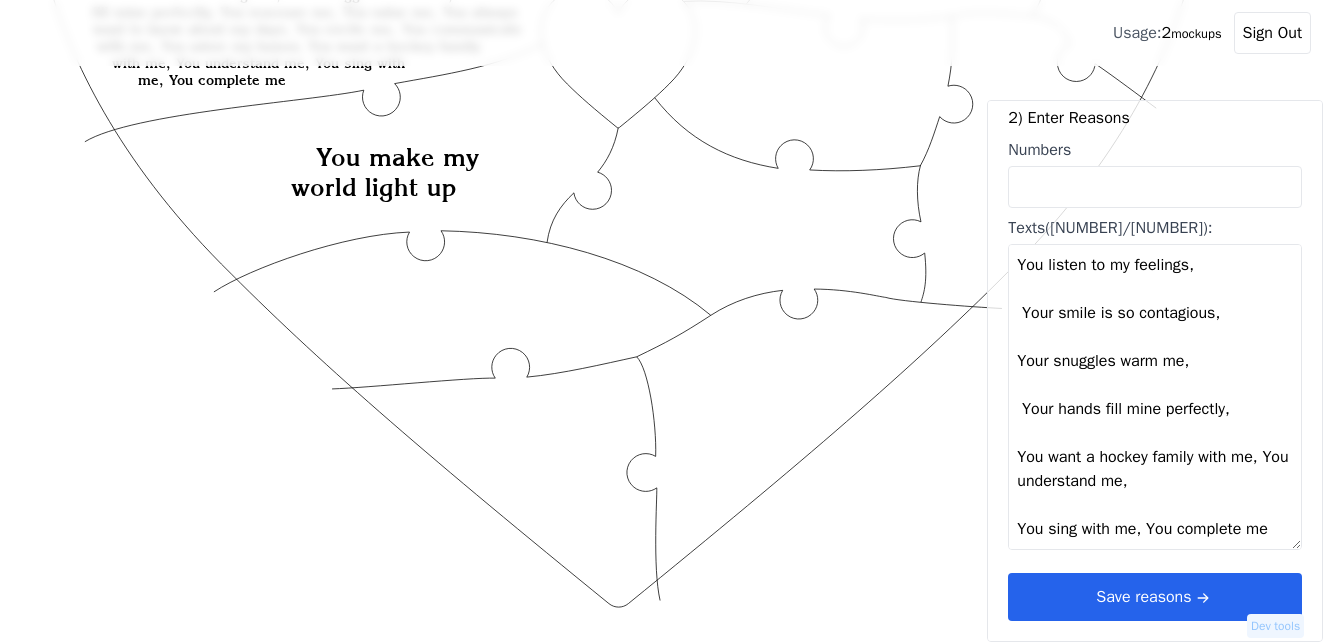 scroll, scrollTop: 528, scrollLeft: 0, axis: vertical 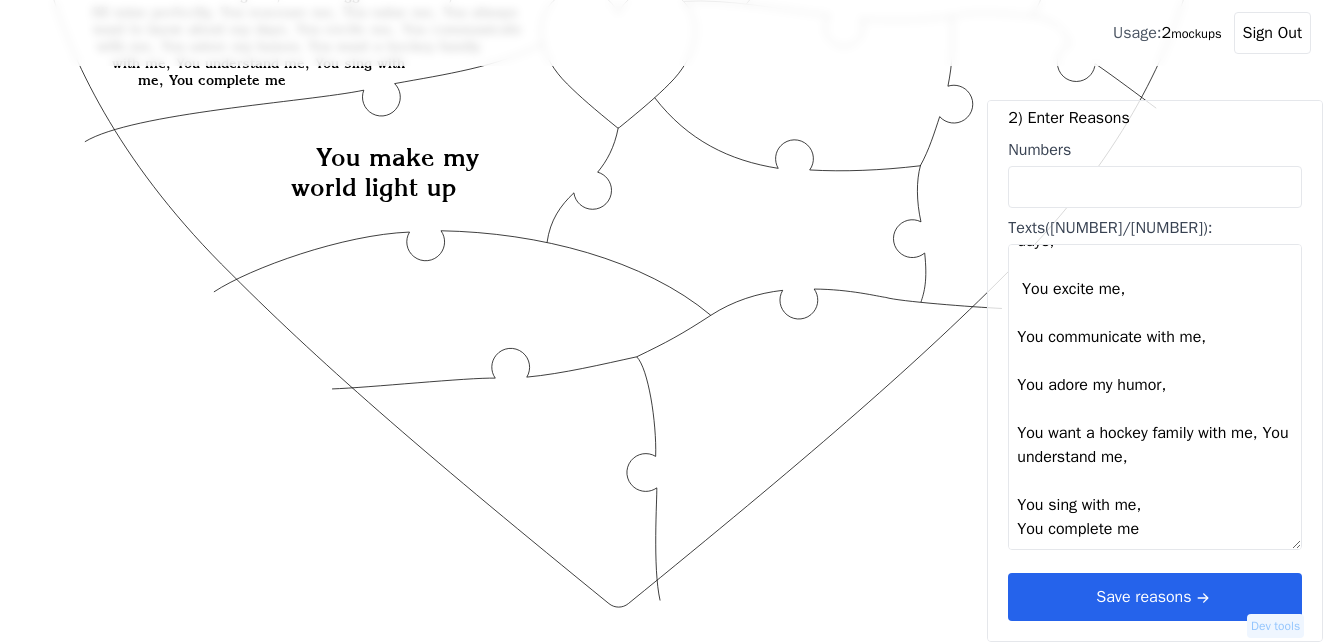 click on "You make my world light up
You show me what real love is,
You are Beautiful,
You're a great mom,
You listen to my feelings,
Your smile is so contagious,
Your snuggles warm me,
Your hands fill mine perfectly,
You reassure me,
You value me,
You always want to know about my days,
You excite me,
You communicate with me,
You adore my humor,
You want a hockey family with me, You understand me,
You sing with me,
You complete me" at bounding box center (1155, 397) 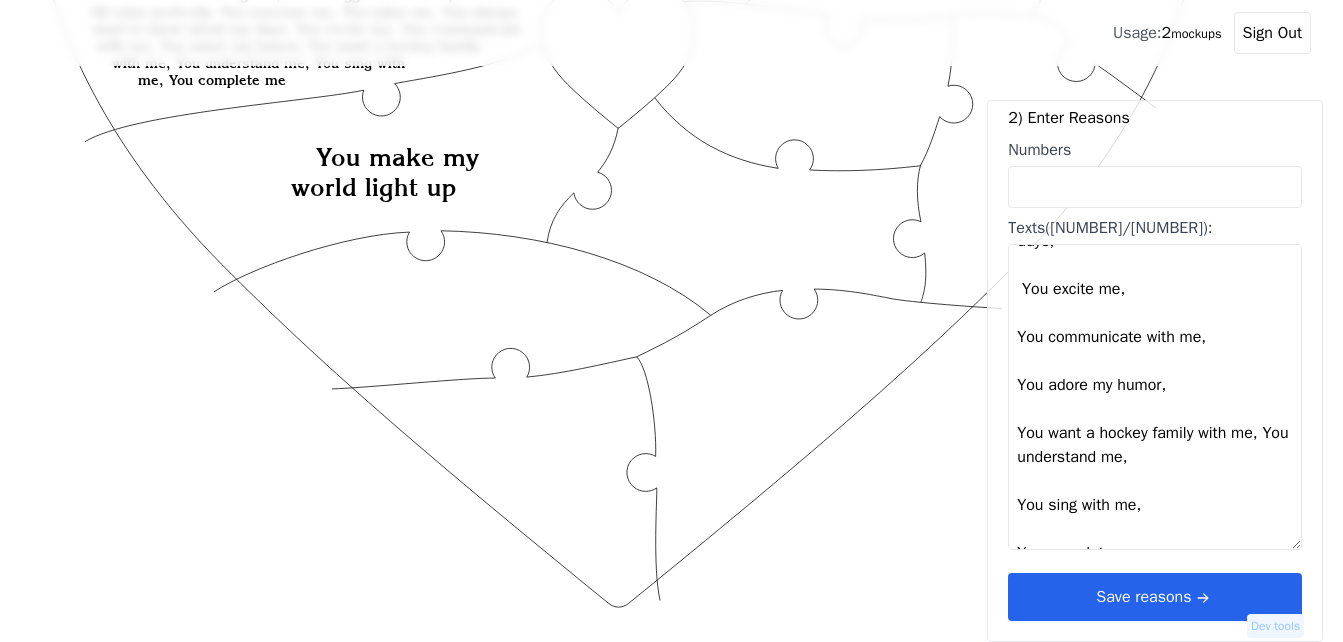 click on "You make my world light up
You show me what real love is,
You are Beautiful,
You're a great mom,
You listen to my feelings,
Your smile is so contagious,
Your snuggles warm me,
Your hands fill mine perfectly,
You reassure me,
You value me,
You always want to know about my days,
You excite me,
You communicate with me,
You adore my humor,
You want a hockey family with me, You understand me,
You sing with me,
You complete me" at bounding box center [1155, 397] 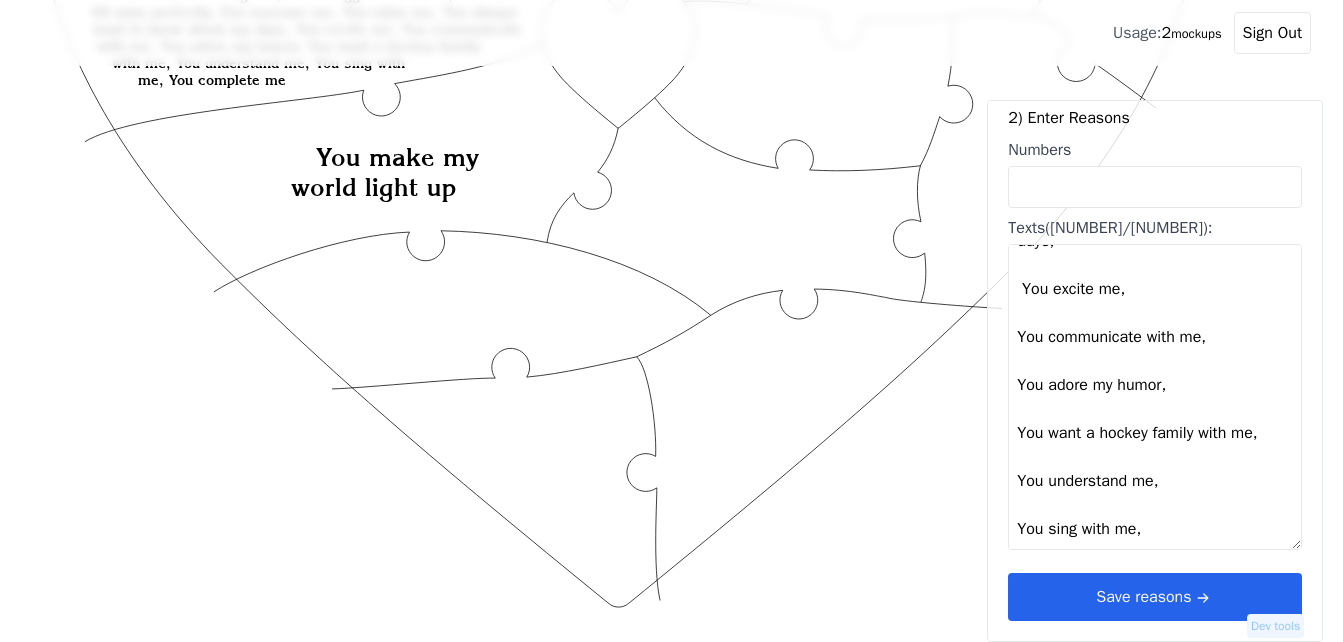 type on "You make my world light up
You show me what real love is
You are Beautiful
You're a great mom
You listen to my feelings
Your smile is so contagious
Your snuggles warm me
Your hands fill mine perfectly
You reassure me
You value me
You always want to know about my days
You excite me
You communicate with me
You adore my humor
You want a hockey family with me
You understand me
You sing with me
You complete me" 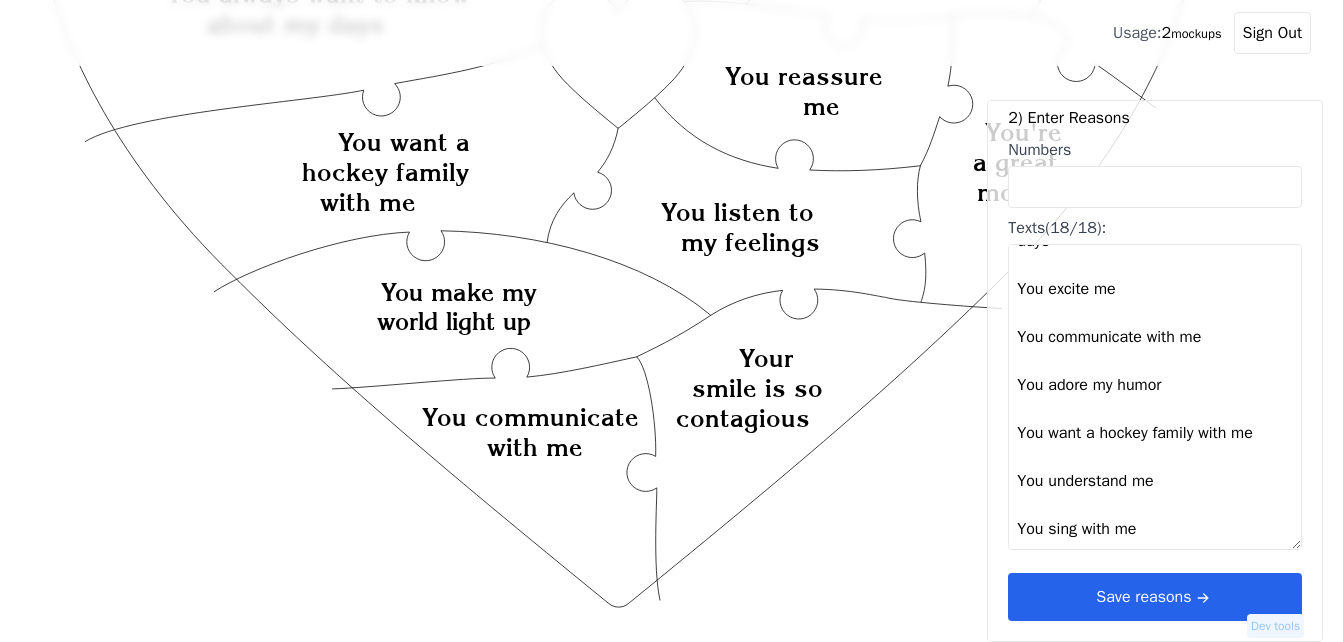 click on "Save reasons" at bounding box center [1155, 597] 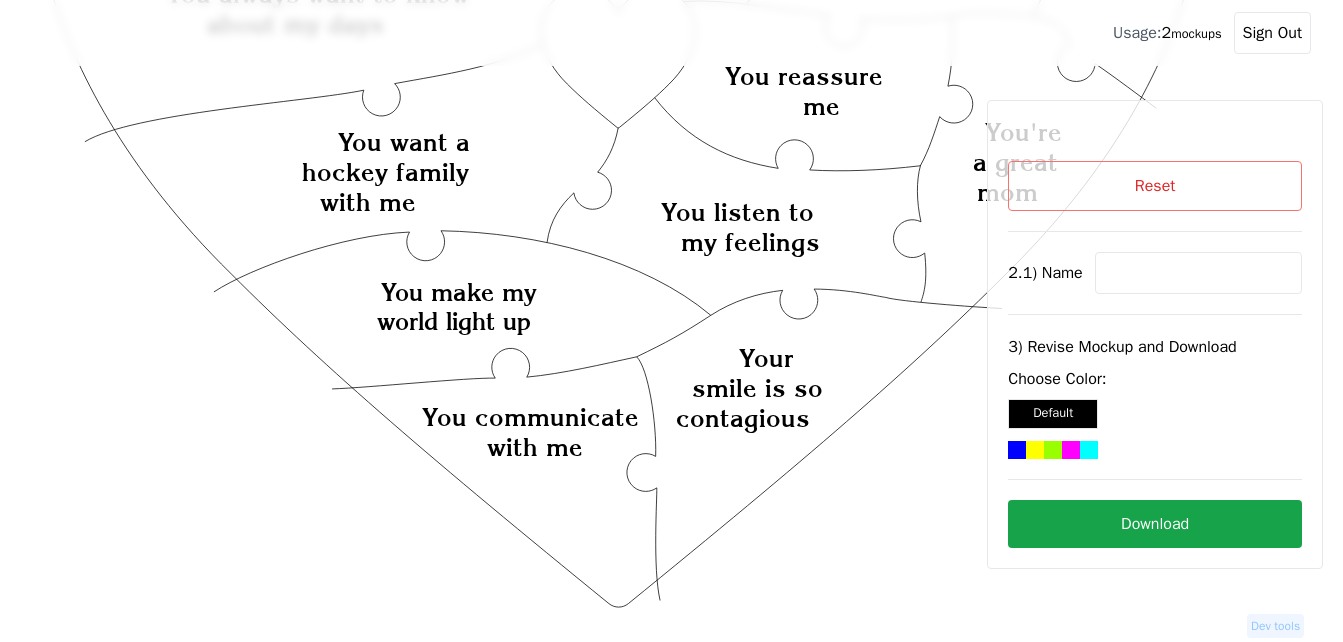 click at bounding box center (1198, 273) 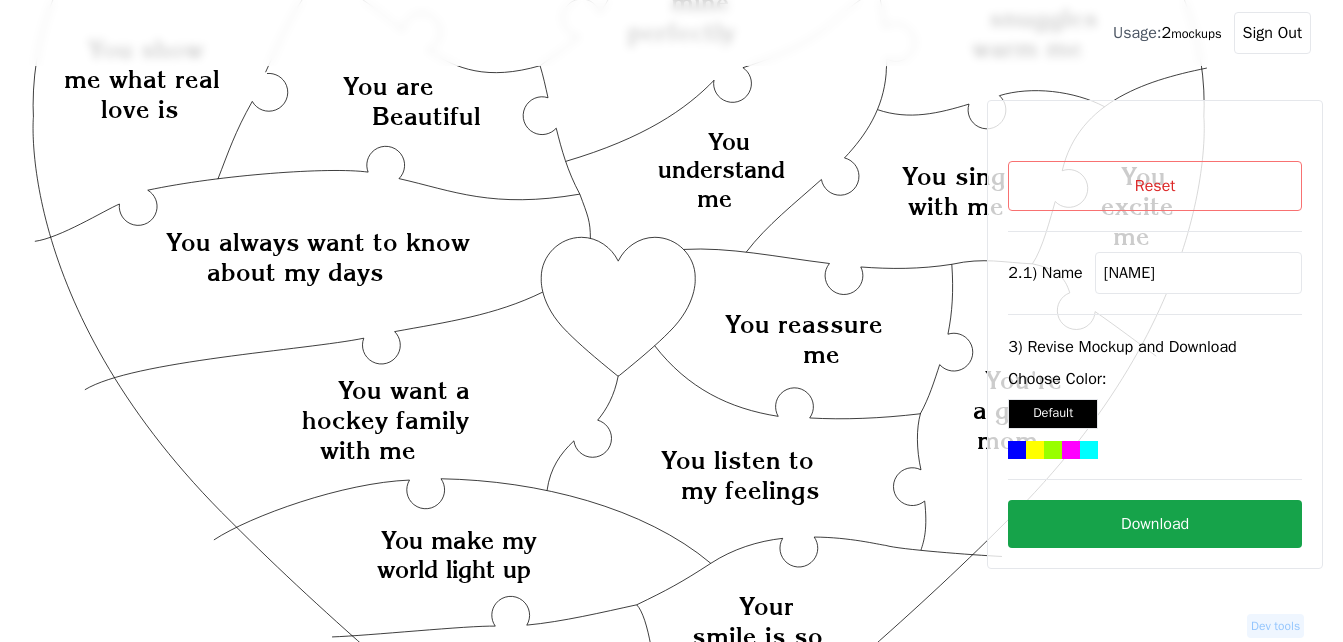 scroll, scrollTop: 135, scrollLeft: 0, axis: vertical 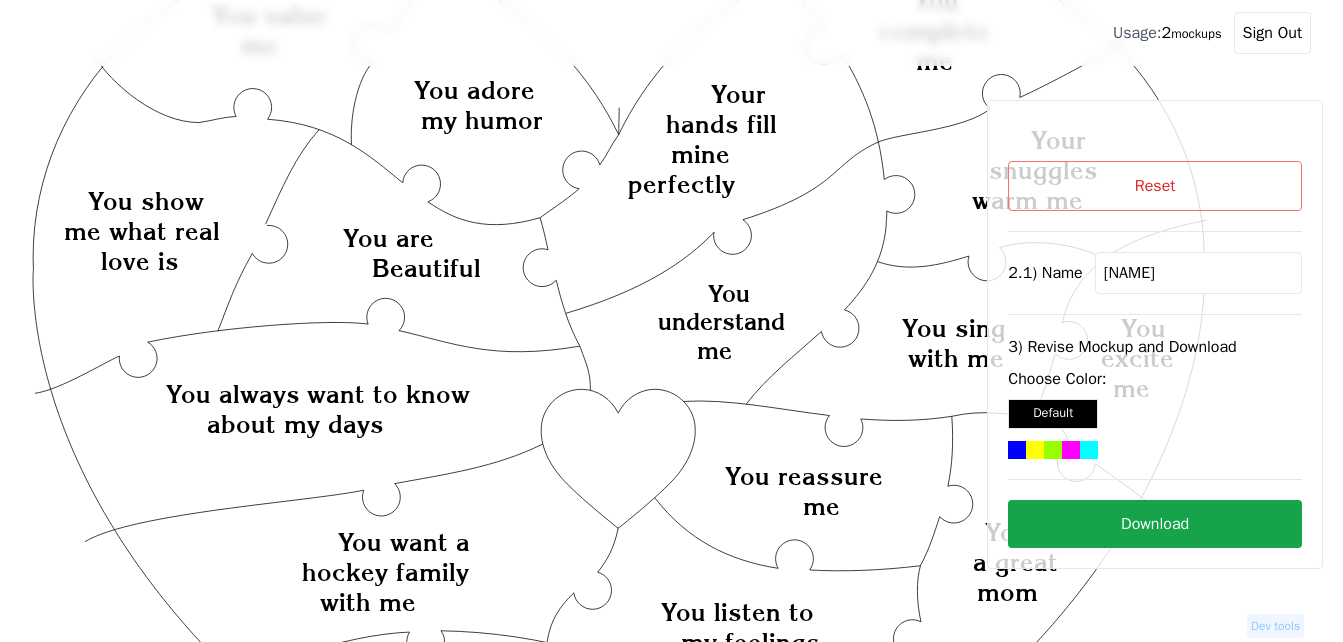 type on "[NAME]" 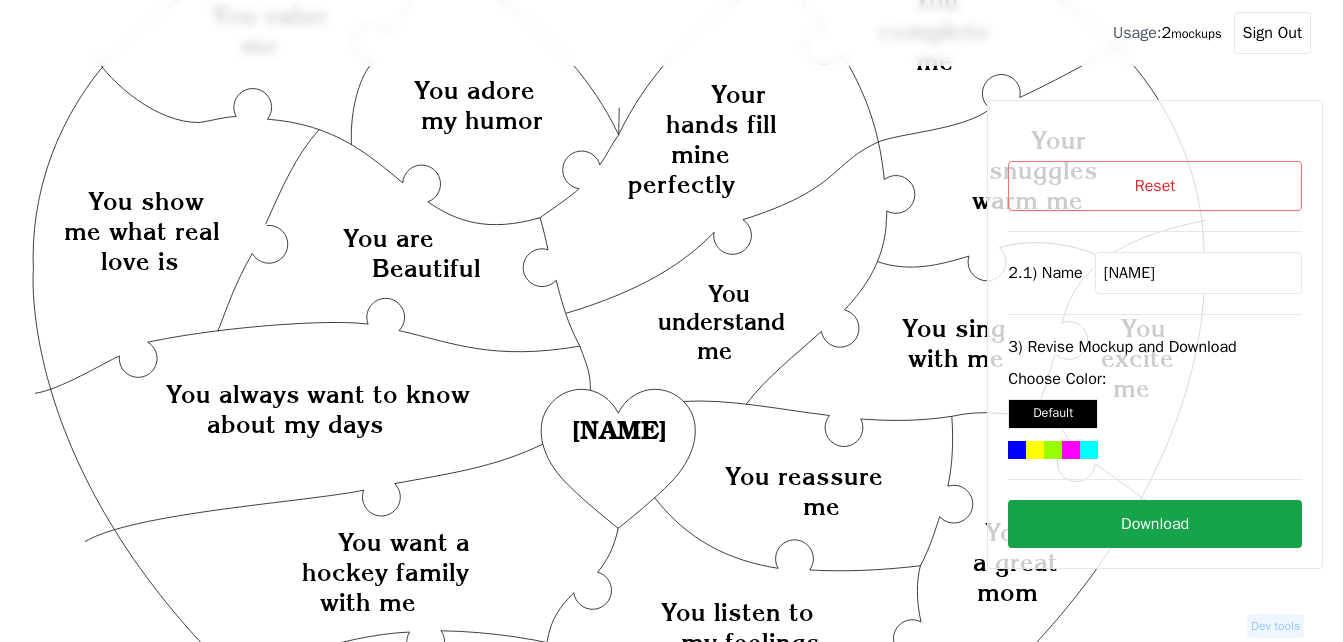 click 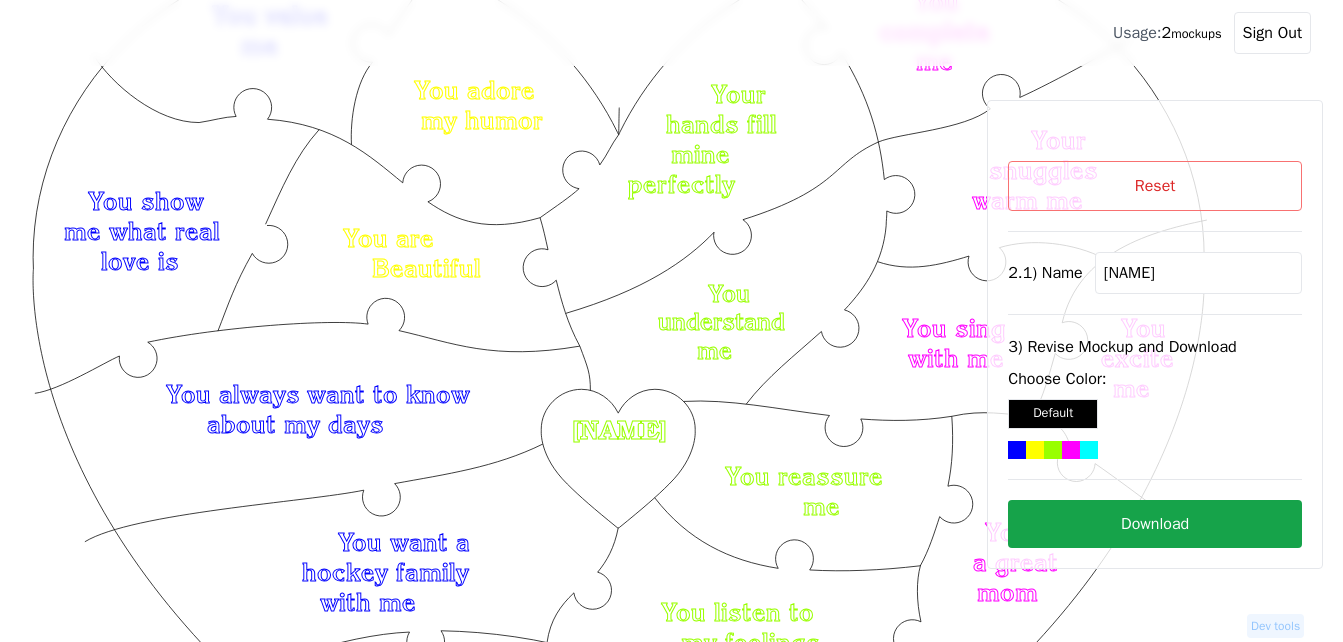 click on "Download" at bounding box center (1155, 524) 